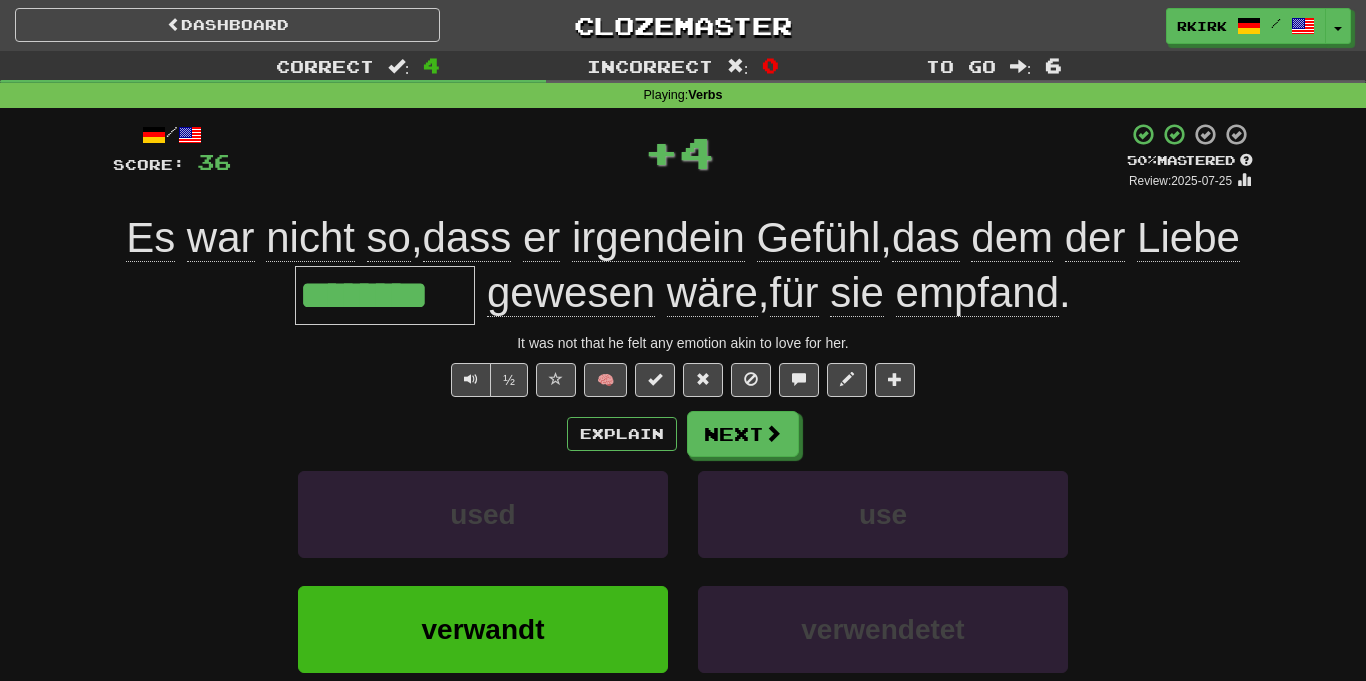scroll, scrollTop: 0, scrollLeft: 0, axis: both 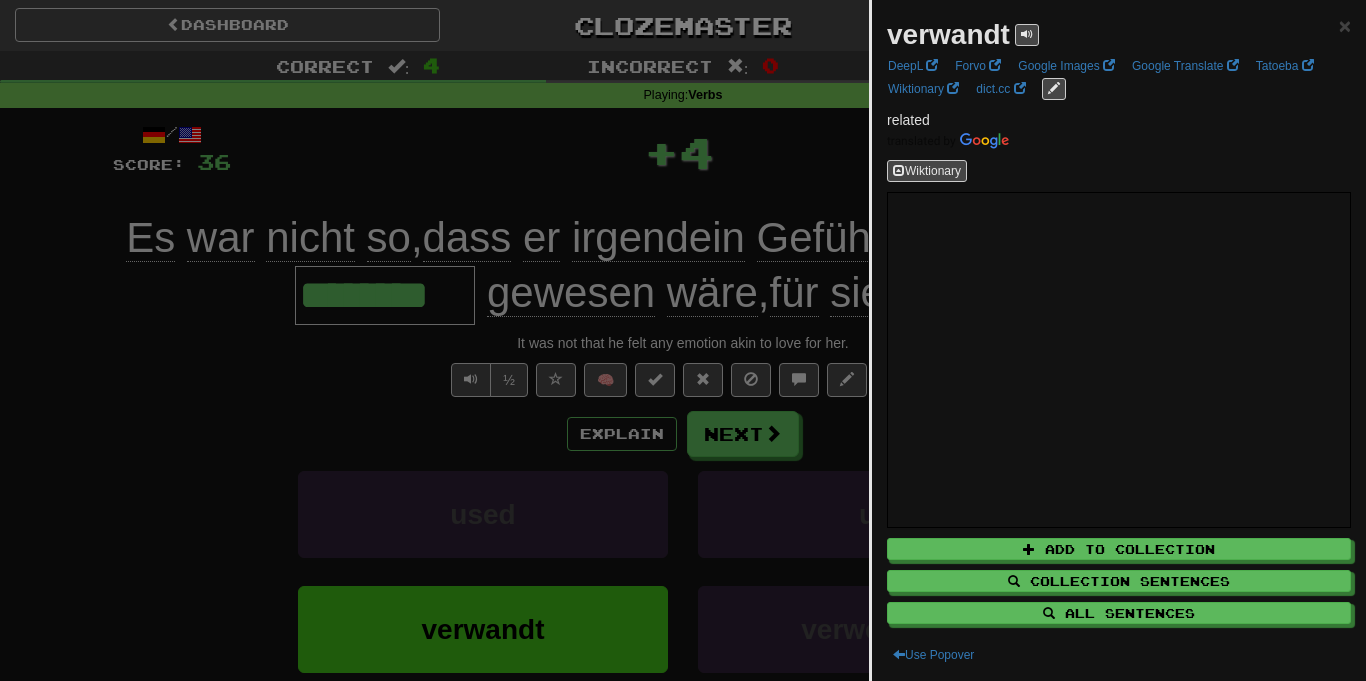 click at bounding box center (683, 340) 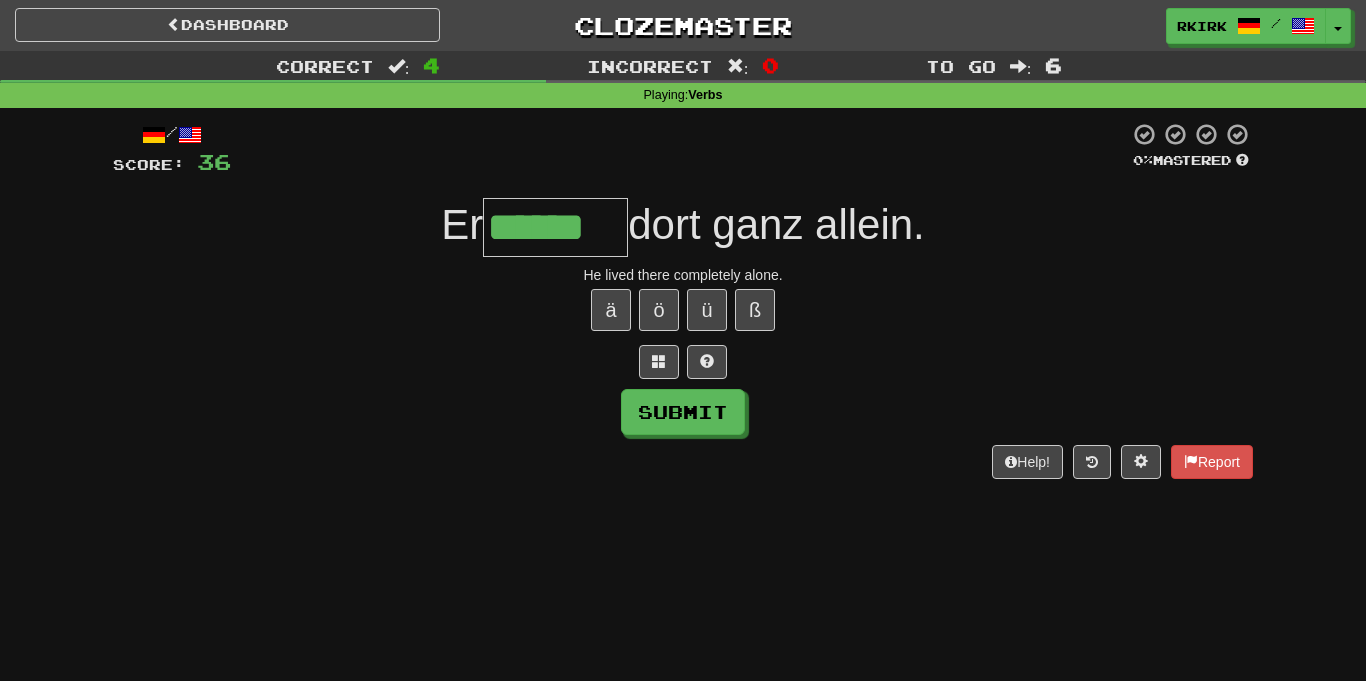 type on "******" 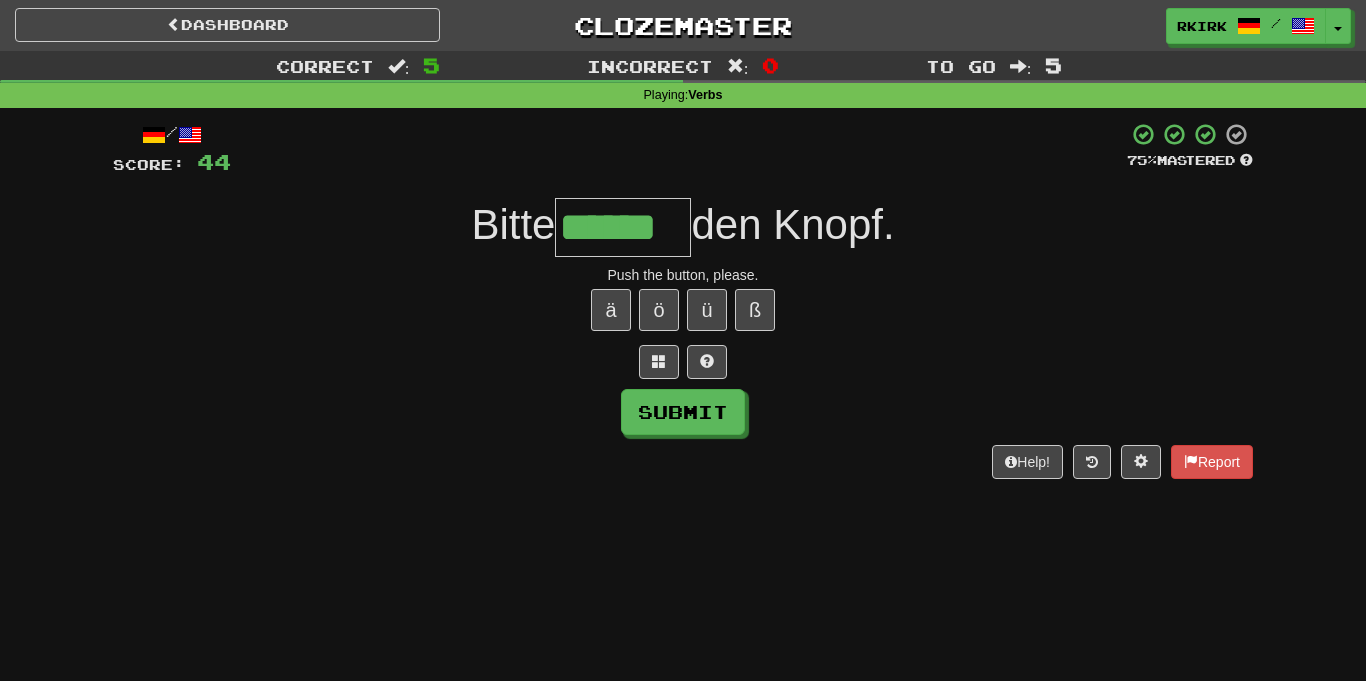 type on "******" 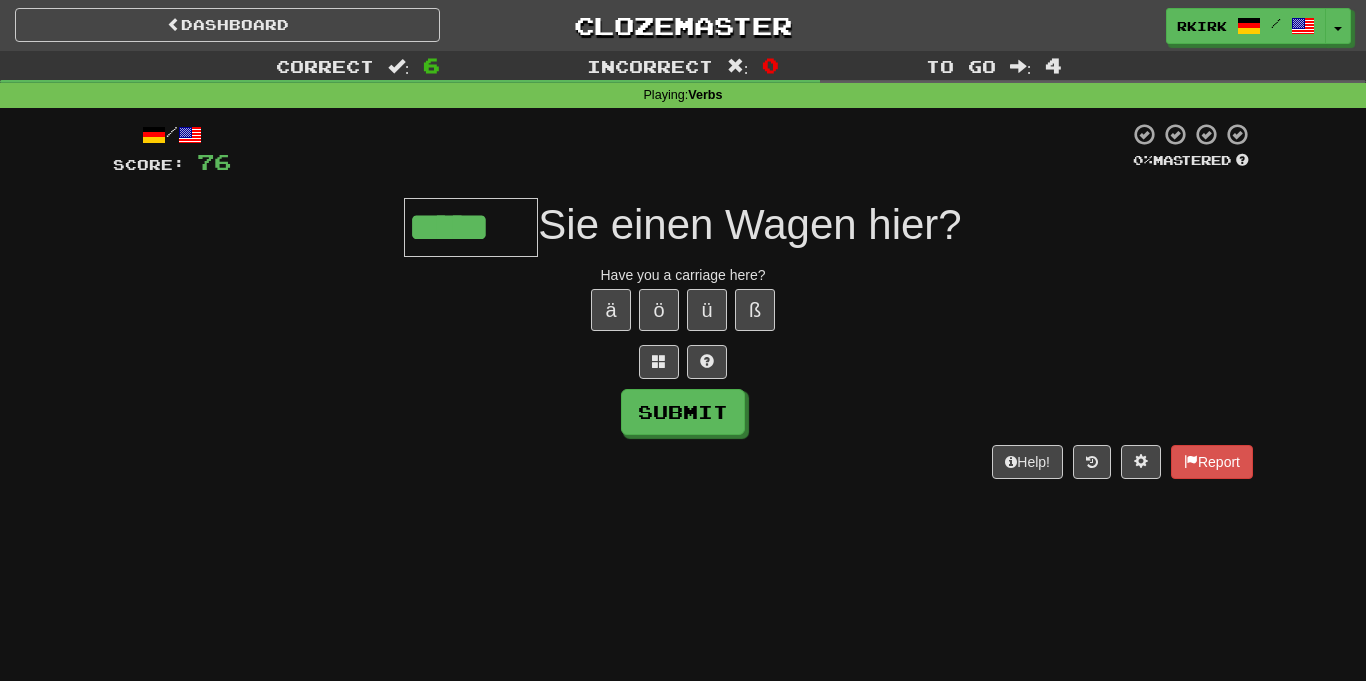 type on "*****" 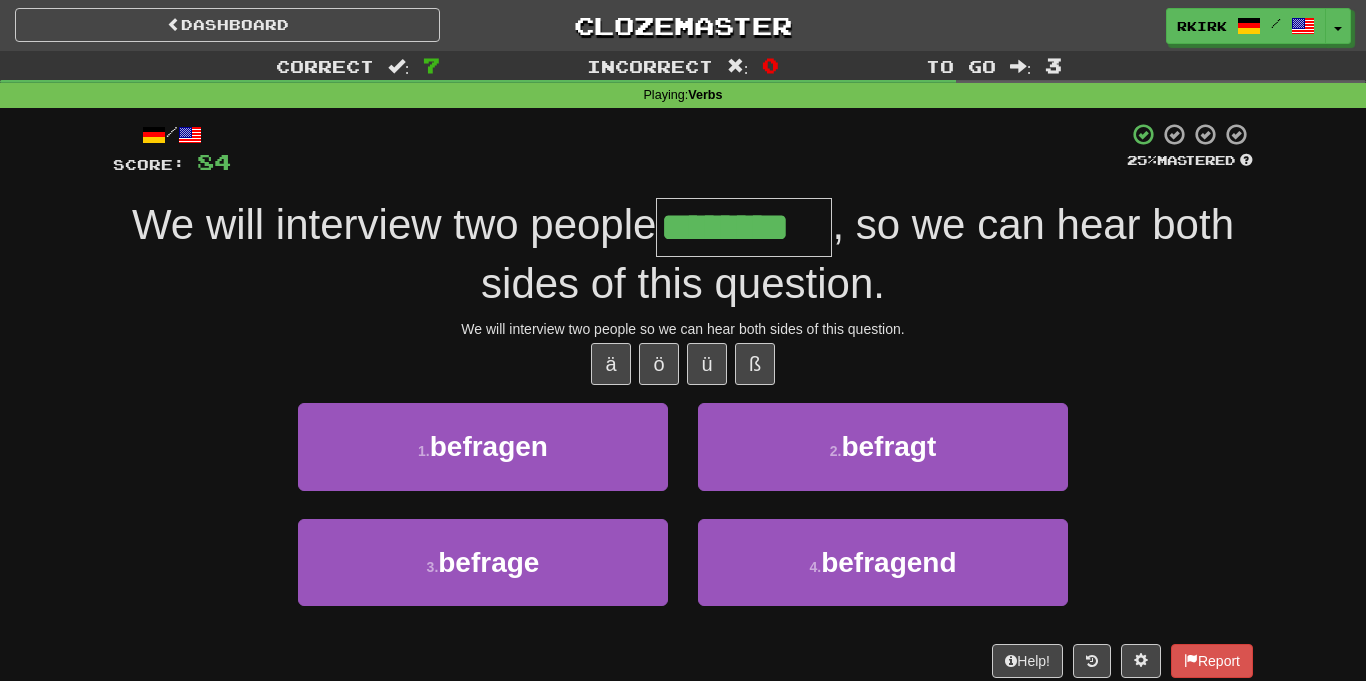 type on "********" 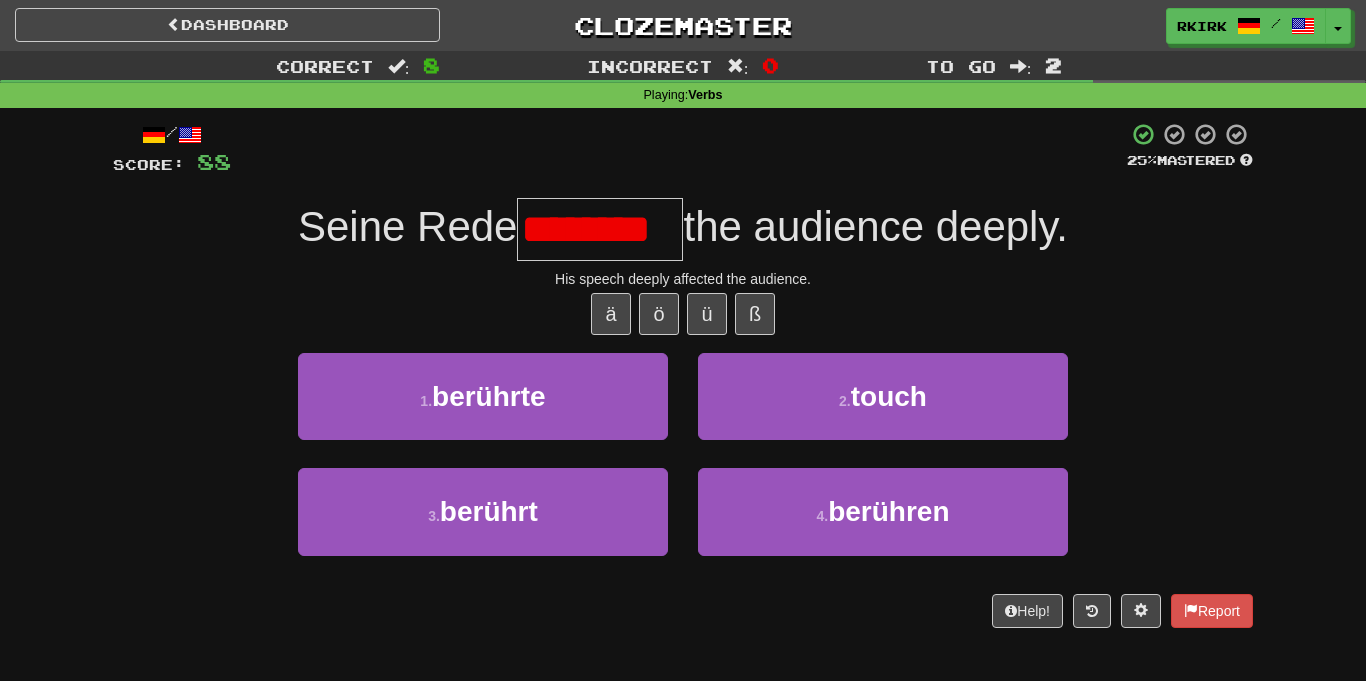 scroll, scrollTop: 0, scrollLeft: 0, axis: both 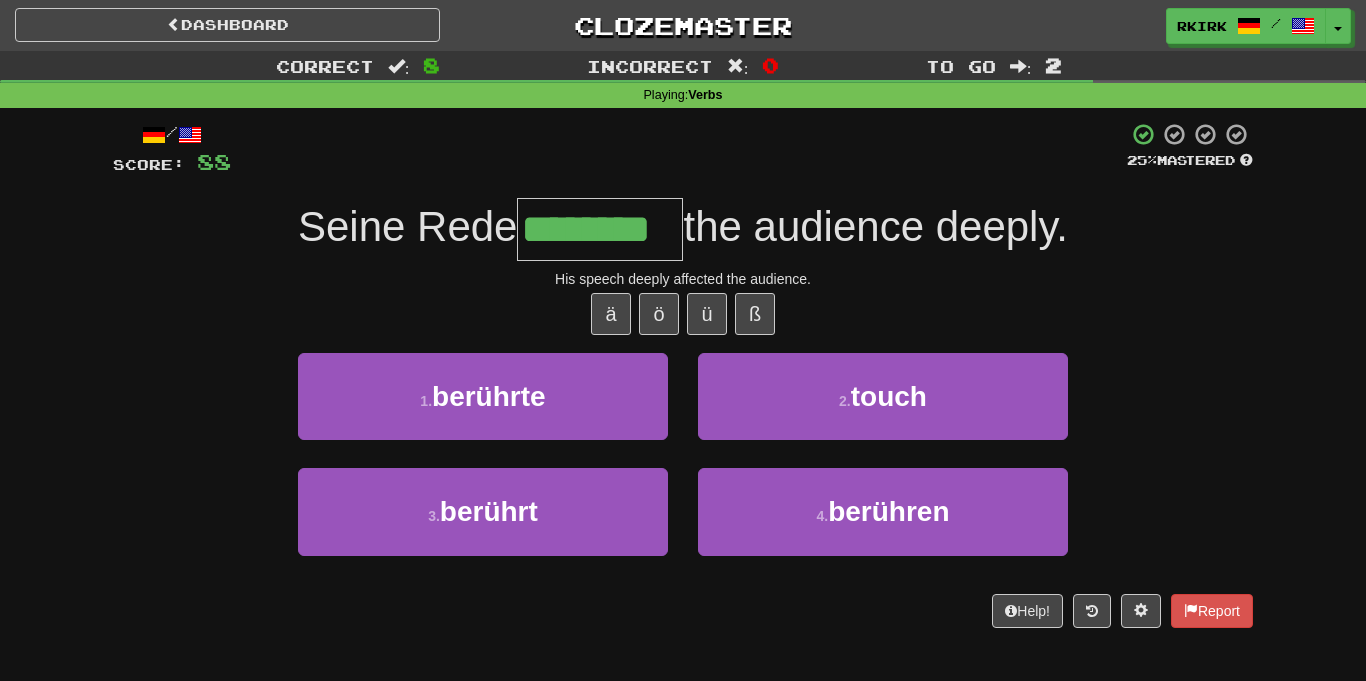 type on "********" 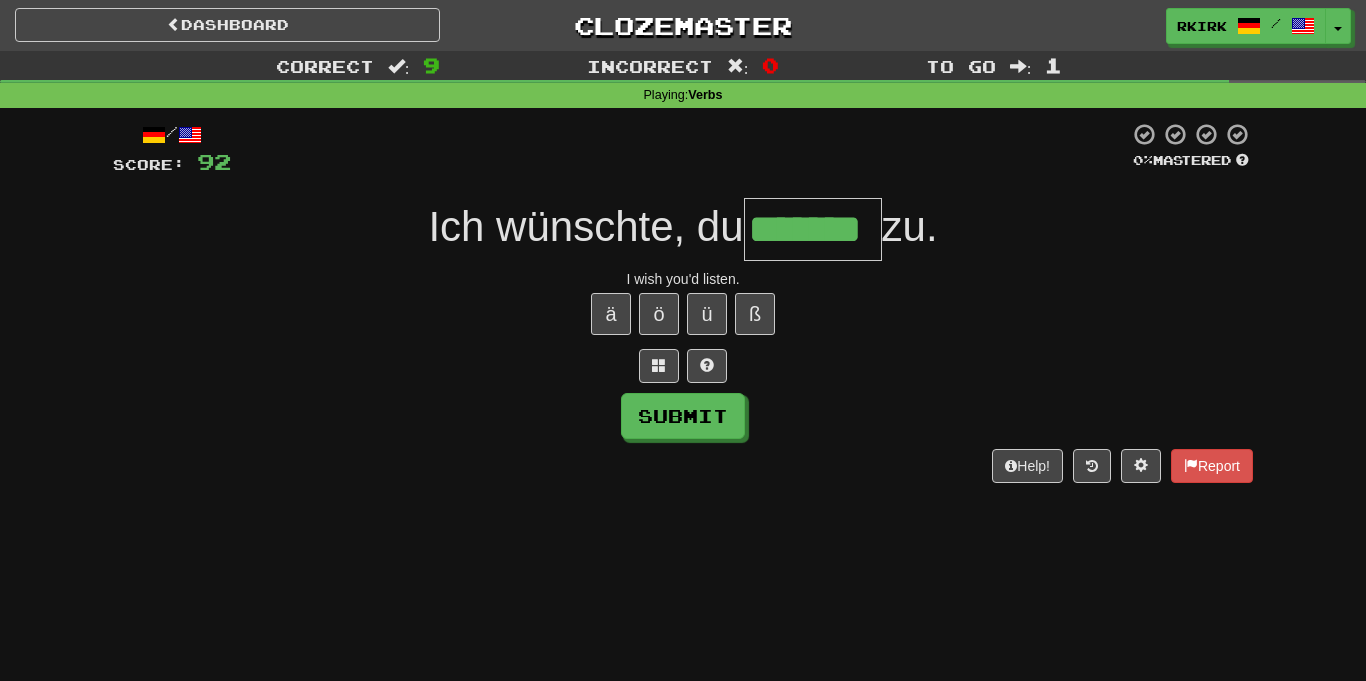 type on "*******" 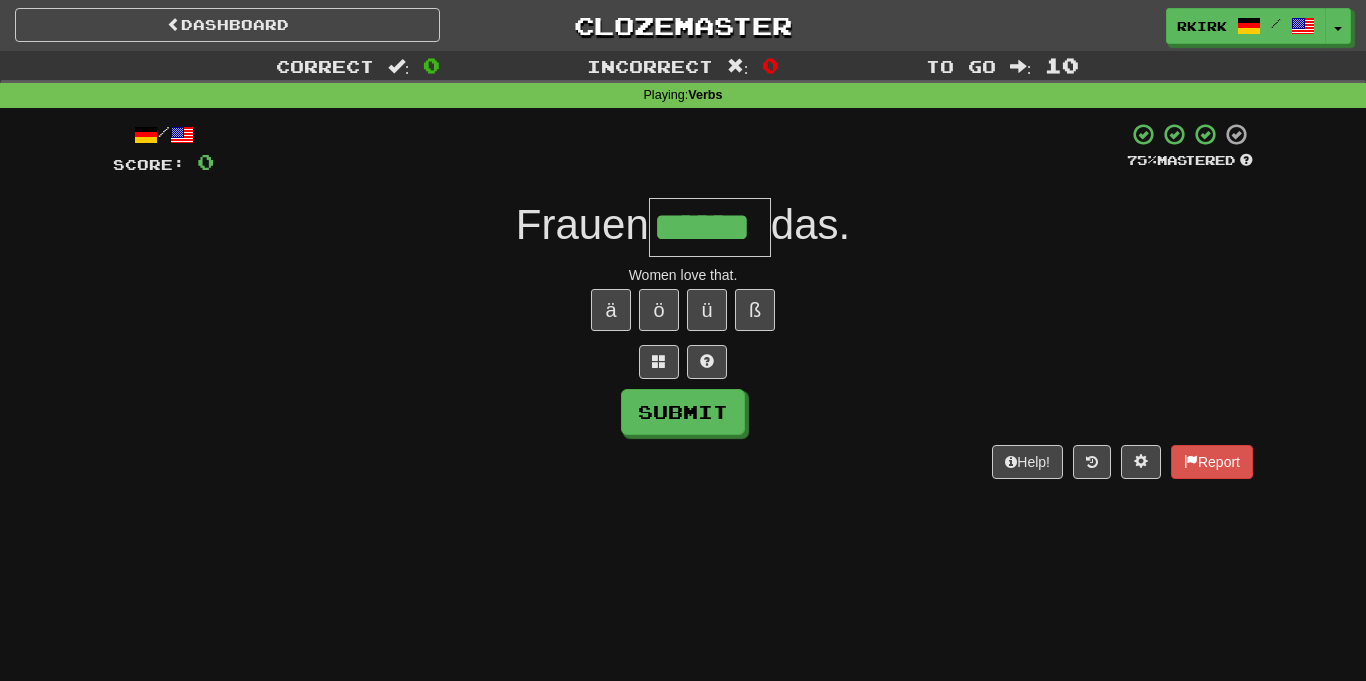 type on "******" 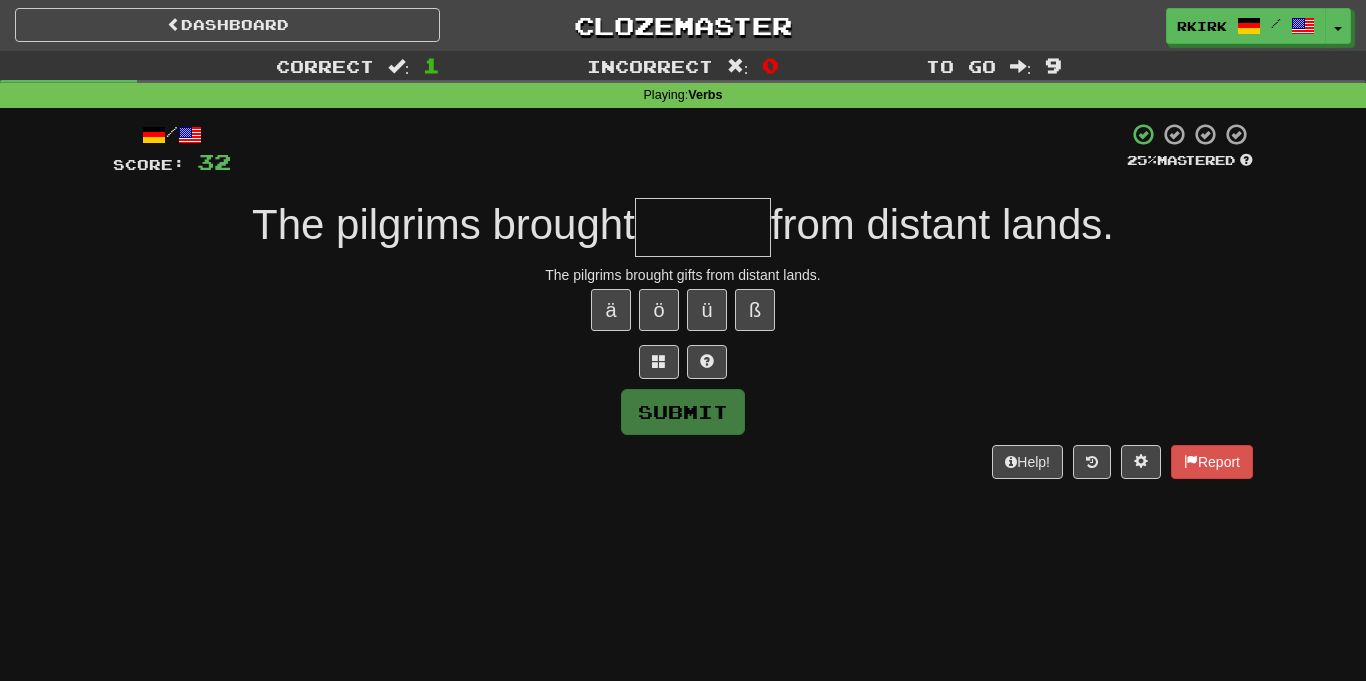 type on "*" 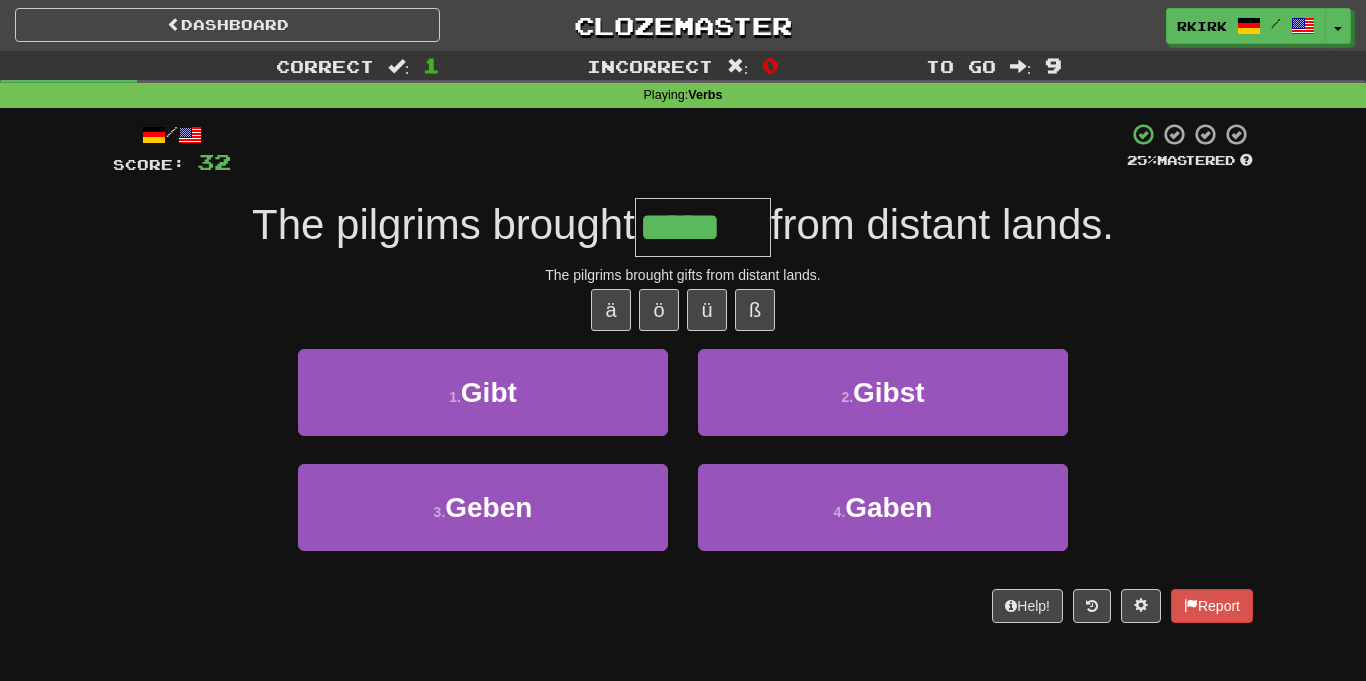 type on "*****" 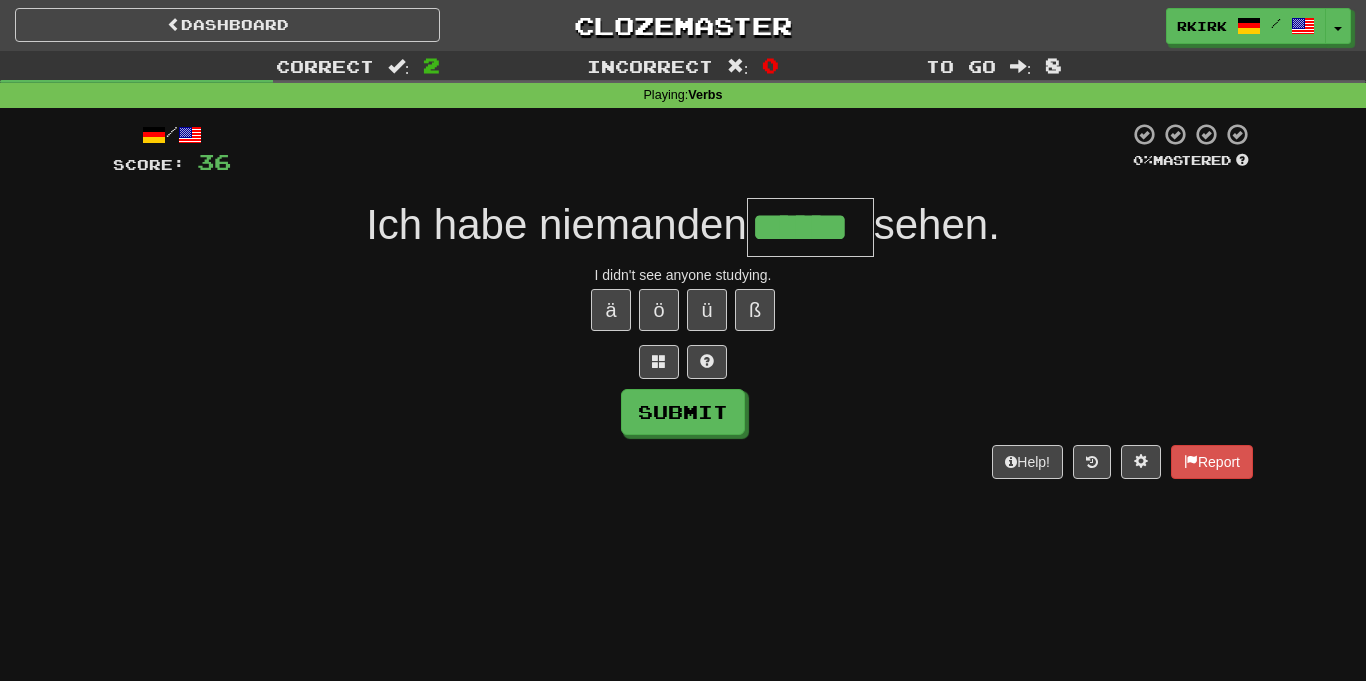 type on "******" 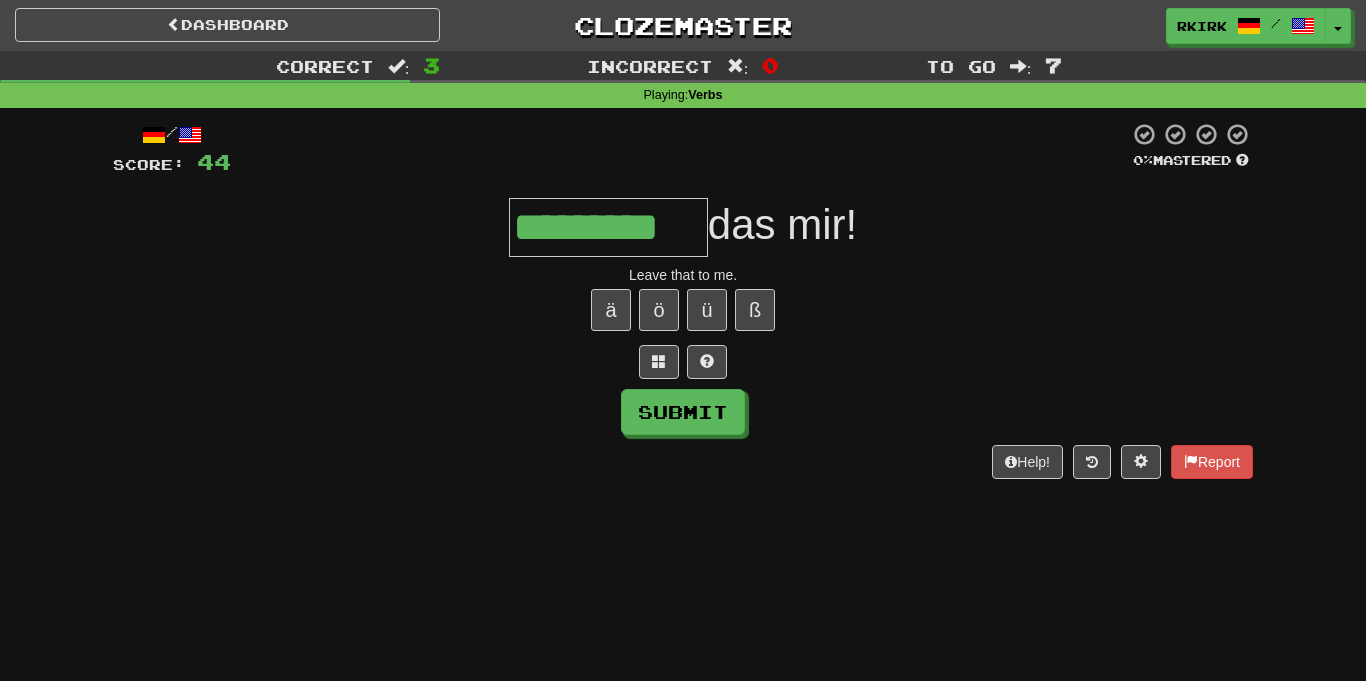 type on "*********" 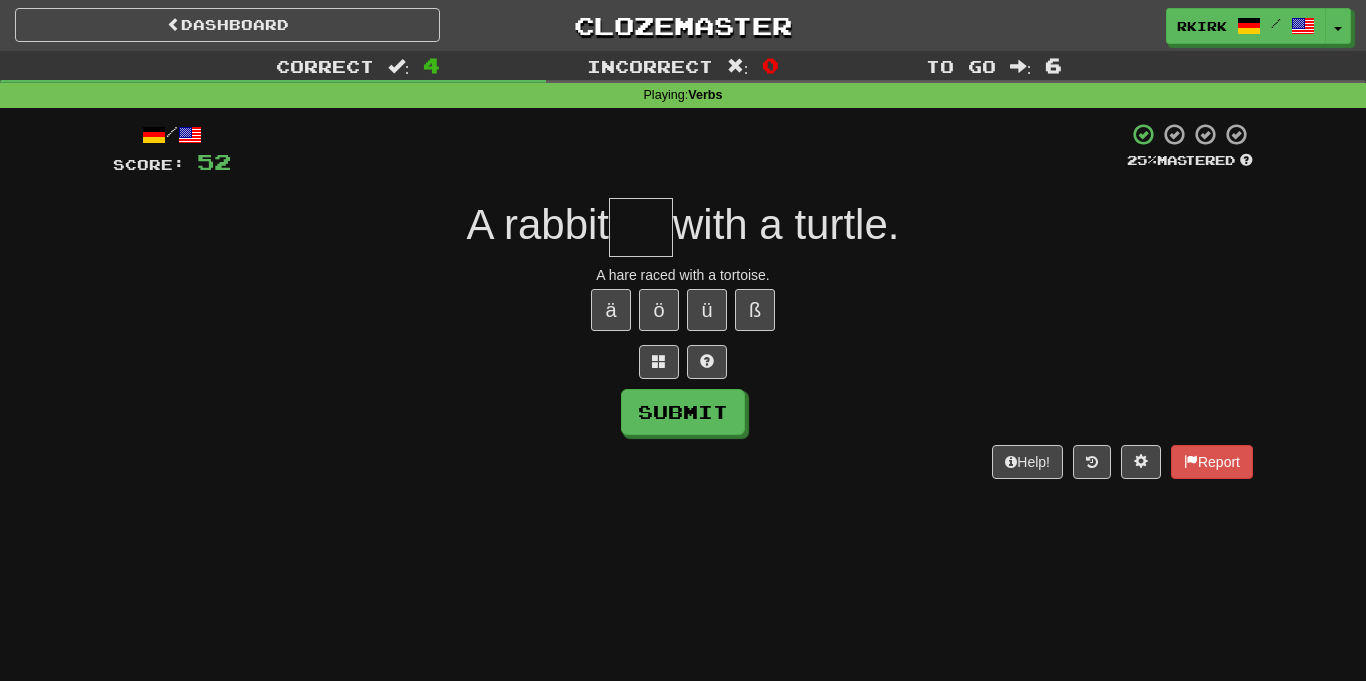 type on "*" 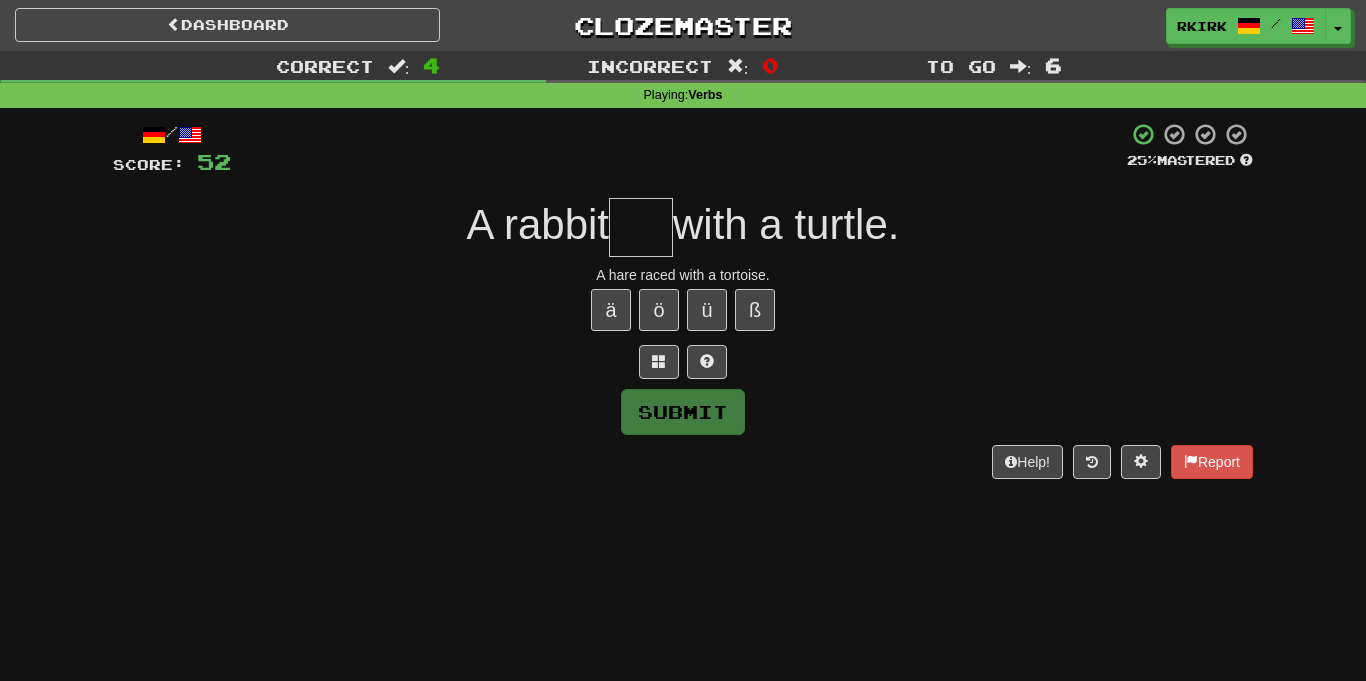 type on "*" 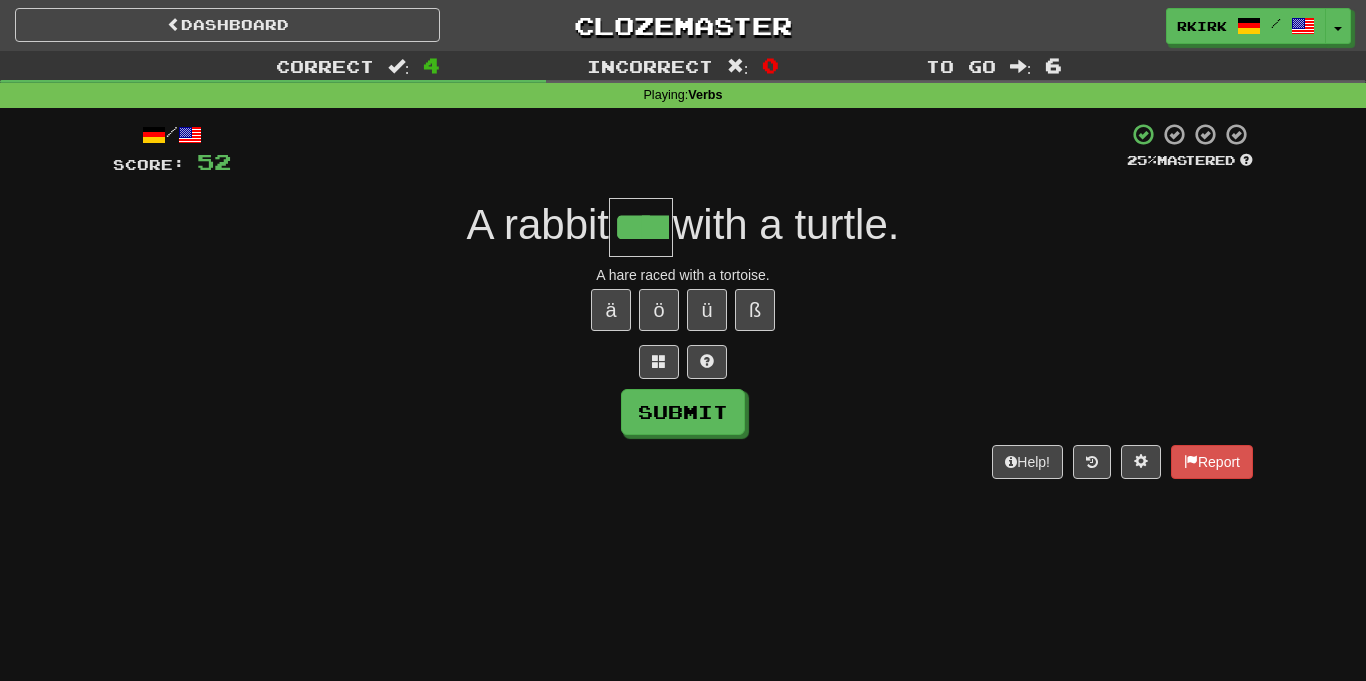 type on "****" 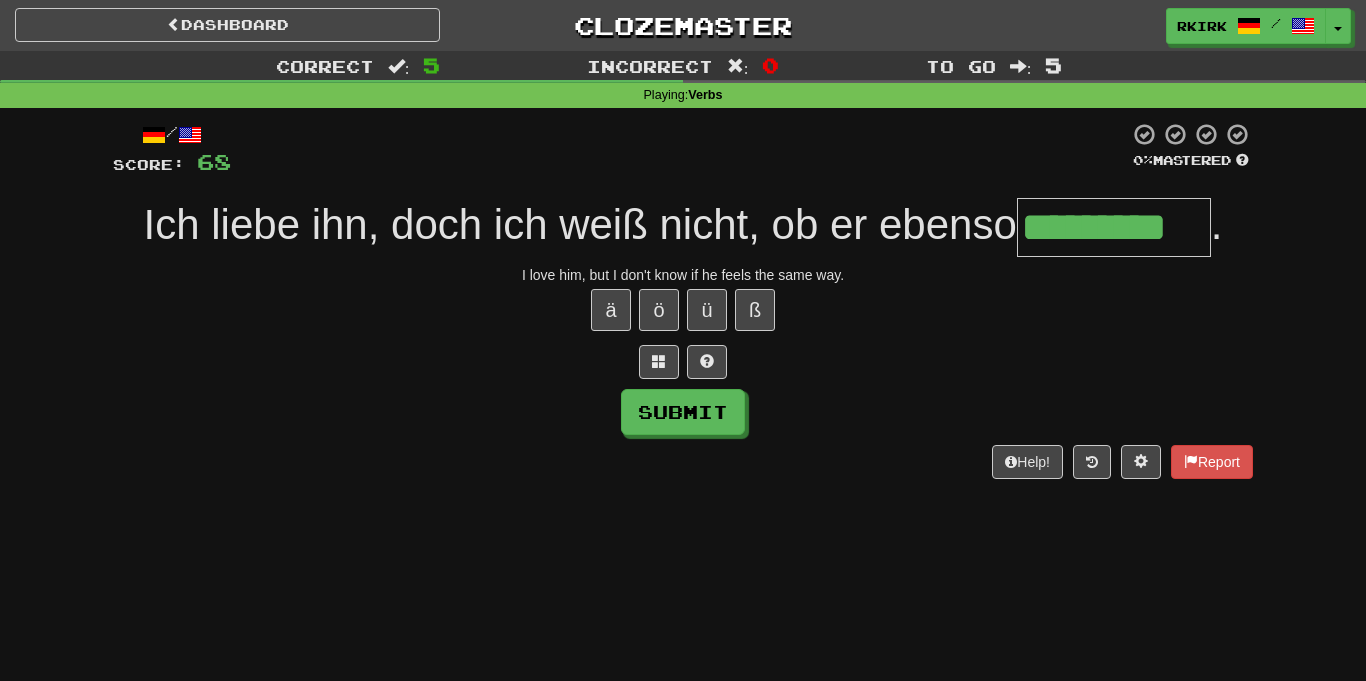 type on "*********" 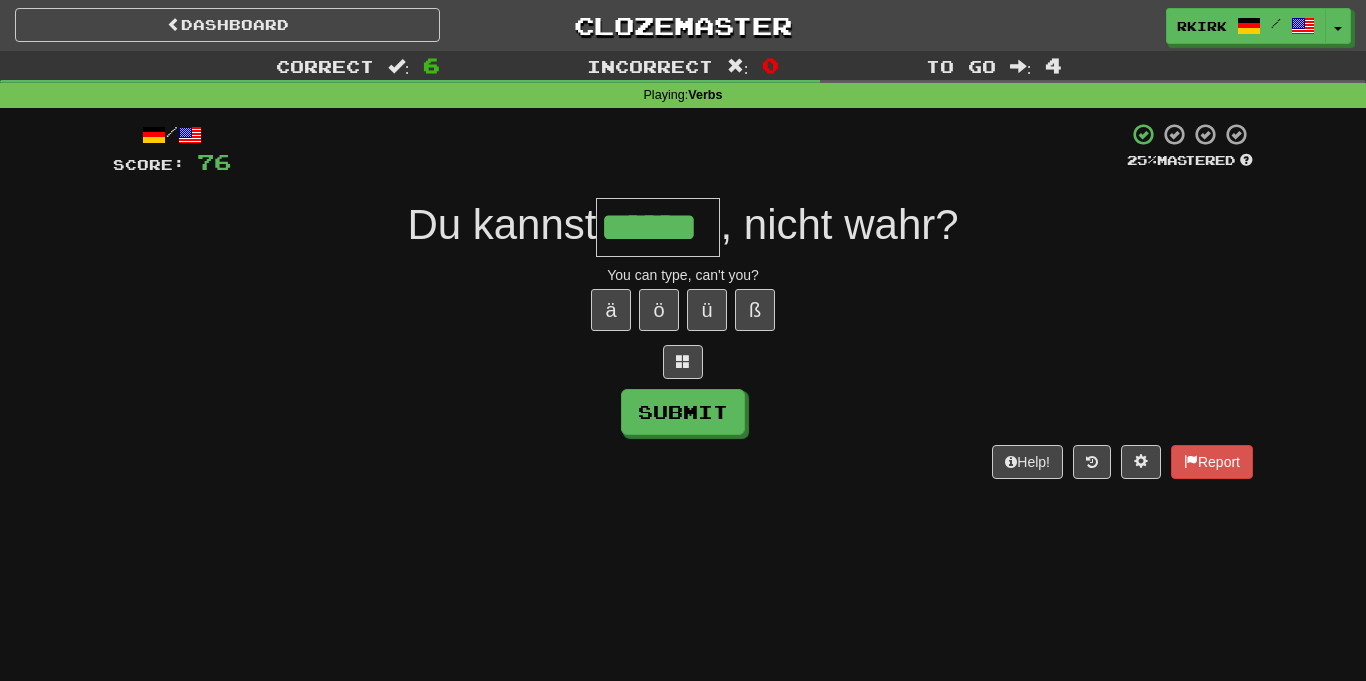 type on "******" 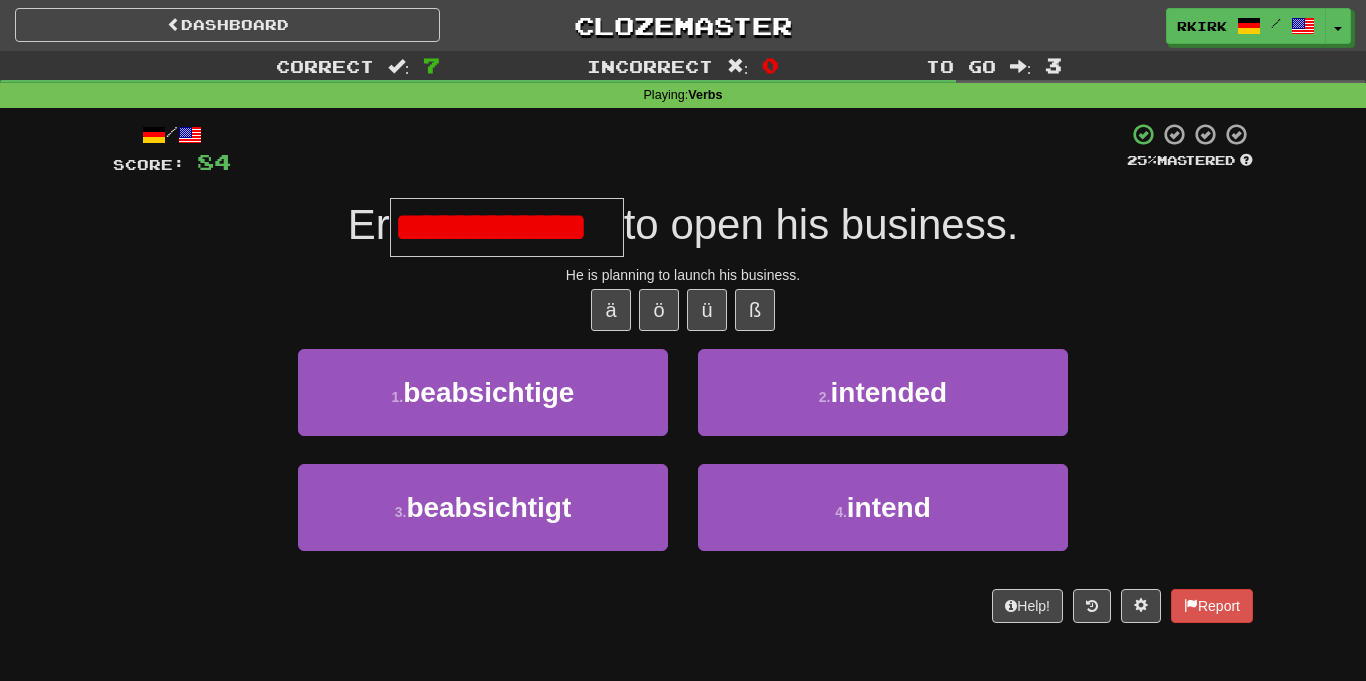 scroll, scrollTop: 0, scrollLeft: 10, axis: horizontal 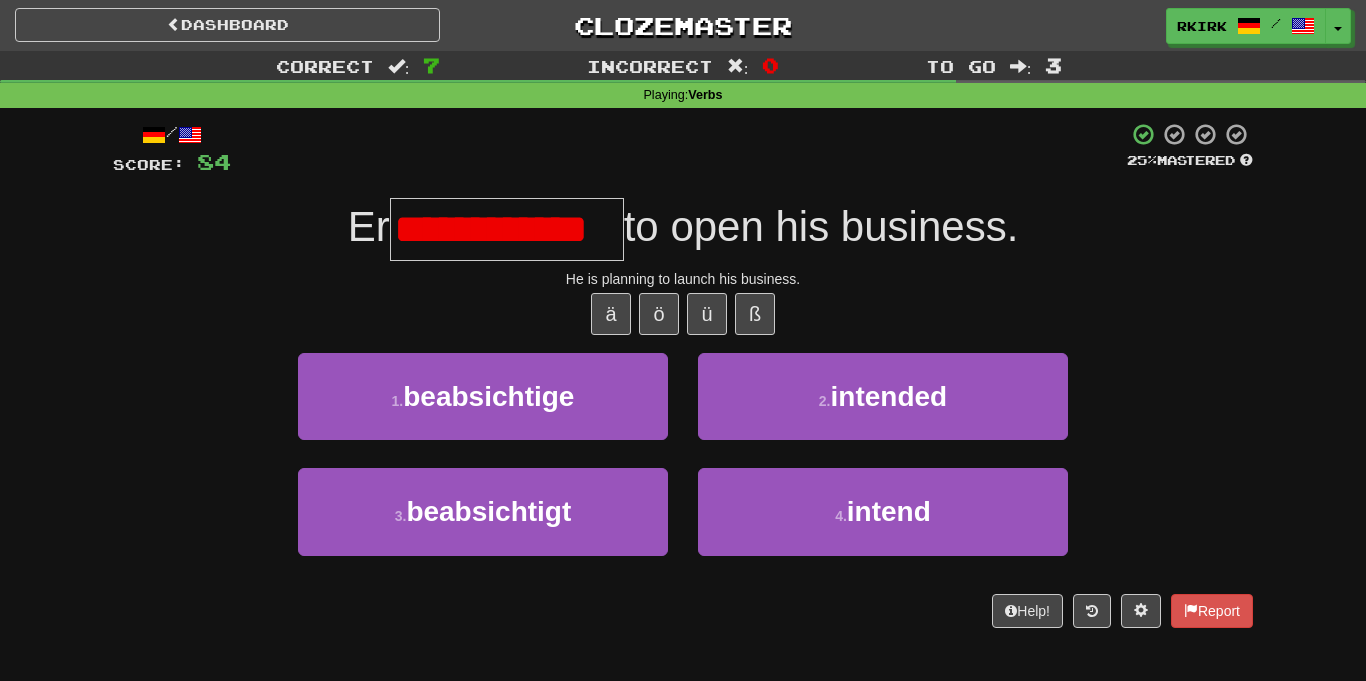 type on "**********" 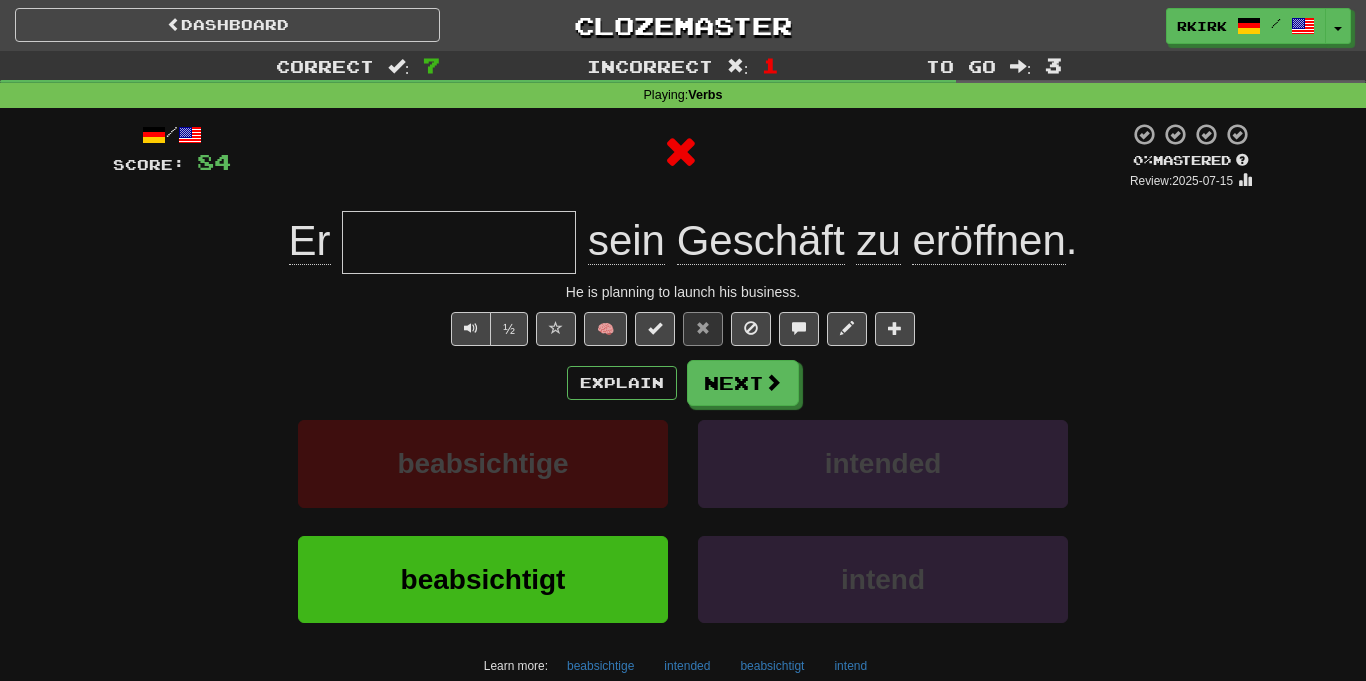 scroll, scrollTop: 0, scrollLeft: 0, axis: both 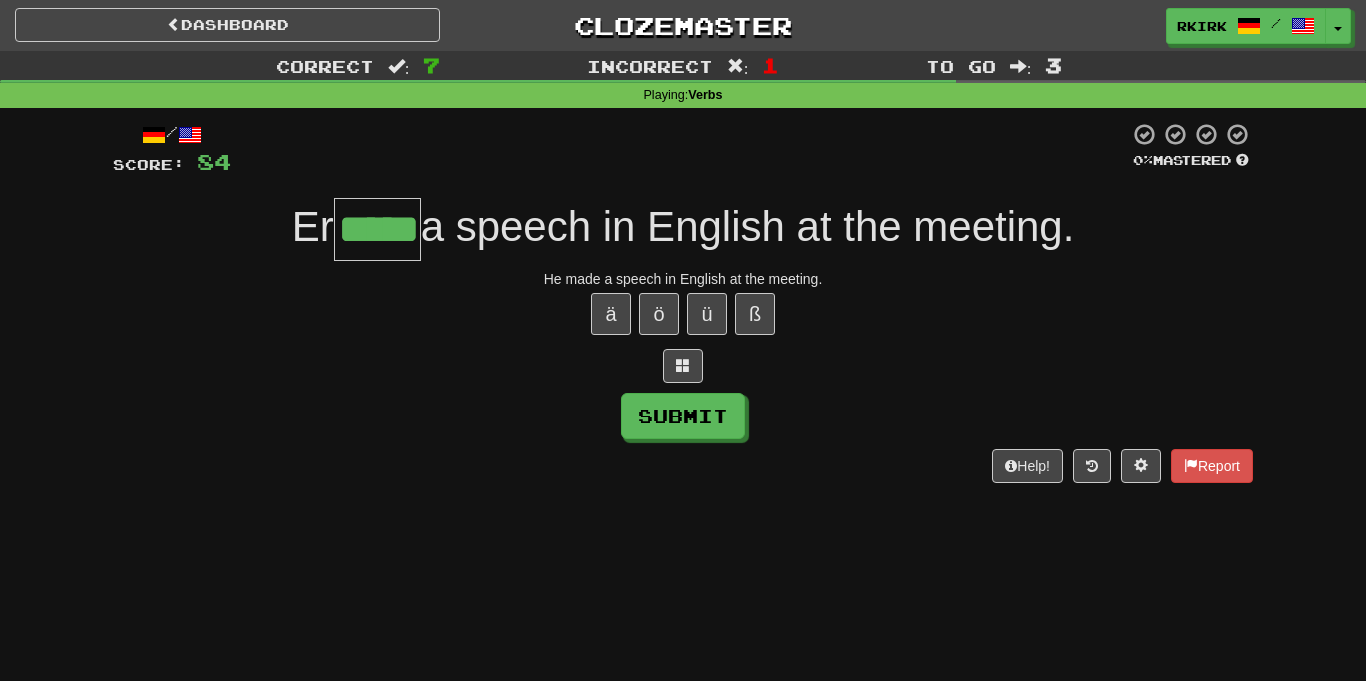type on "*****" 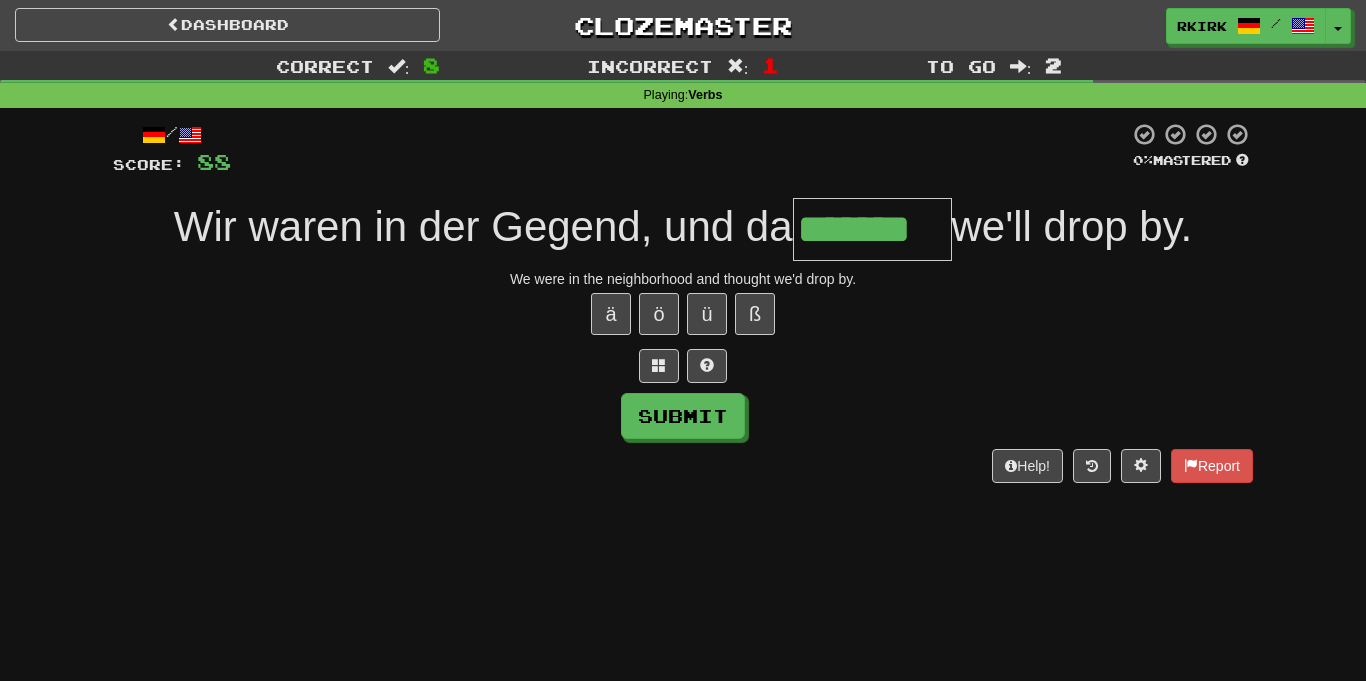 type on "*******" 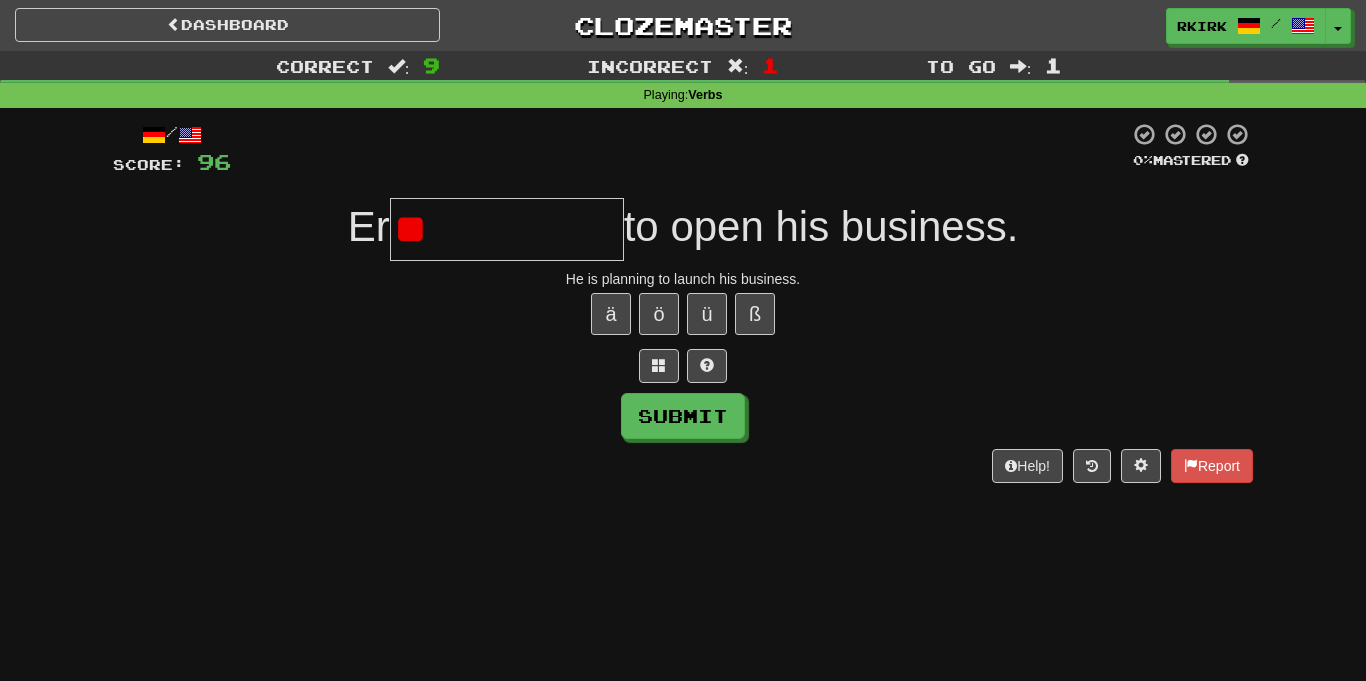 type on "*" 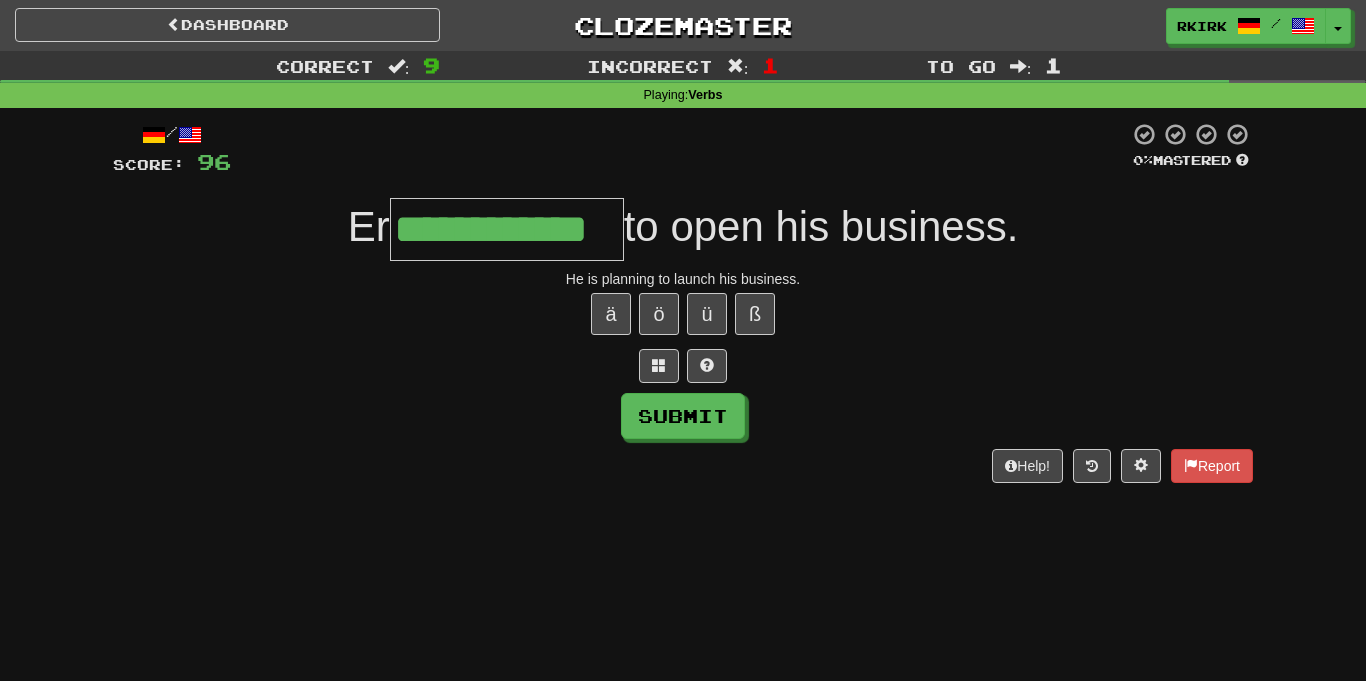 type on "**********" 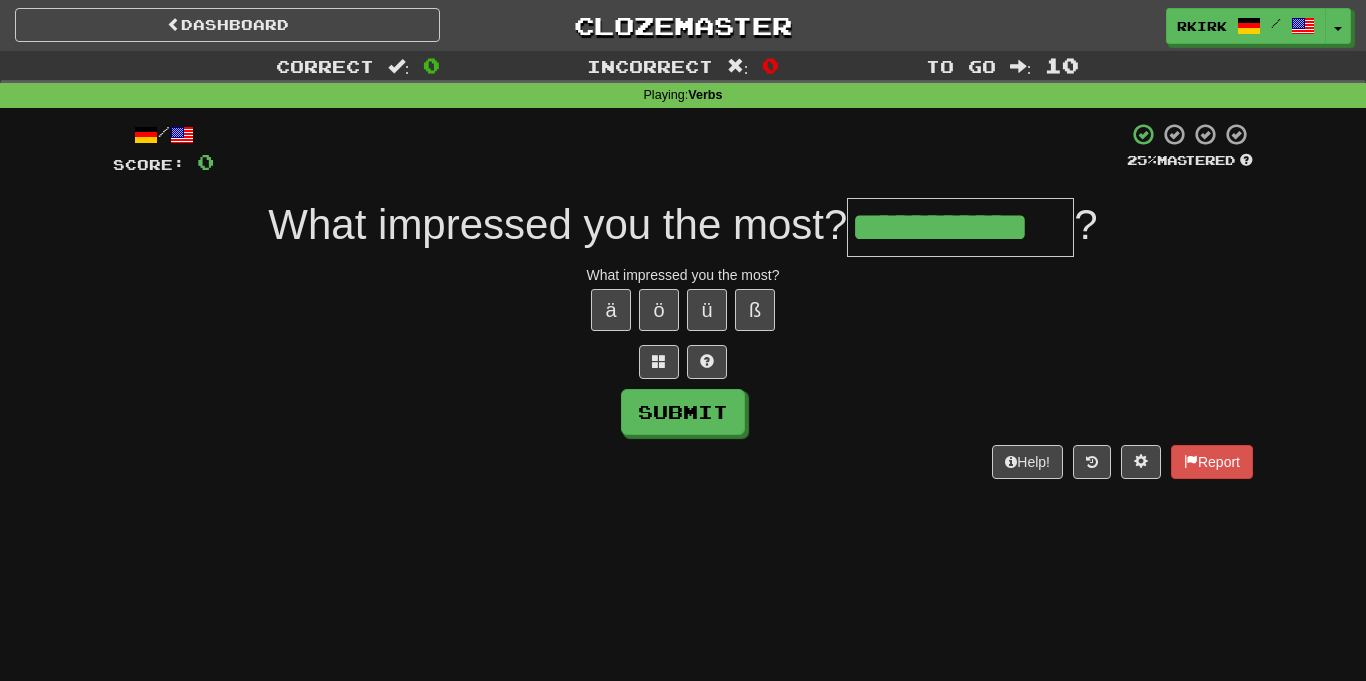 type on "**********" 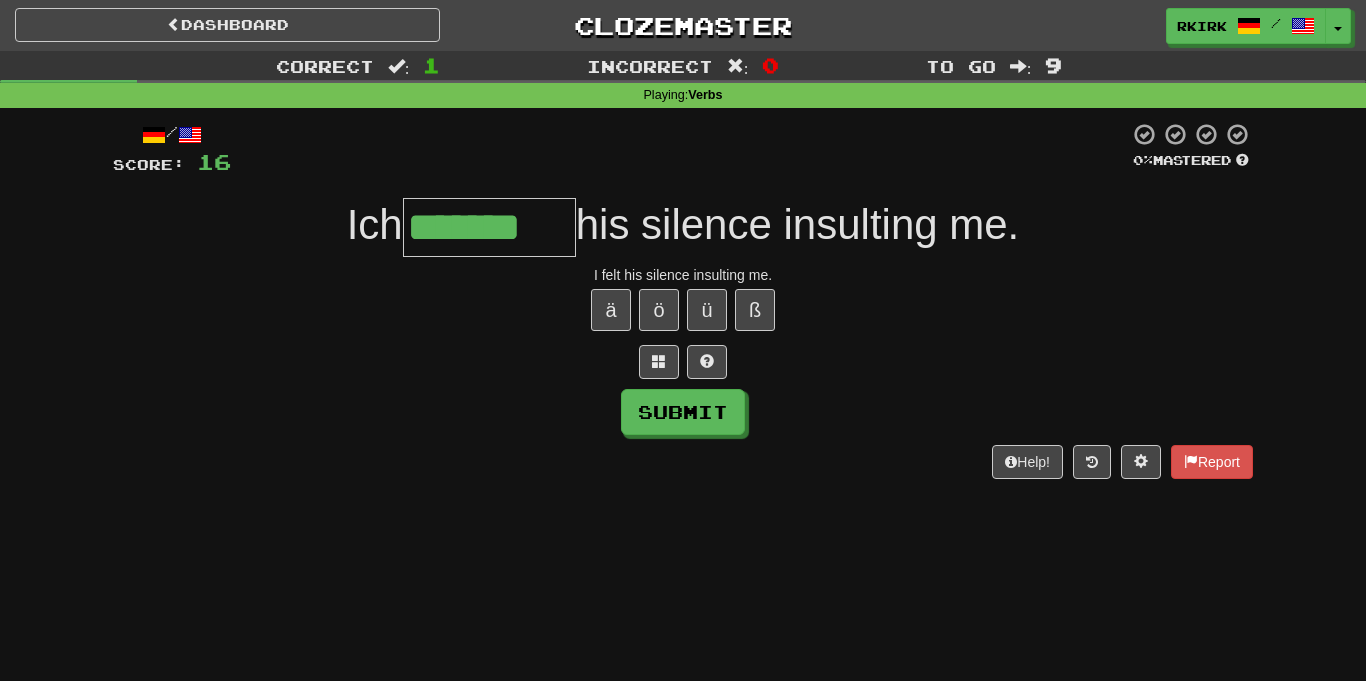 type on "*******" 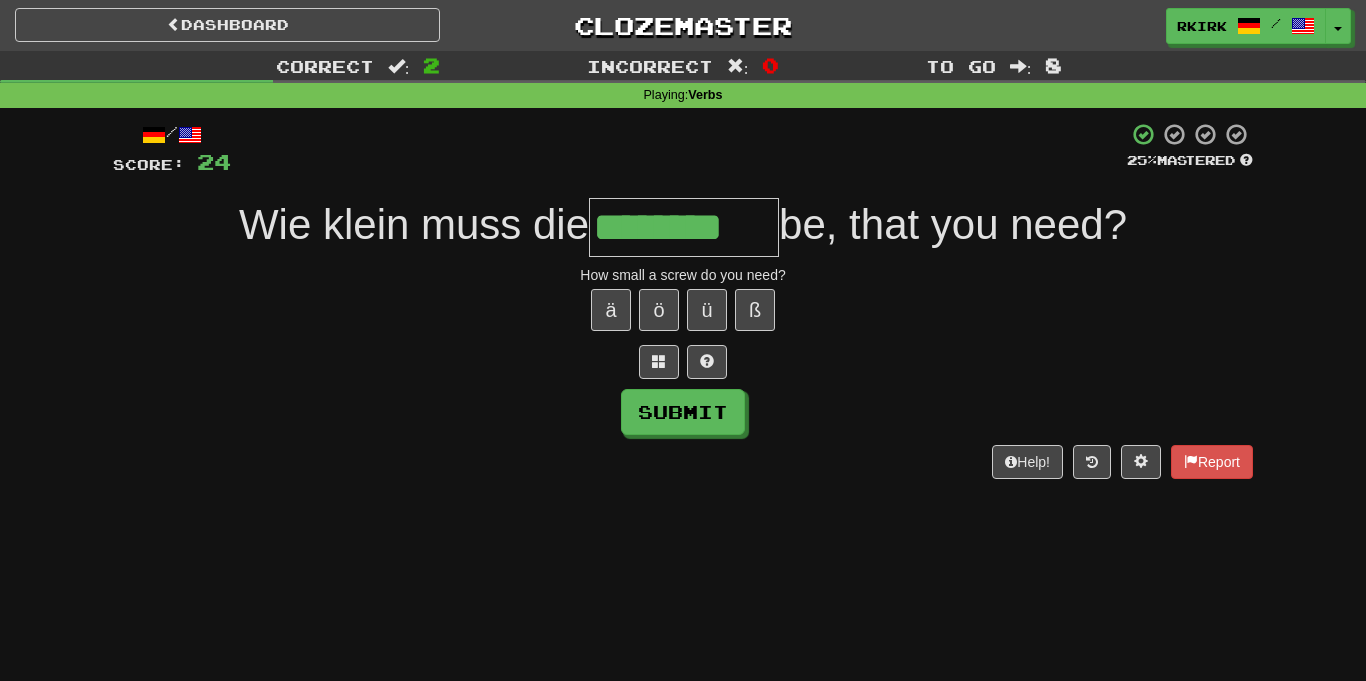 type on "********" 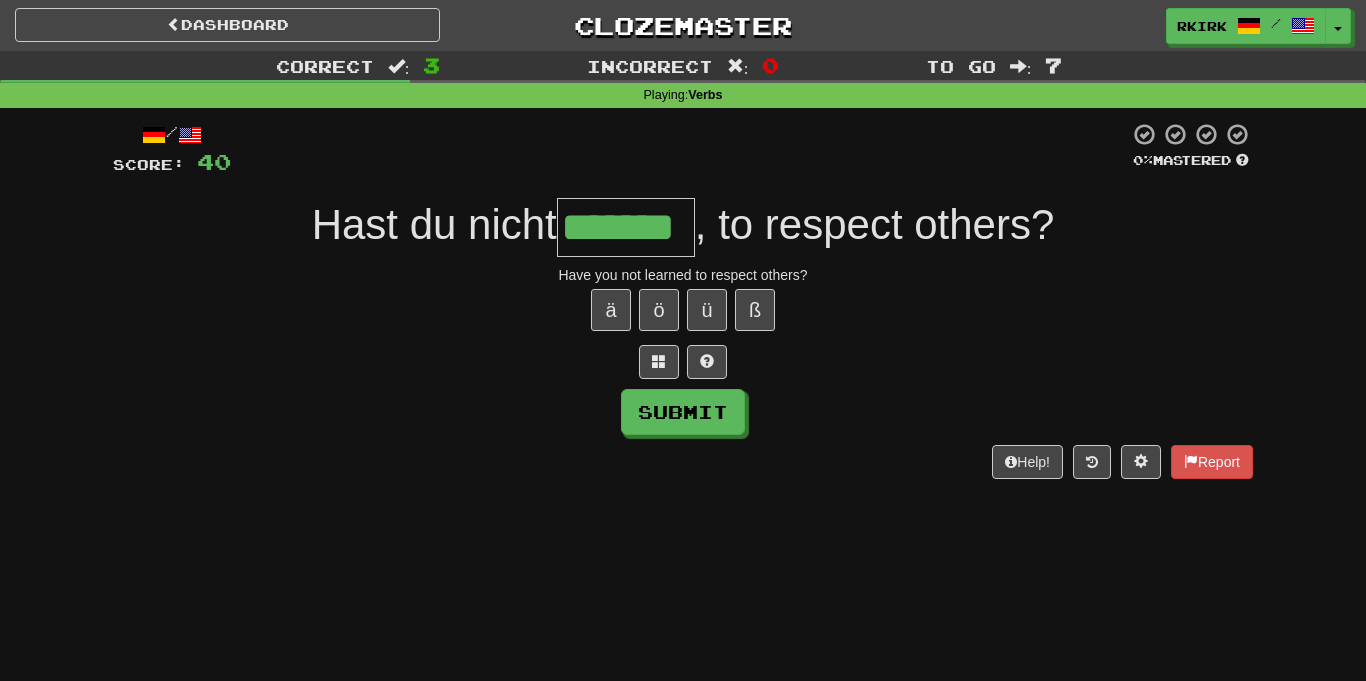 type on "*******" 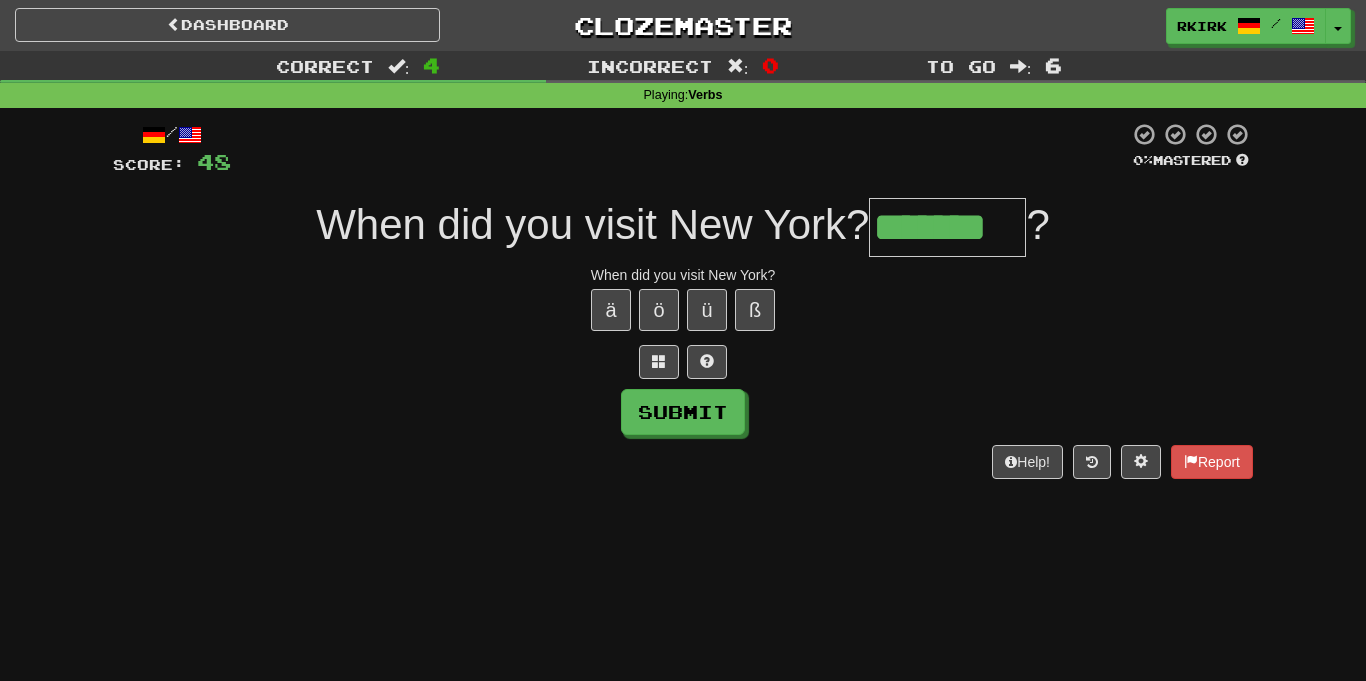 type on "*******" 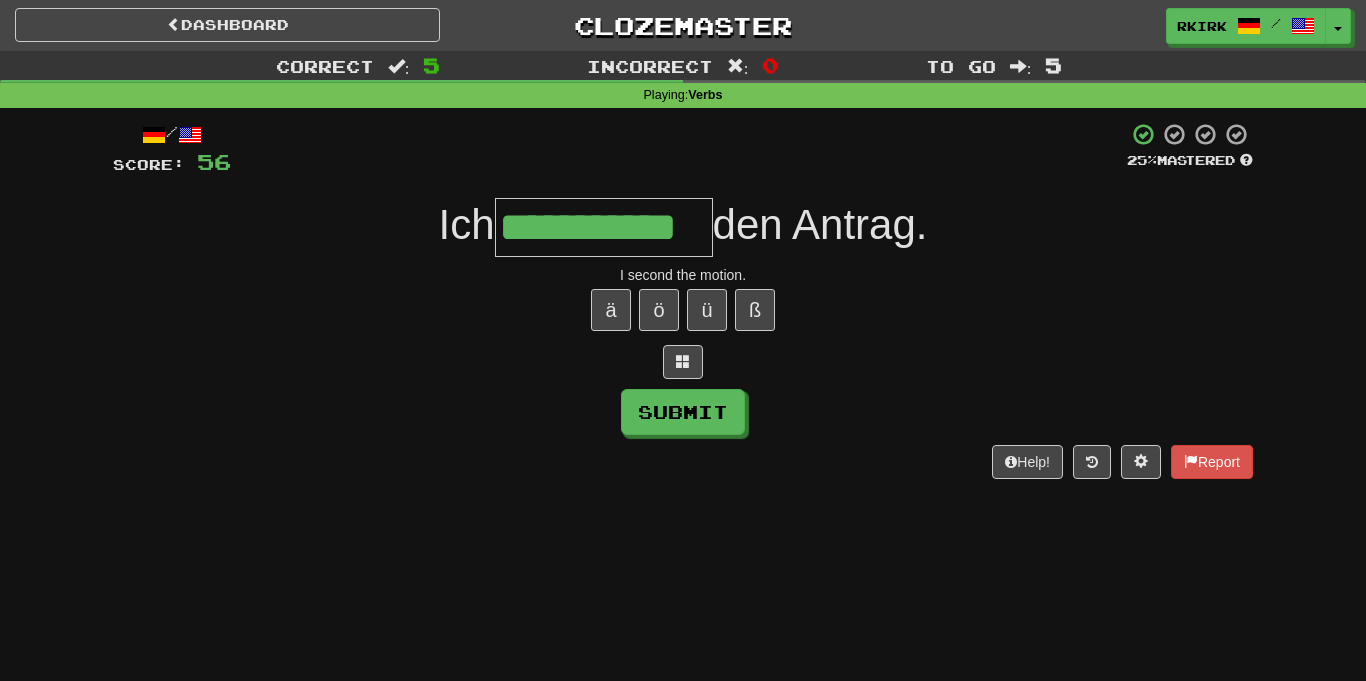 type on "**********" 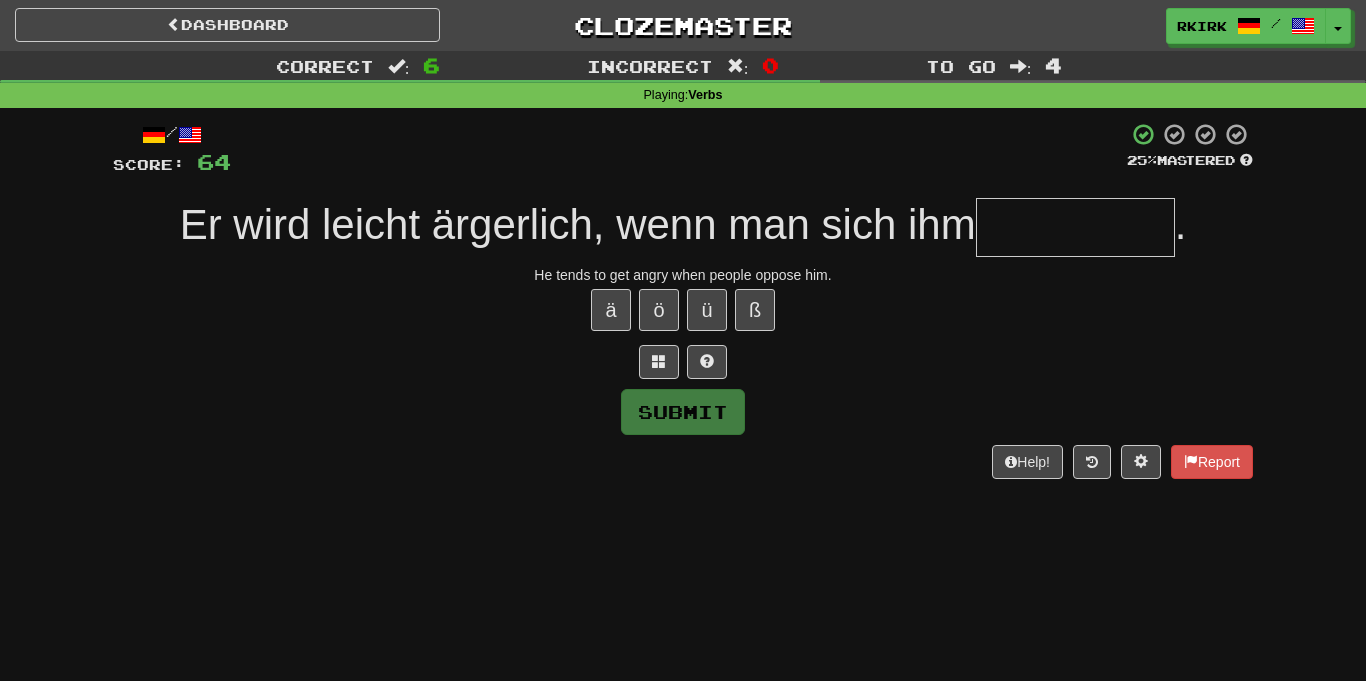 type on "*" 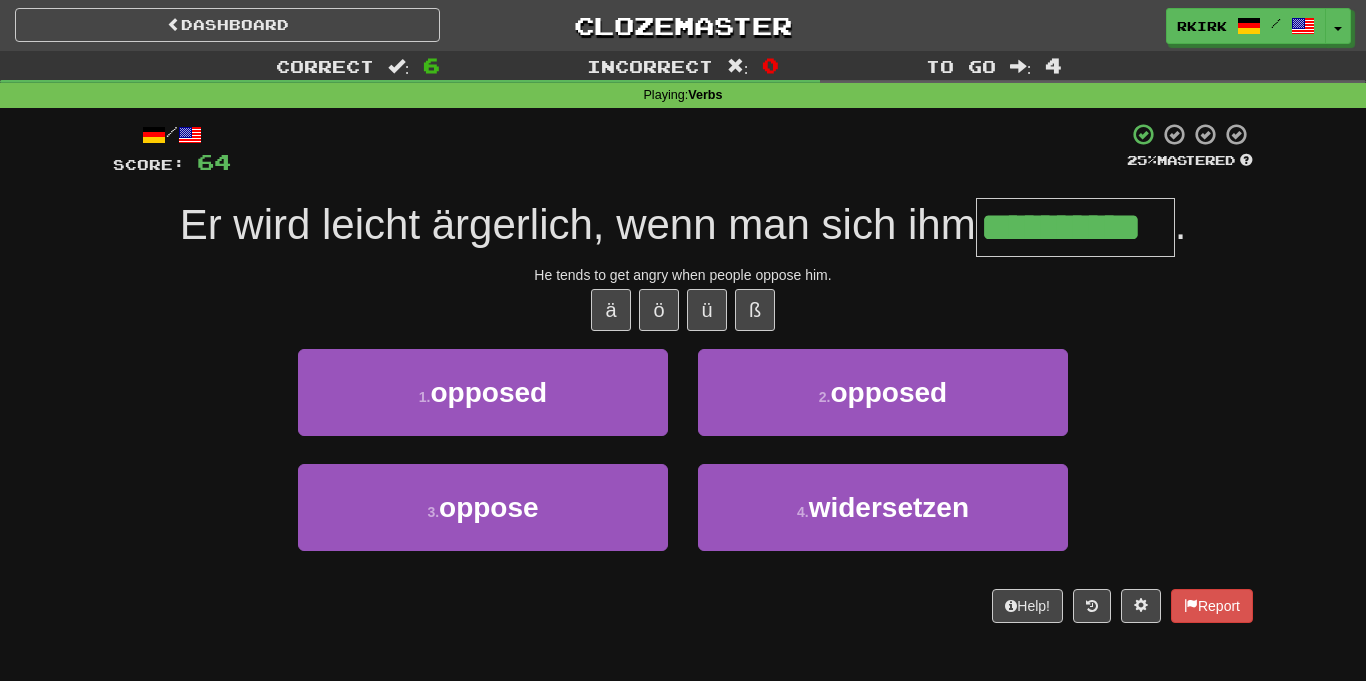 type on "**********" 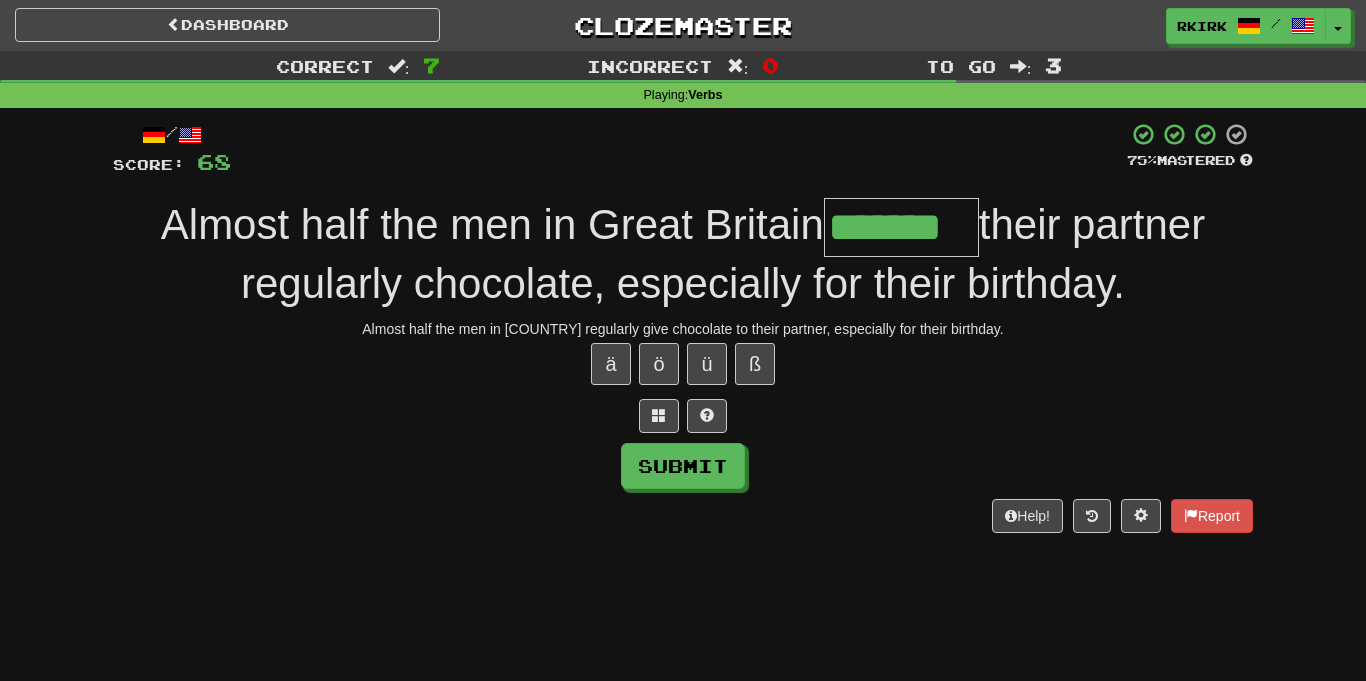 type on "*******" 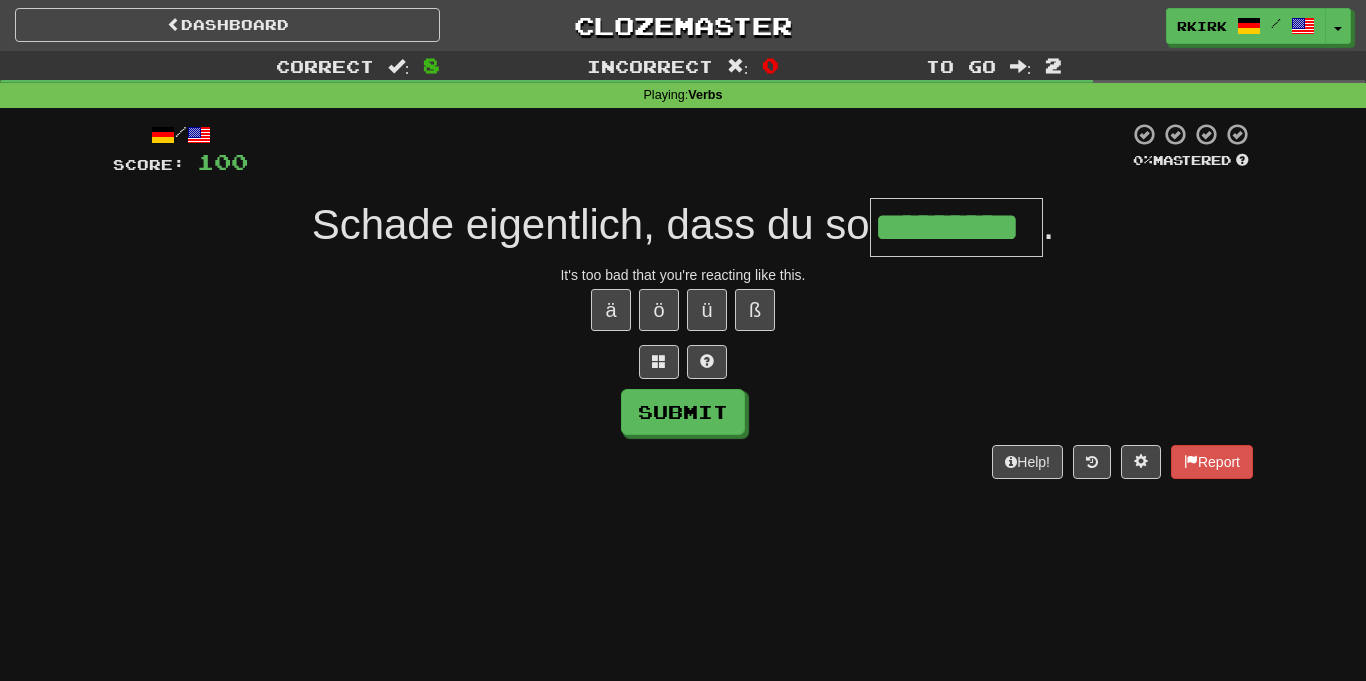 type on "*********" 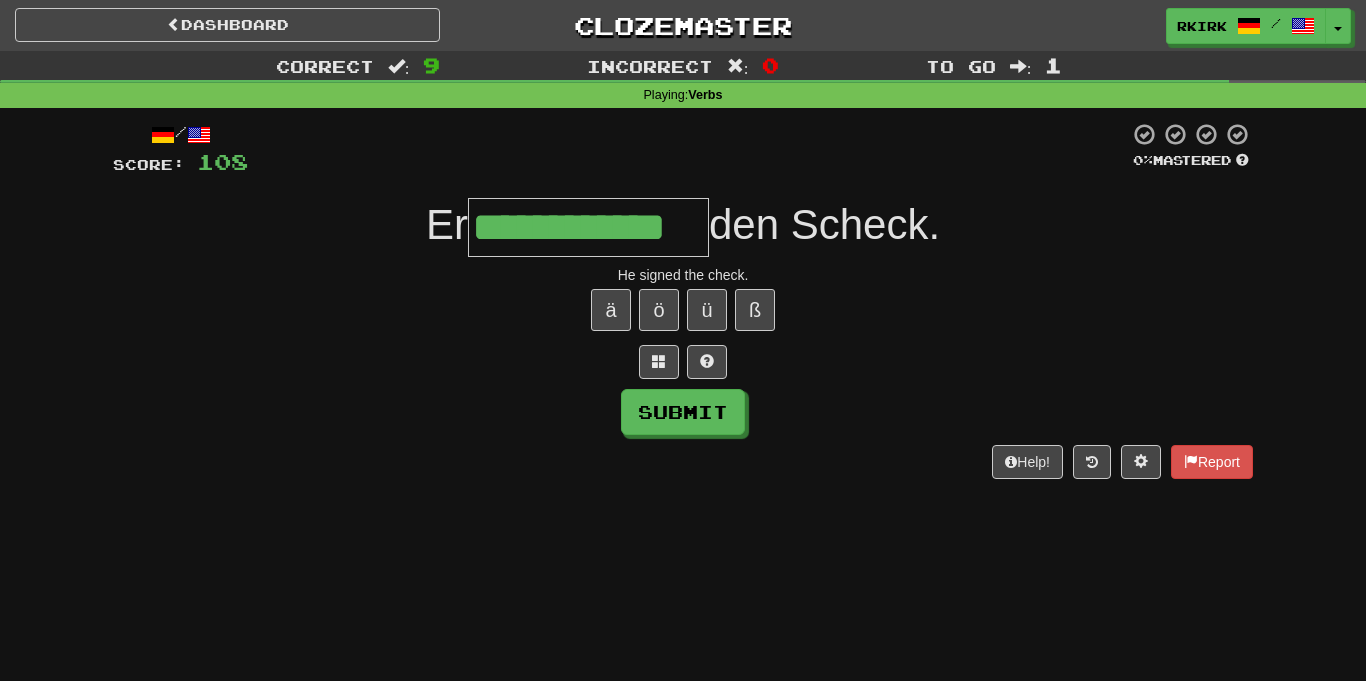 type on "**********" 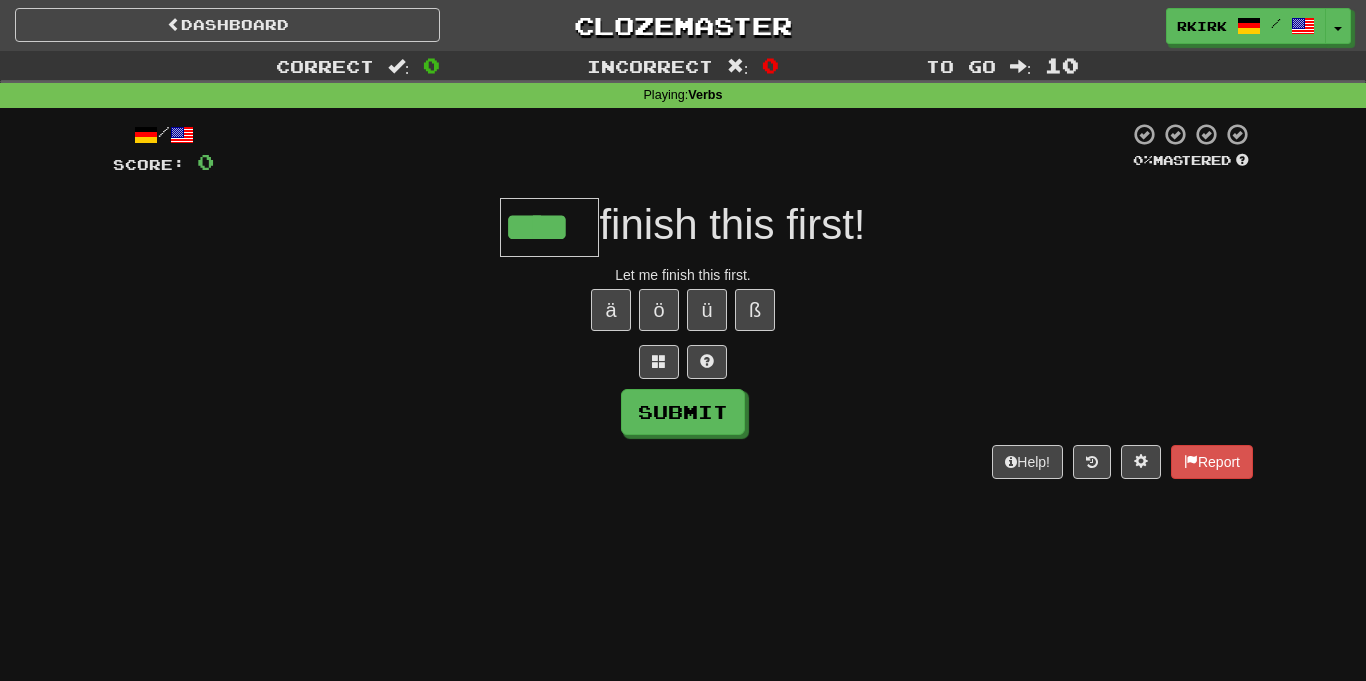 type on "****" 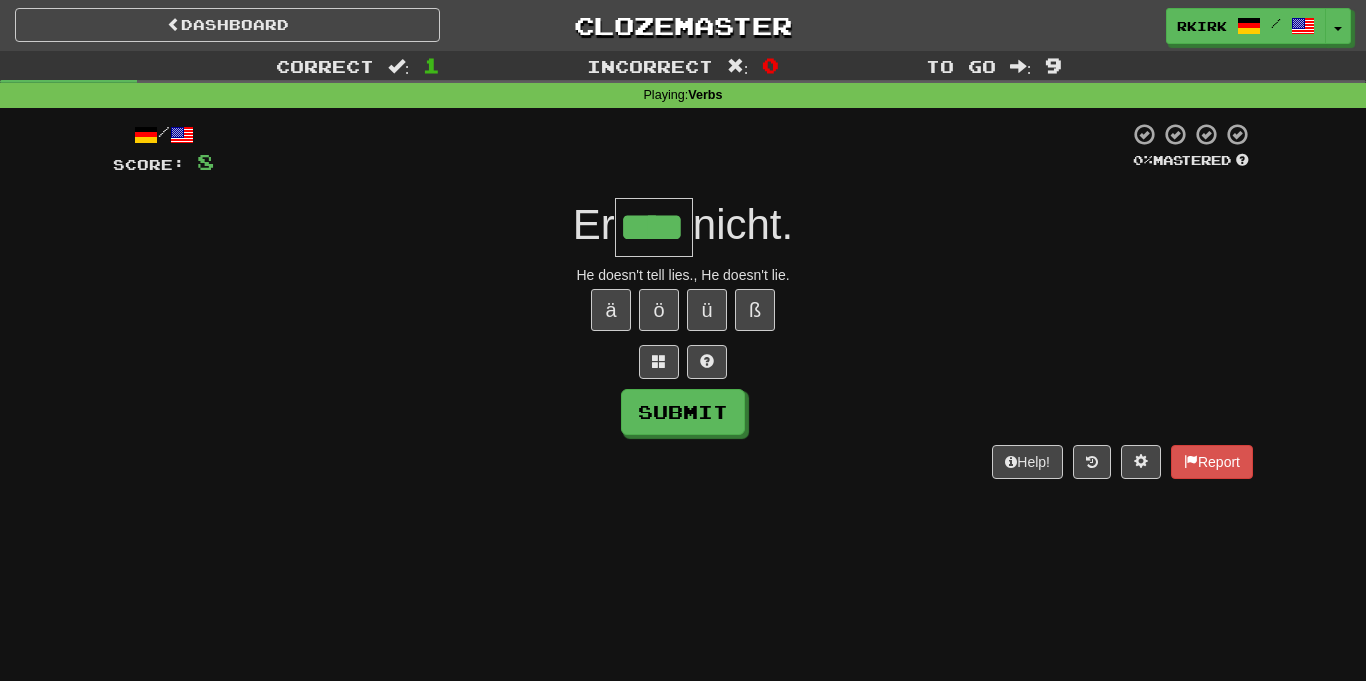 type on "****" 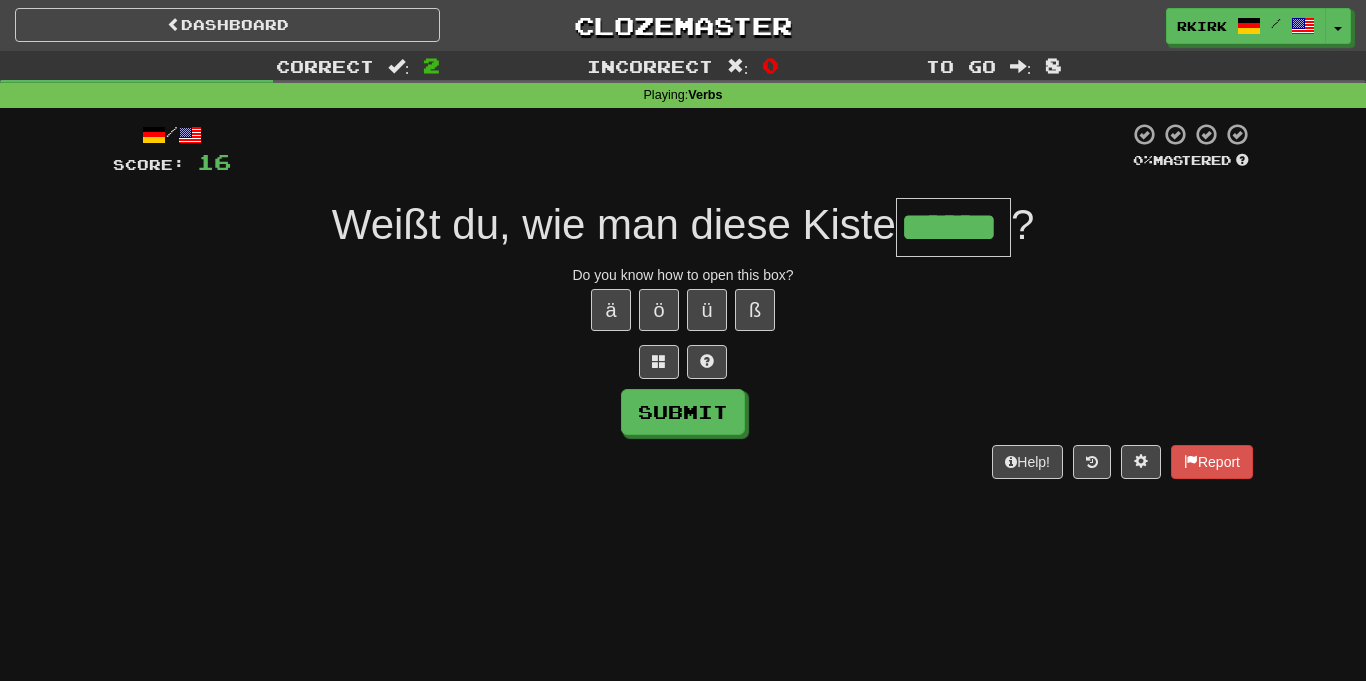 type on "******" 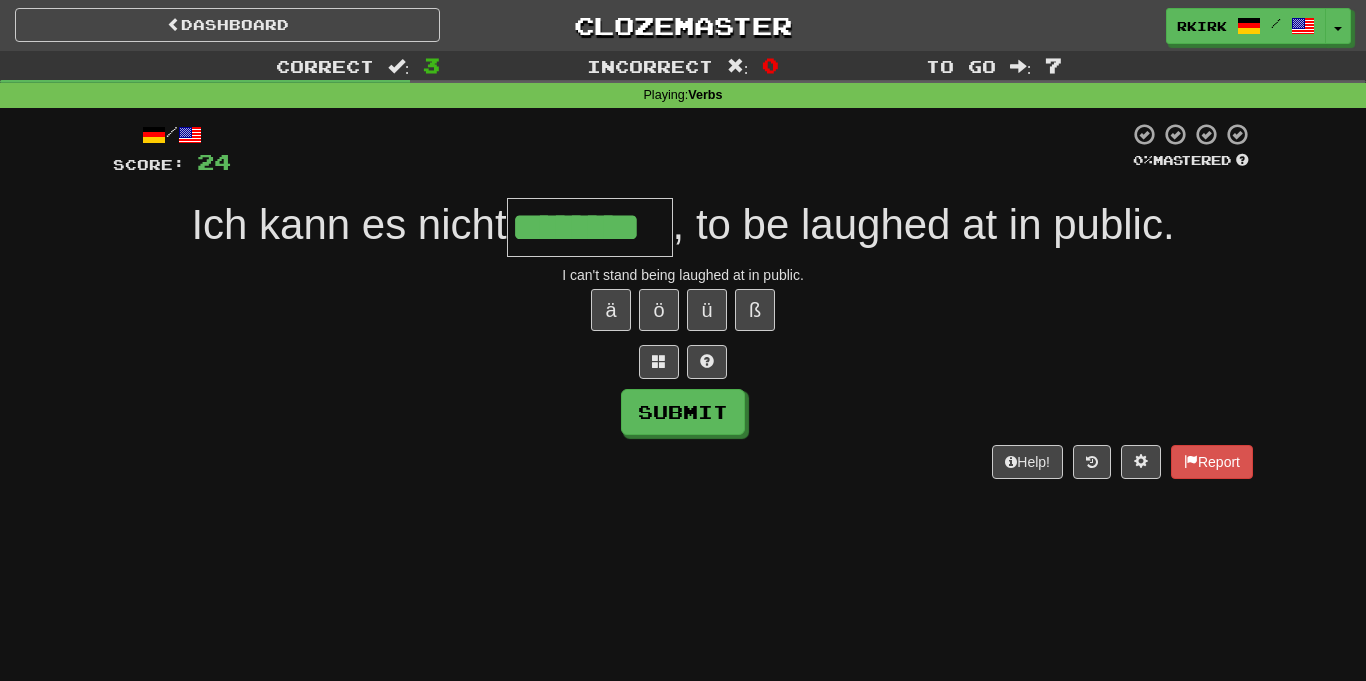 type on "********" 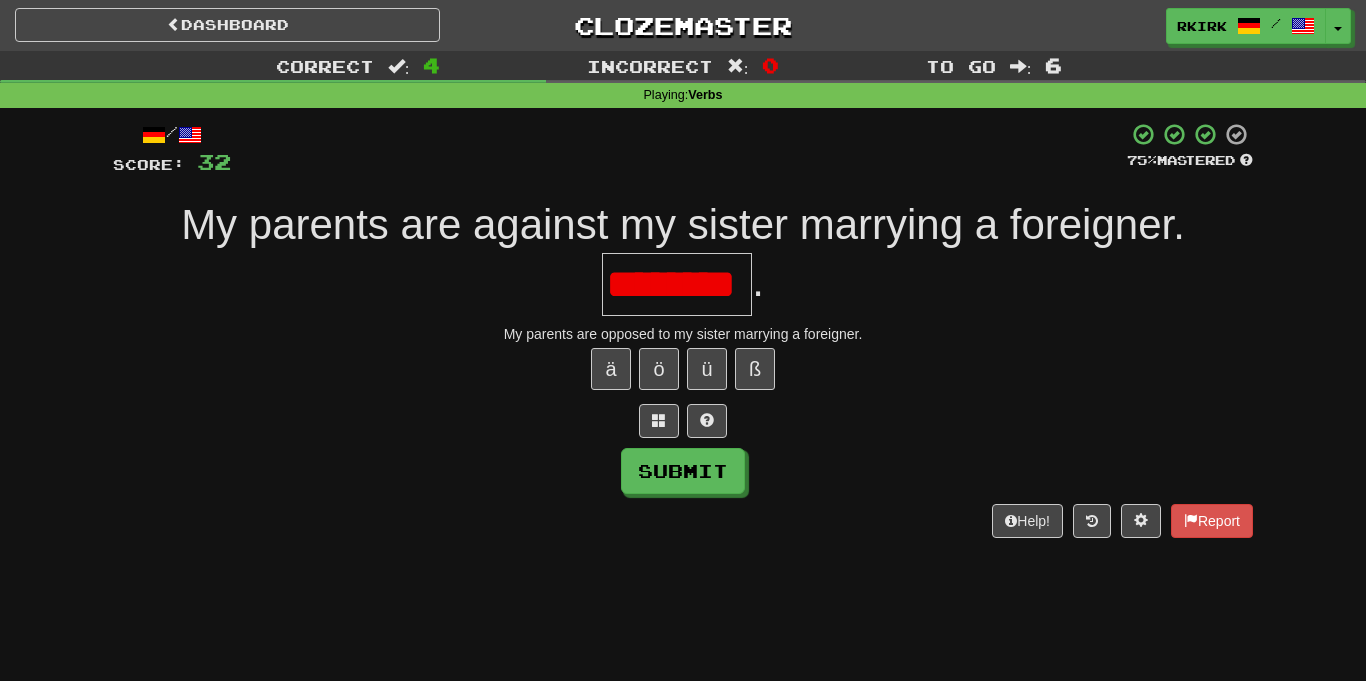 scroll, scrollTop: 0, scrollLeft: 0, axis: both 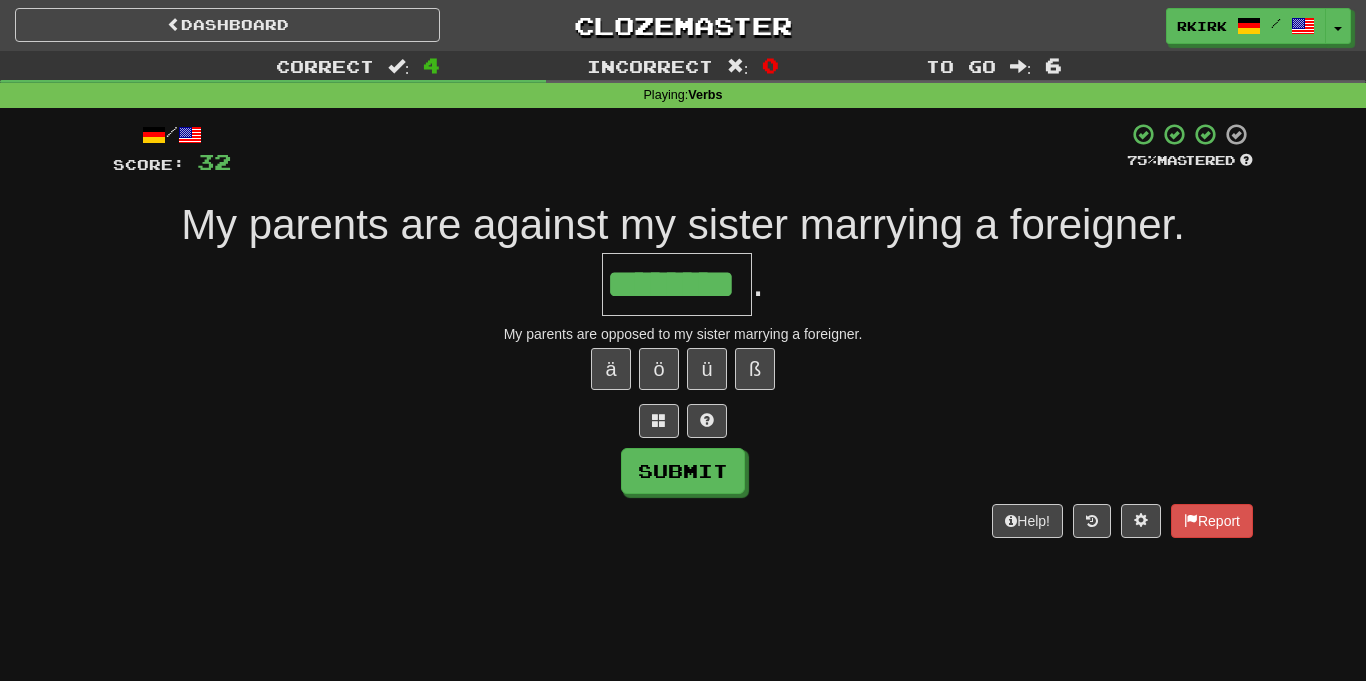type on "********" 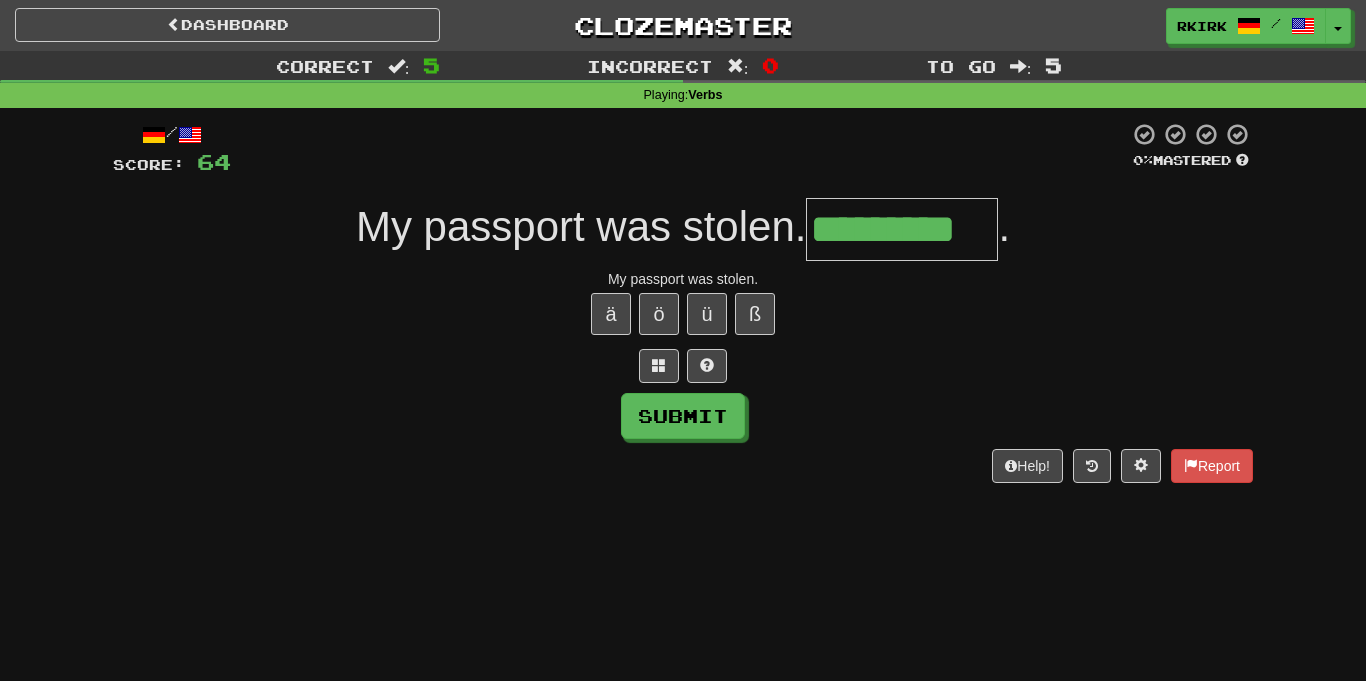type on "*********" 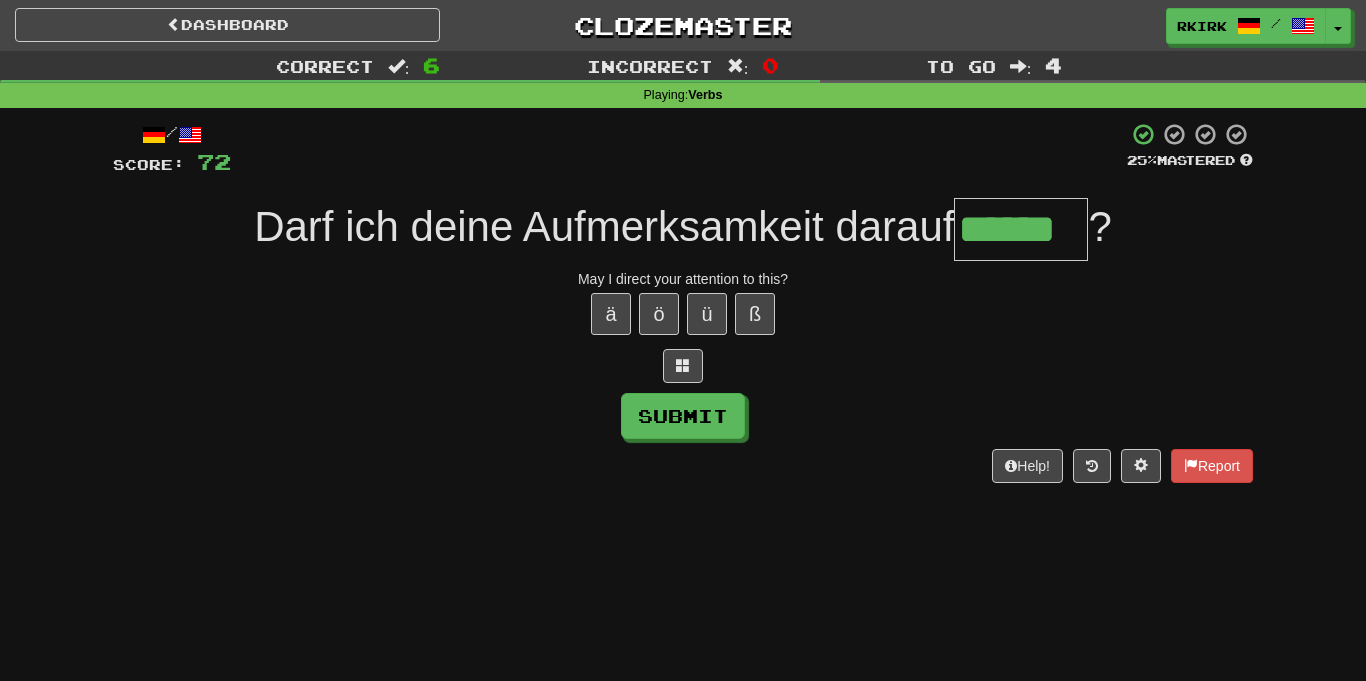 type on "******" 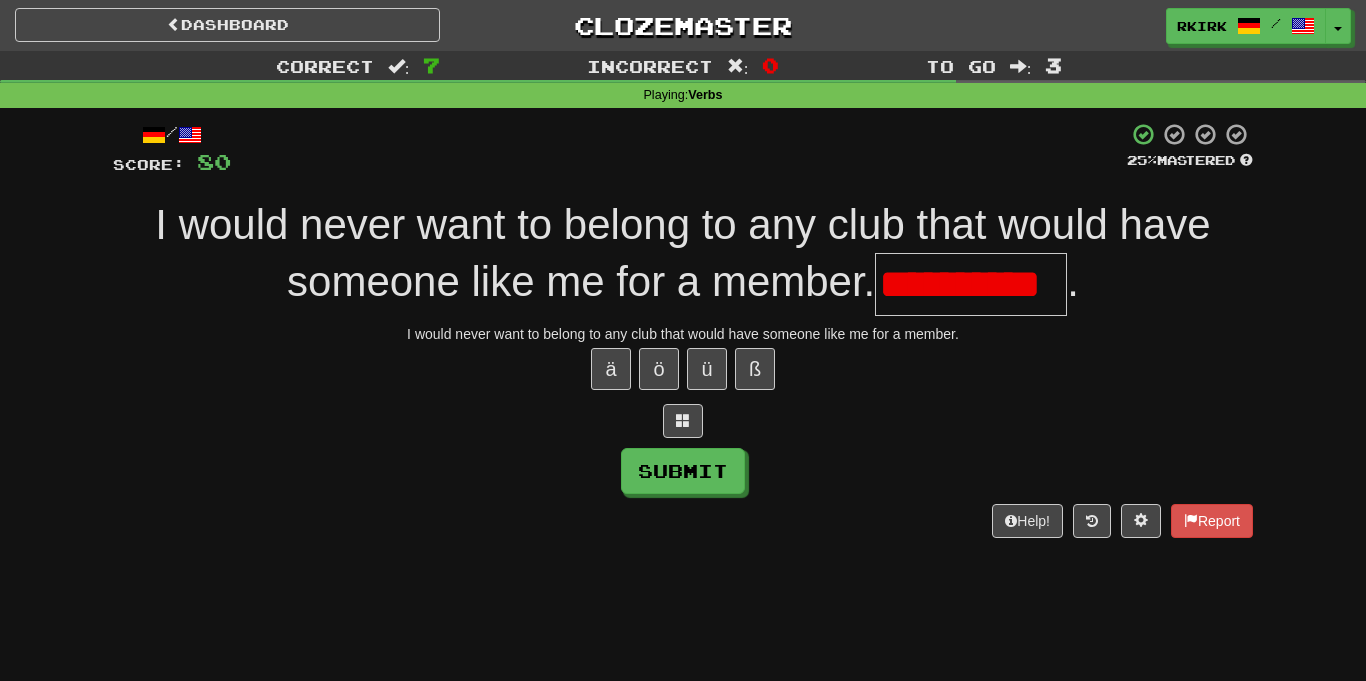 scroll, scrollTop: 0, scrollLeft: 0, axis: both 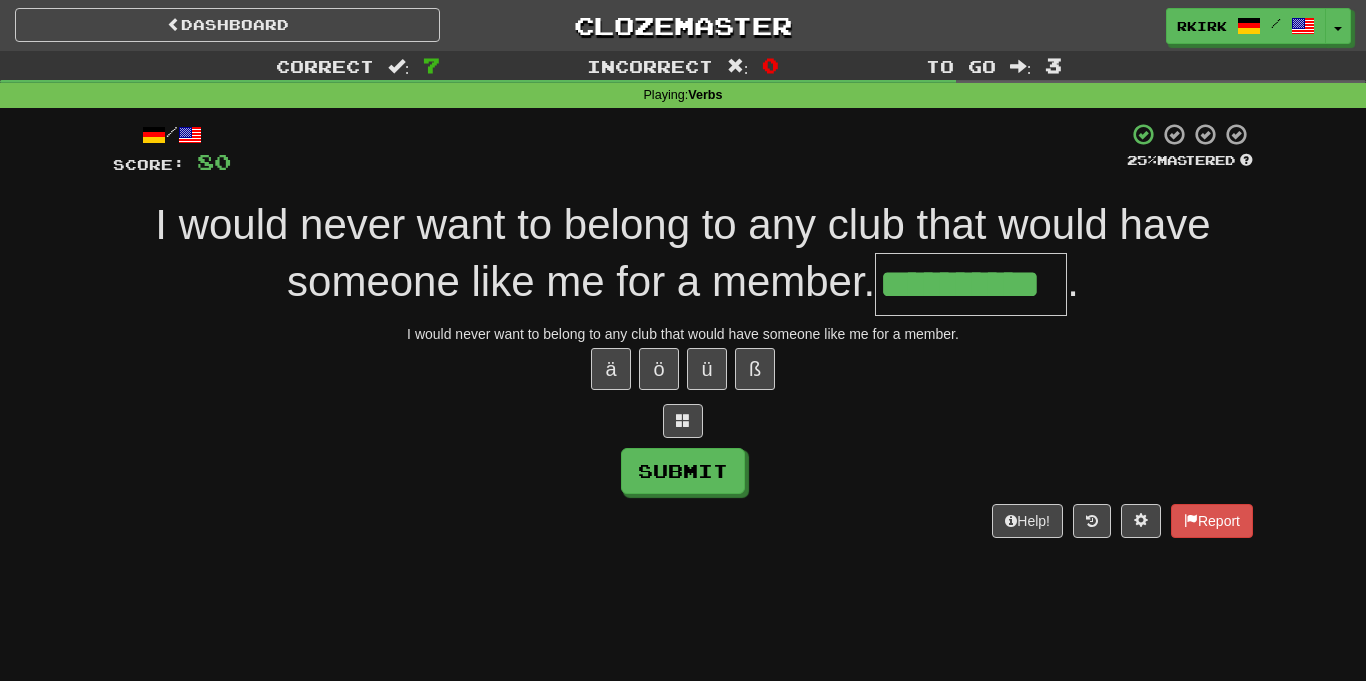 type on "**********" 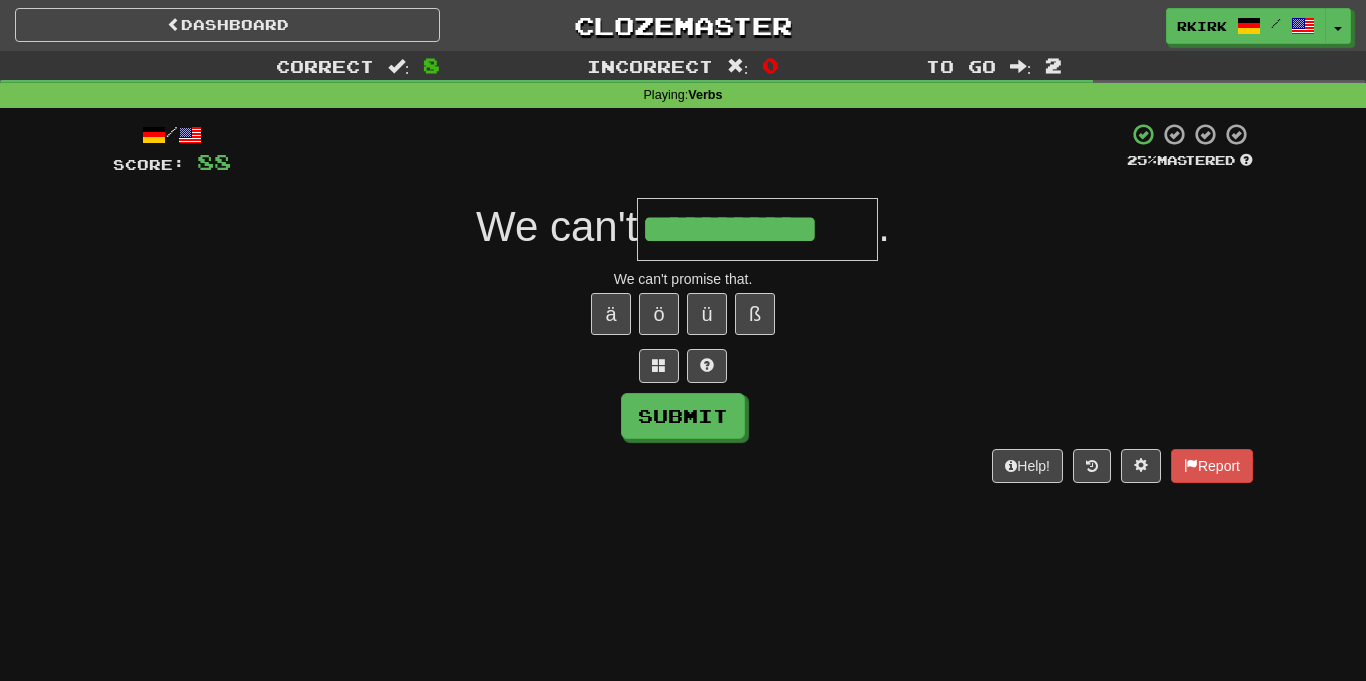 type on "**********" 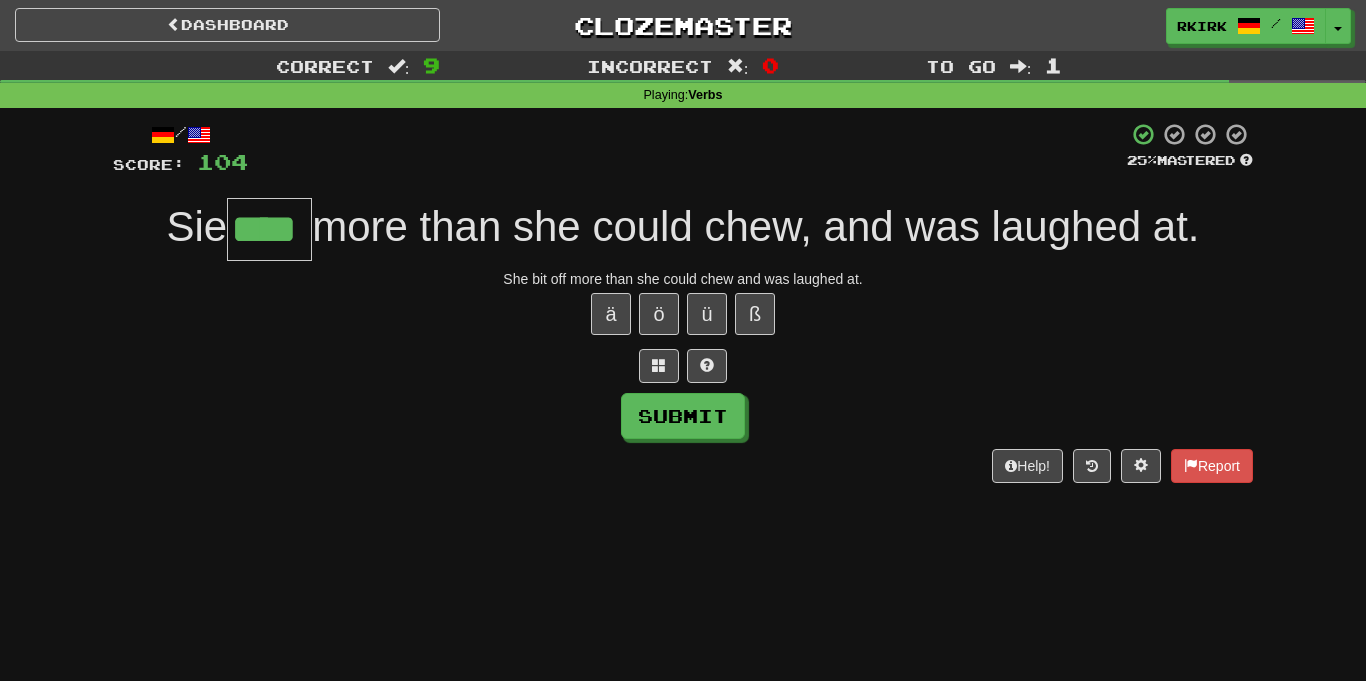 type on "****" 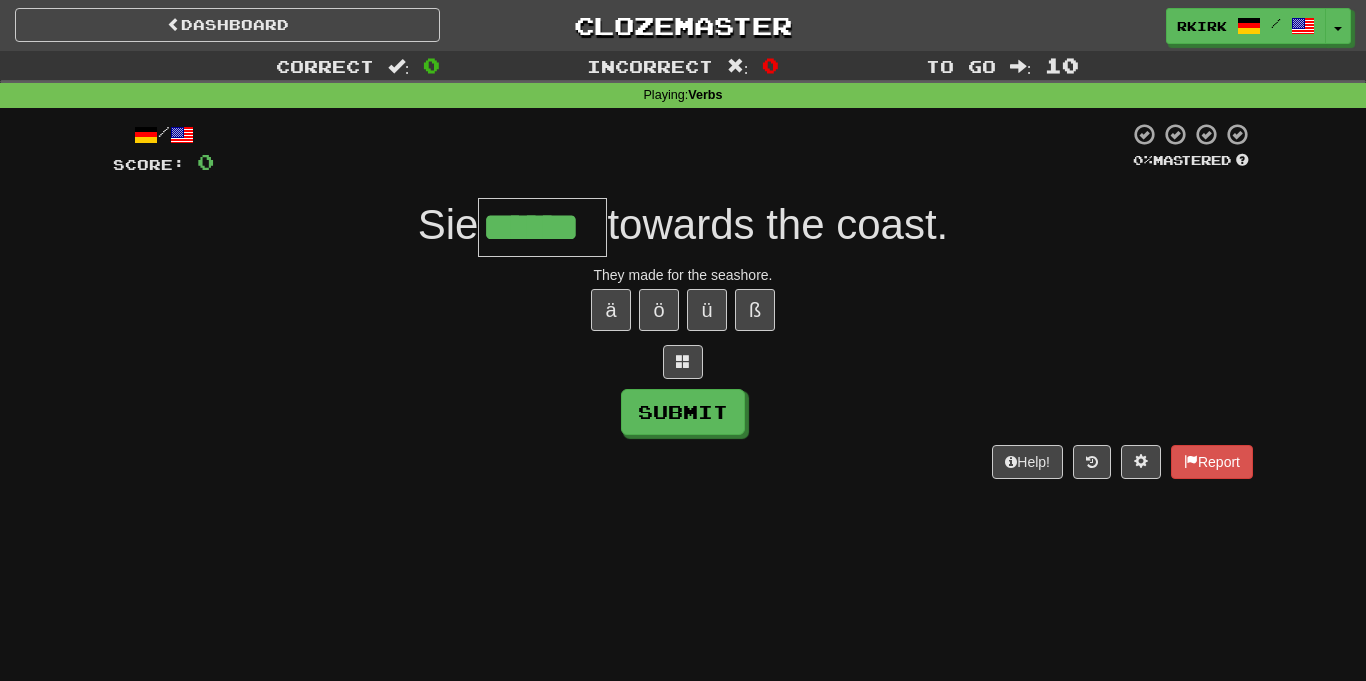type on "******" 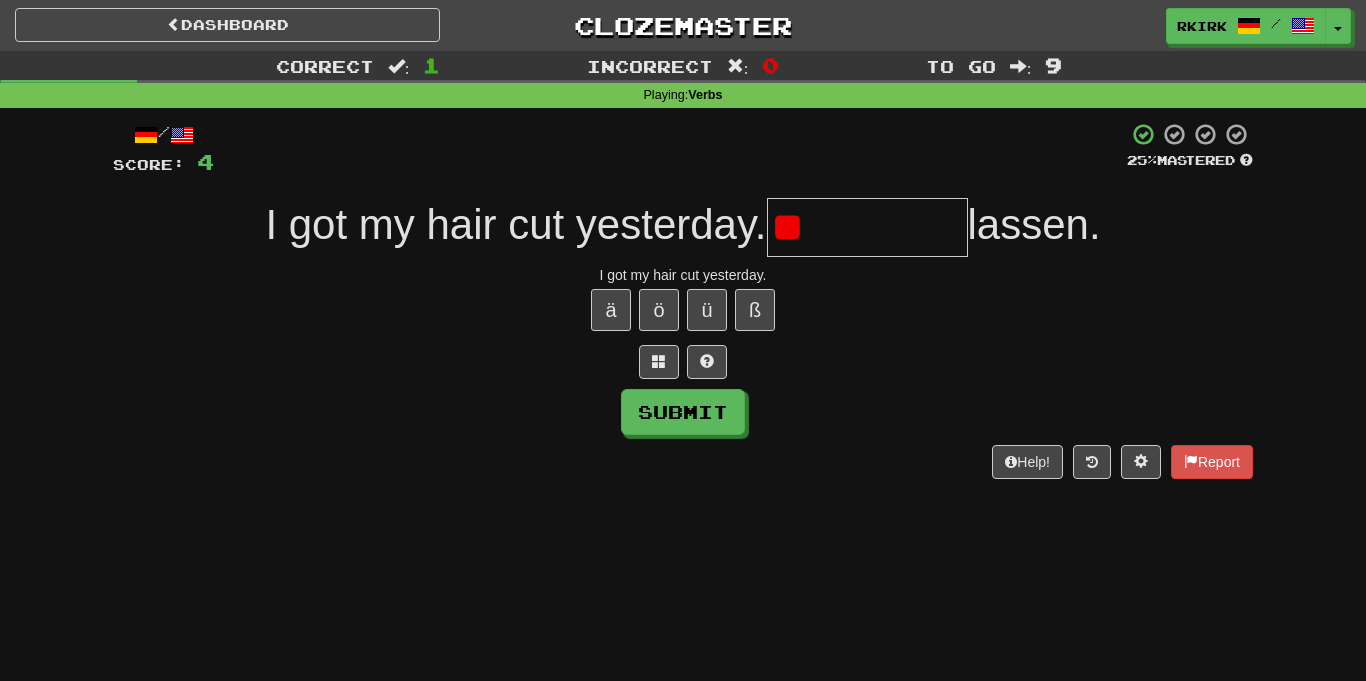 type on "*" 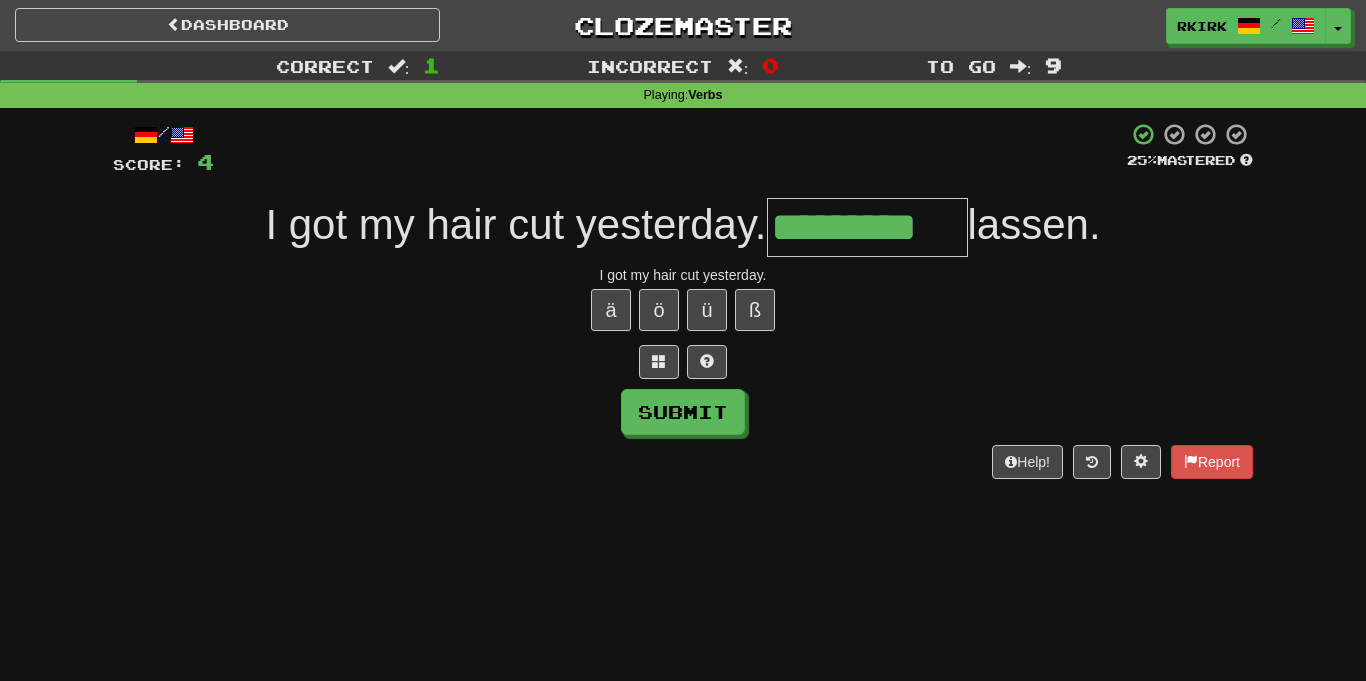 type on "*********" 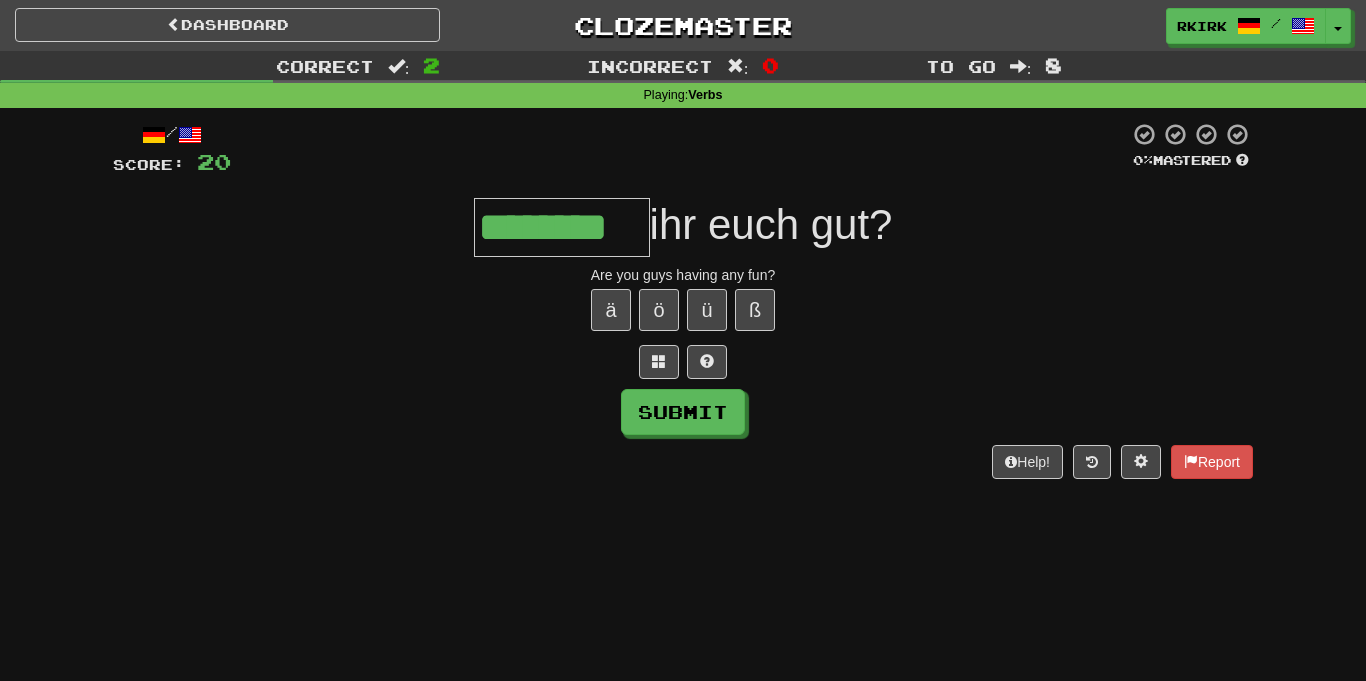 type on "********" 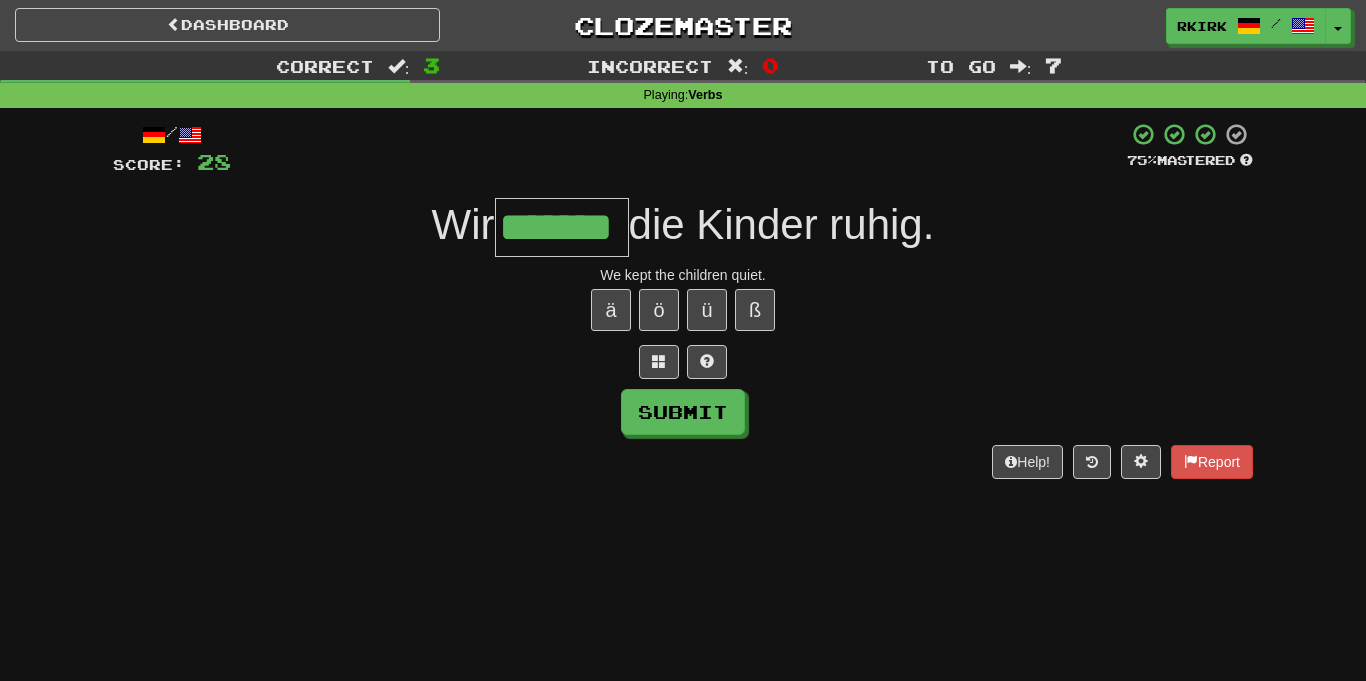type on "*******" 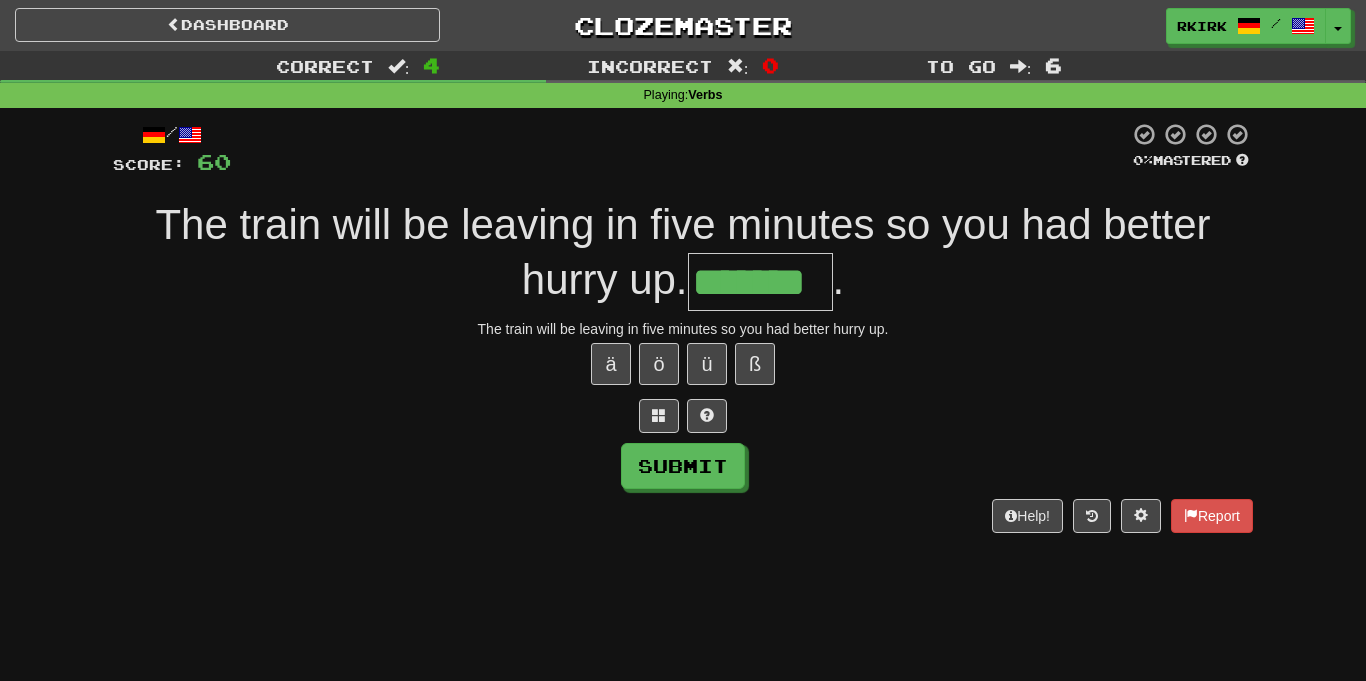 type on "*******" 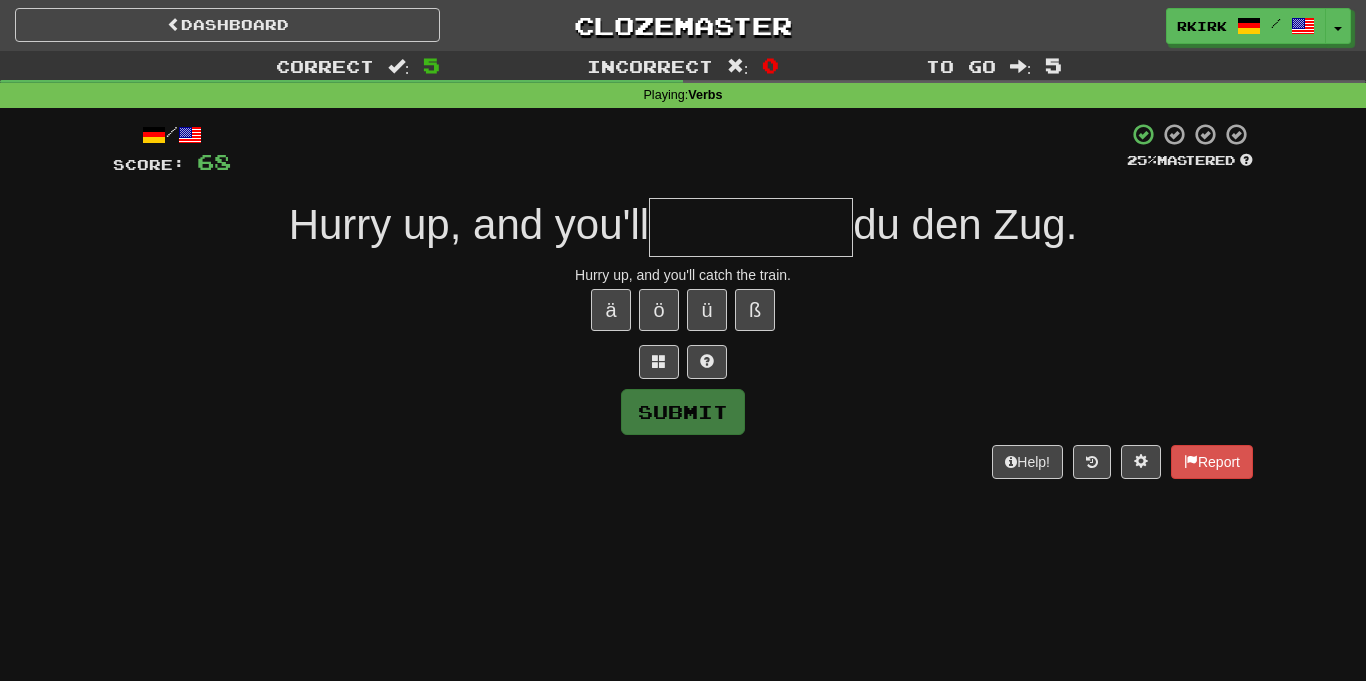 type on "*" 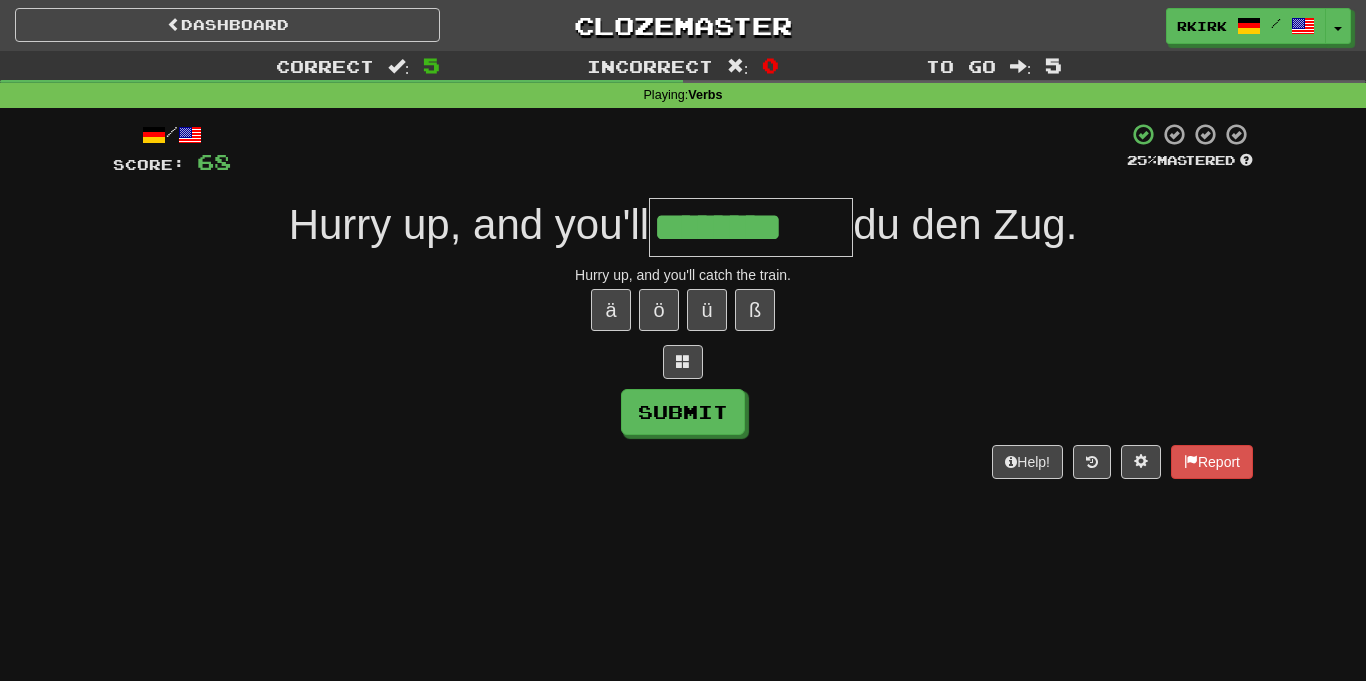 type on "********" 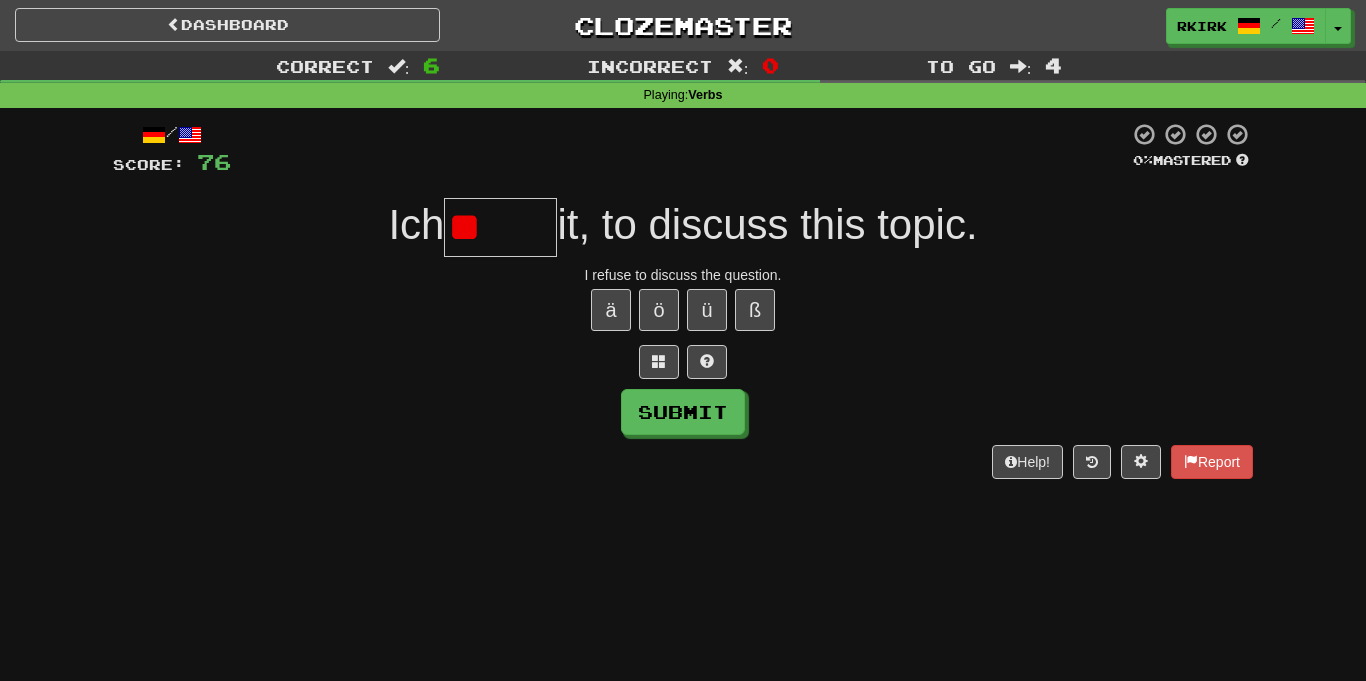 type on "*" 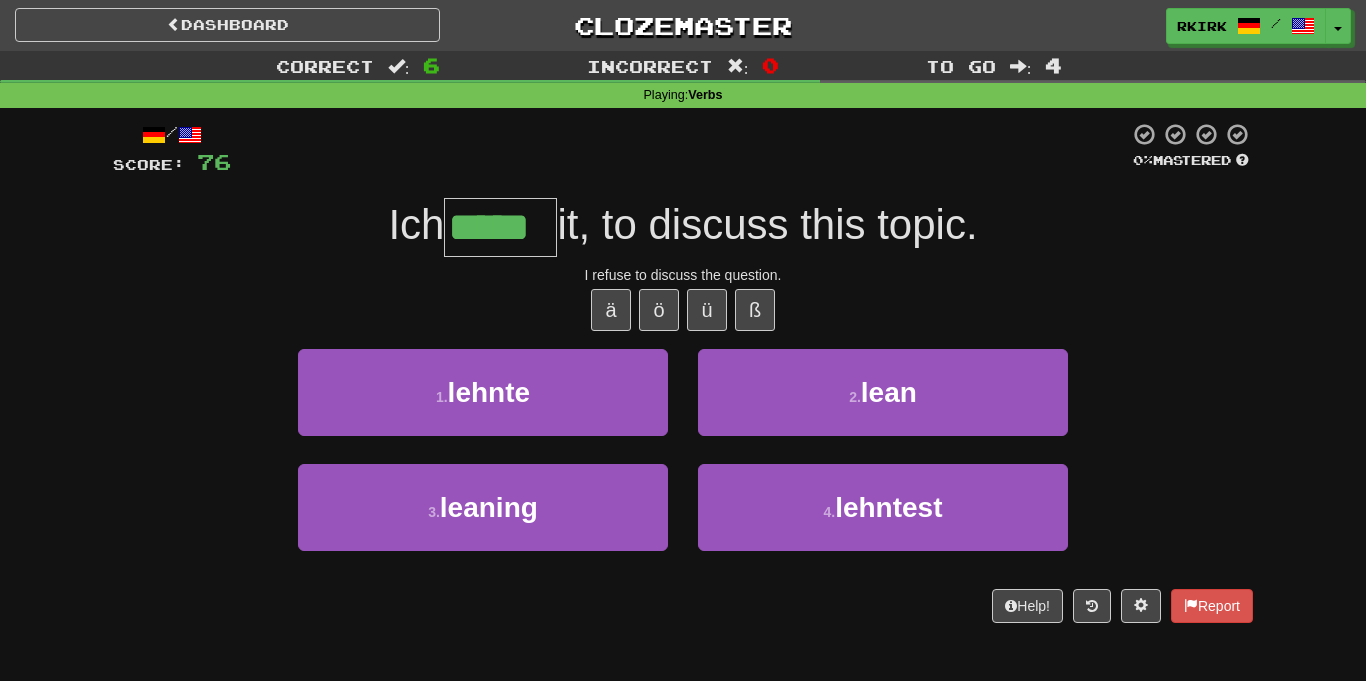 type on "*****" 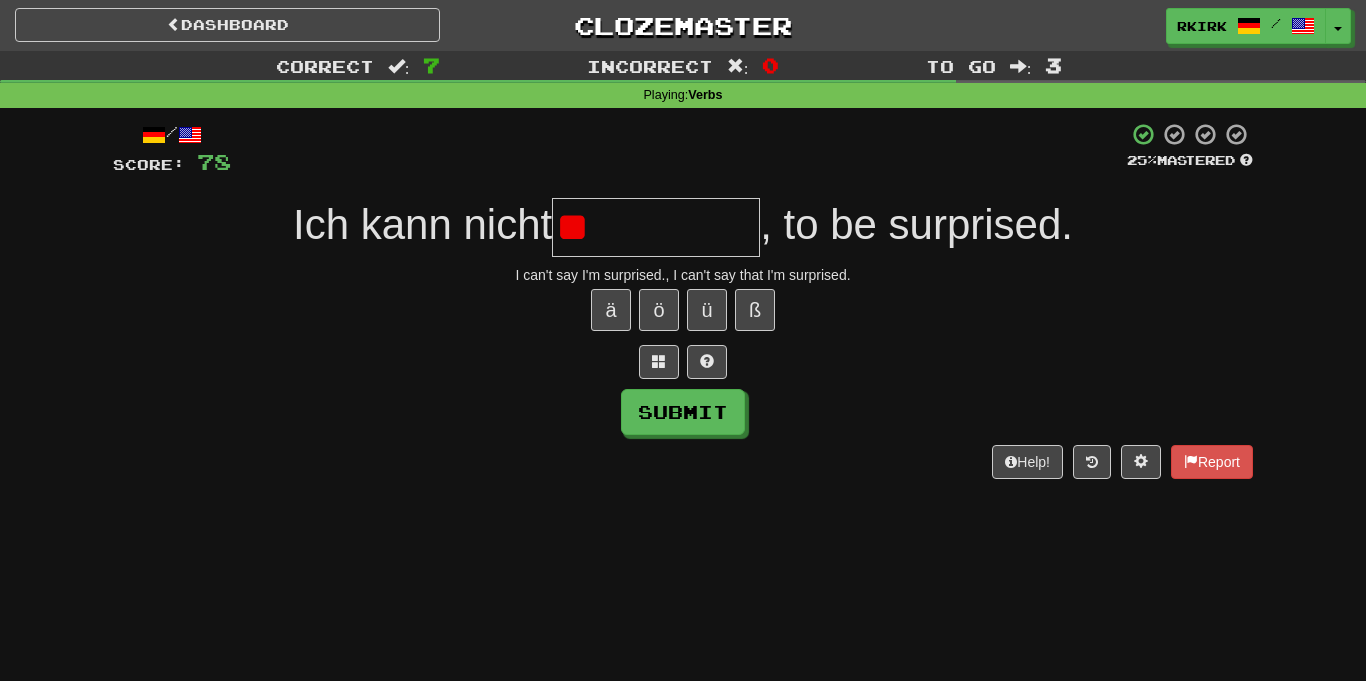 type on "*" 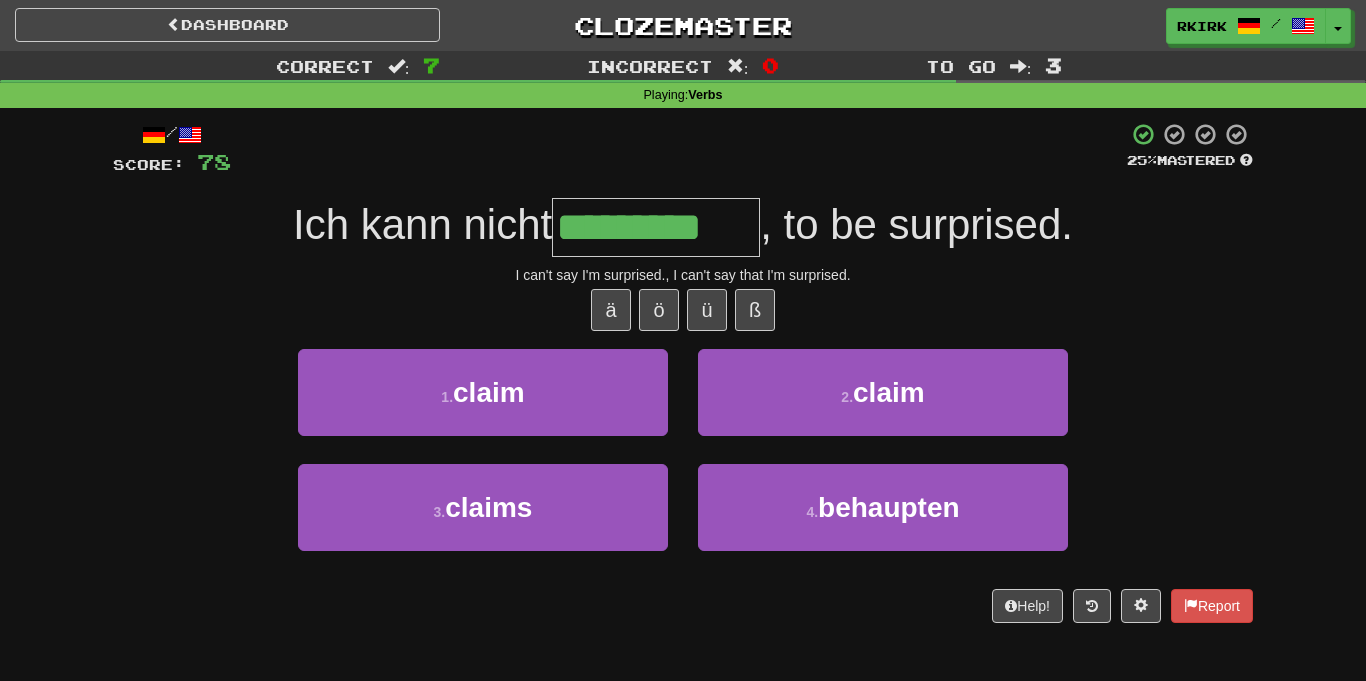 type on "*********" 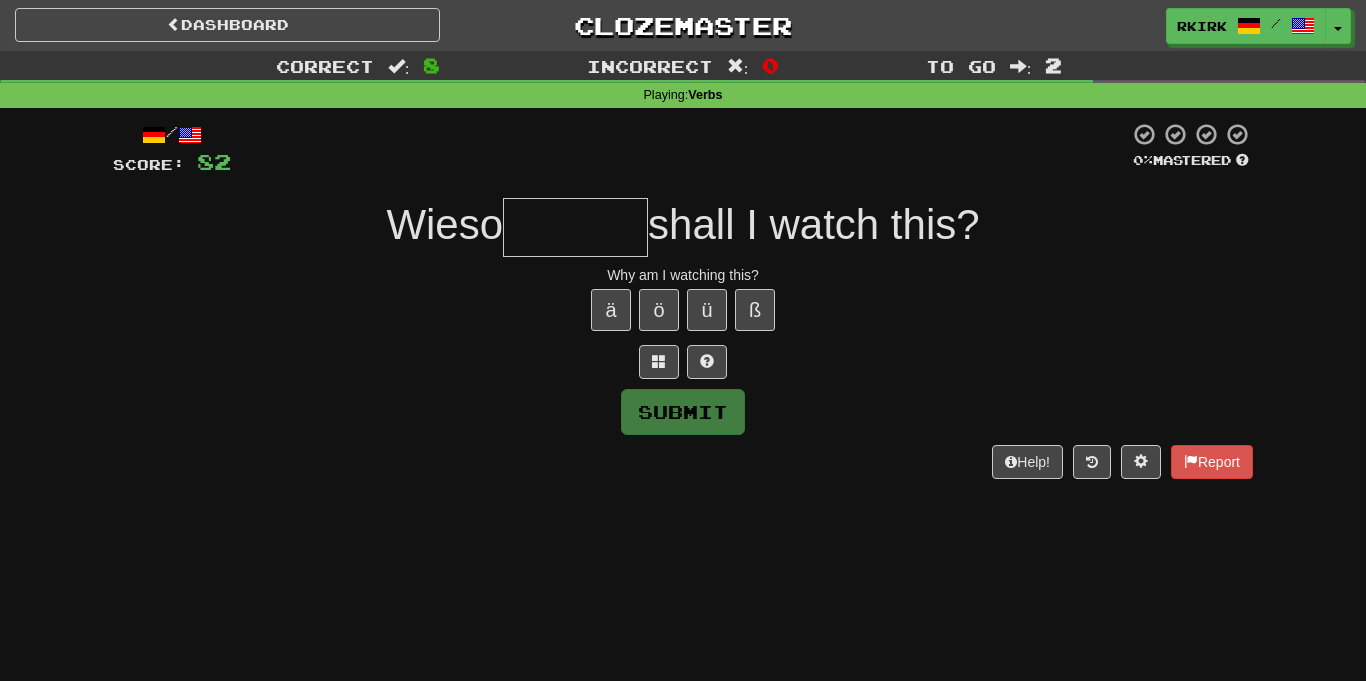 type on "*" 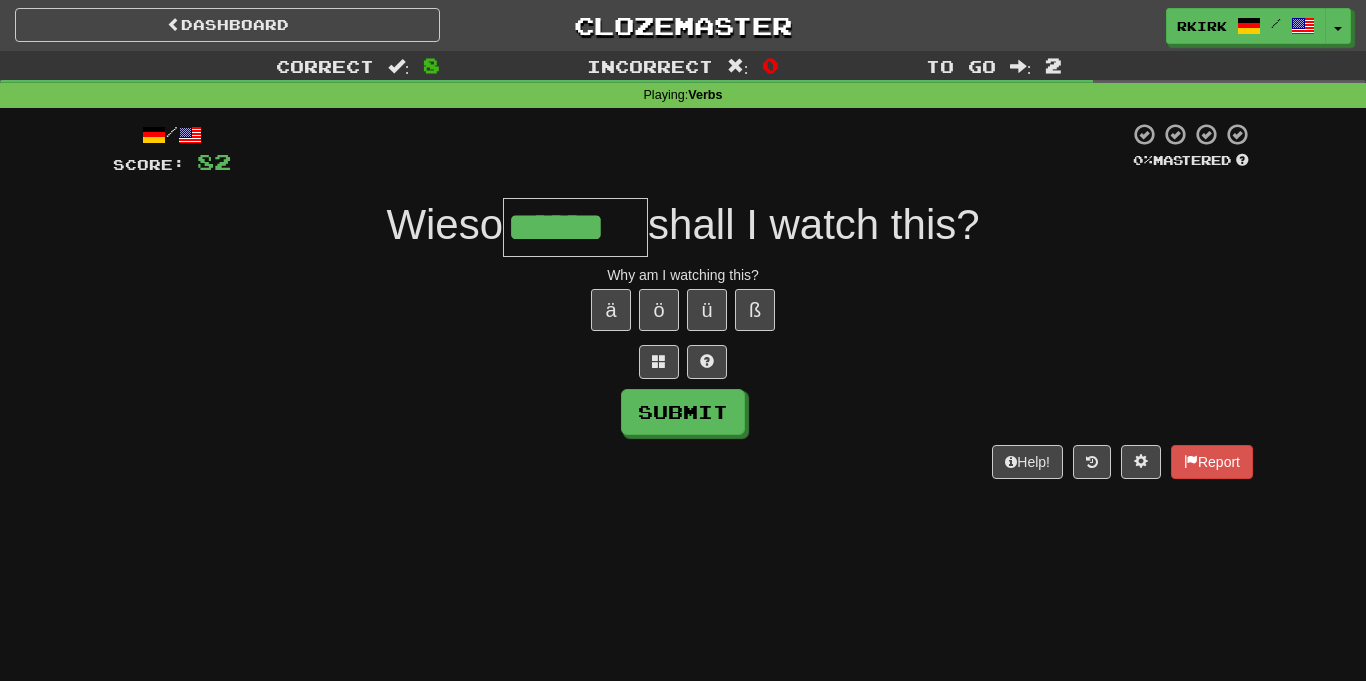 type on "******" 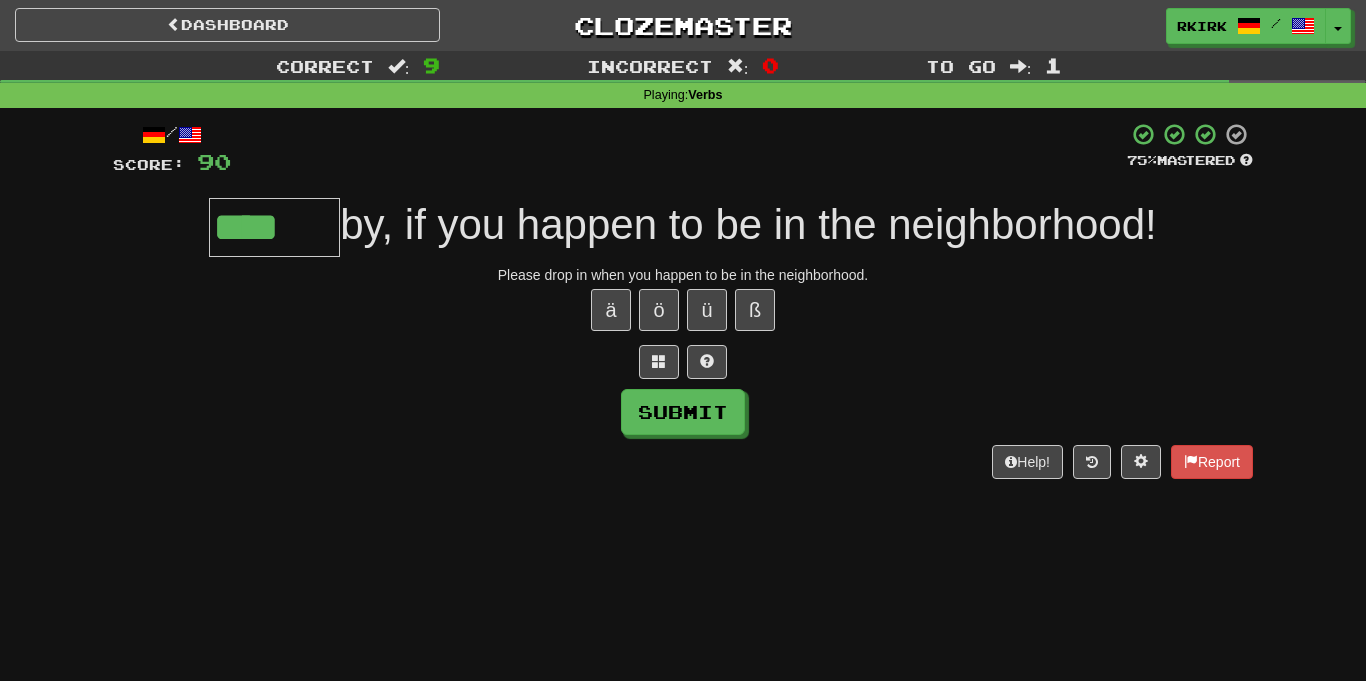 type on "****" 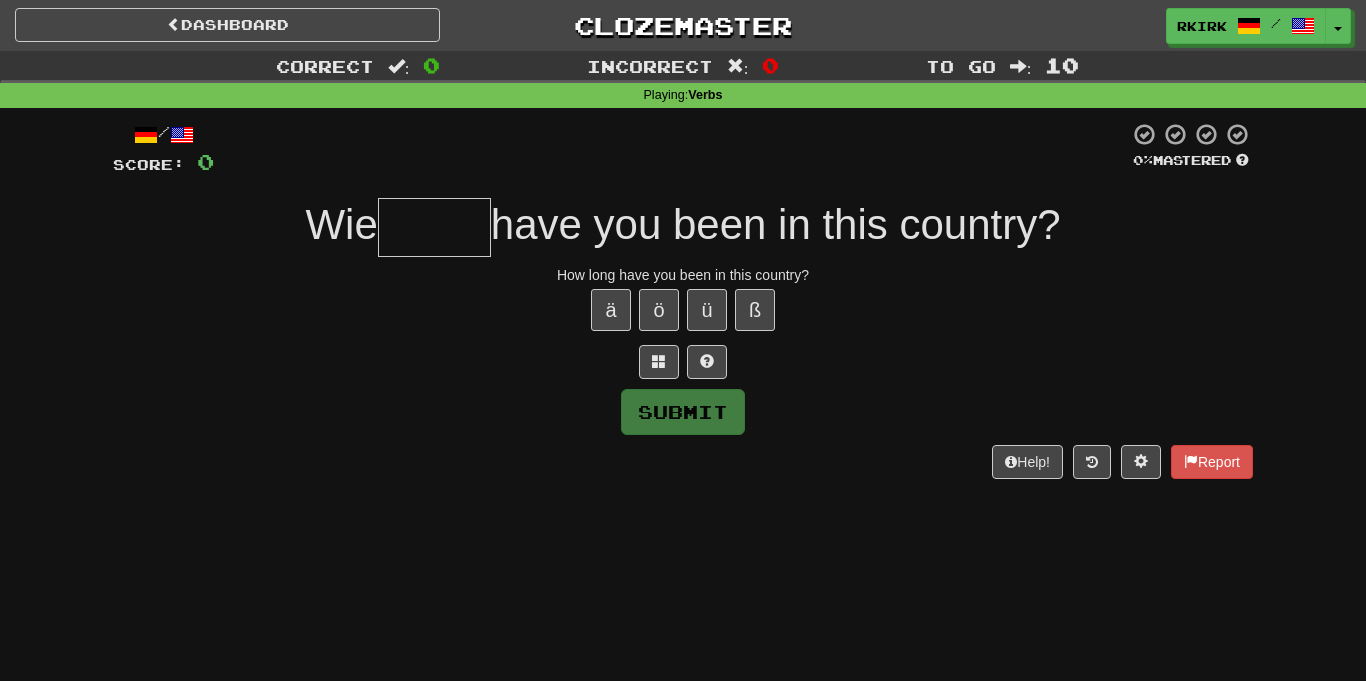 type on "*" 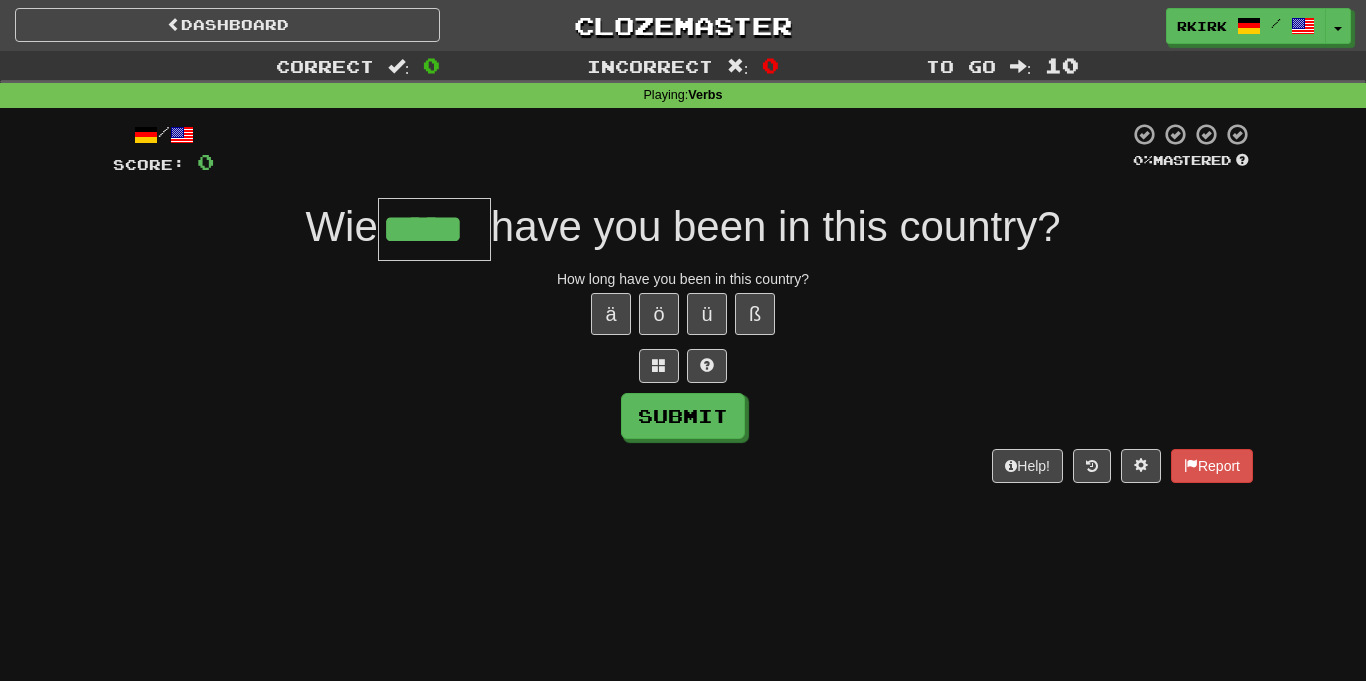 scroll, scrollTop: 0, scrollLeft: 12, axis: horizontal 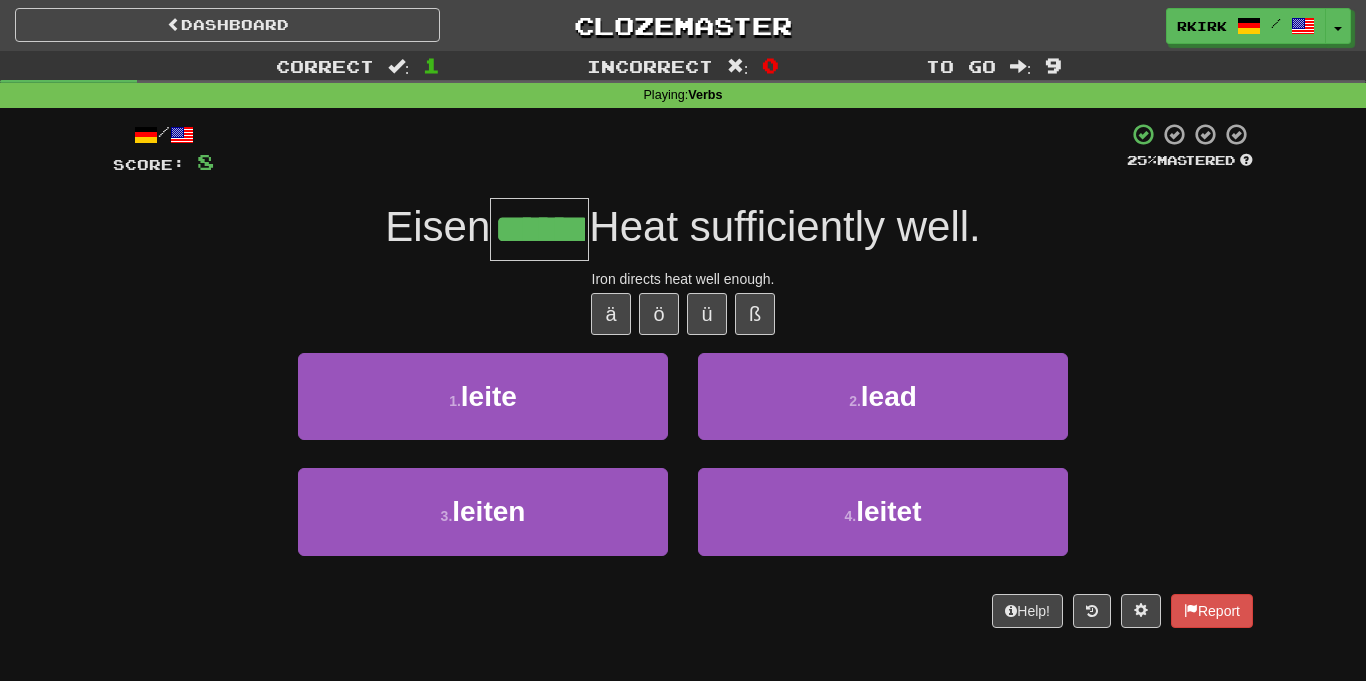 type on "******" 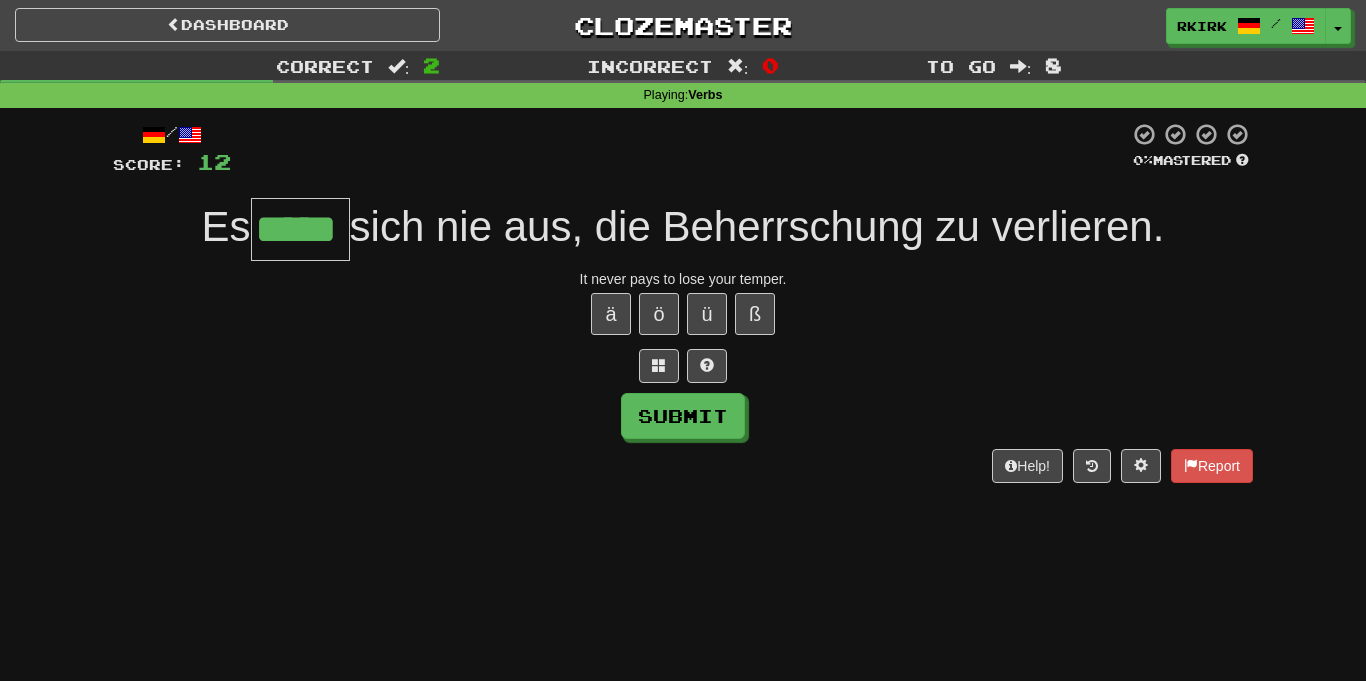 type on "*****" 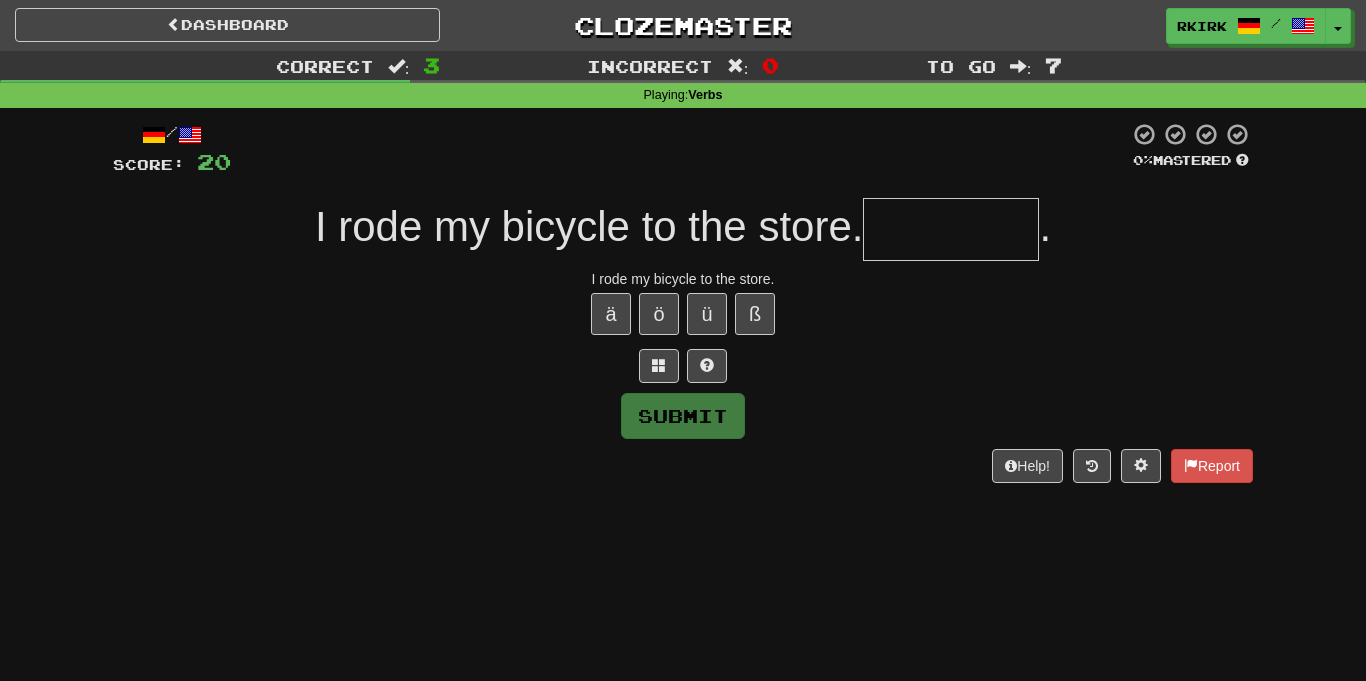 type on "*" 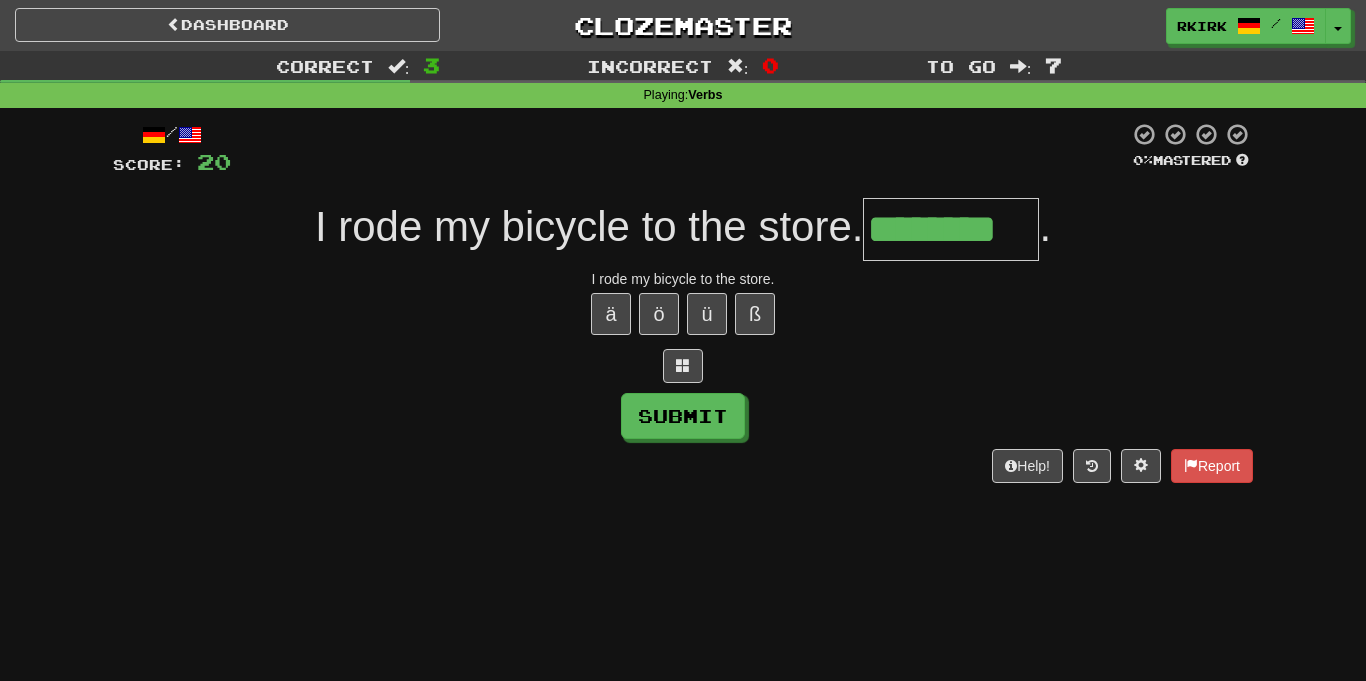 type on "********" 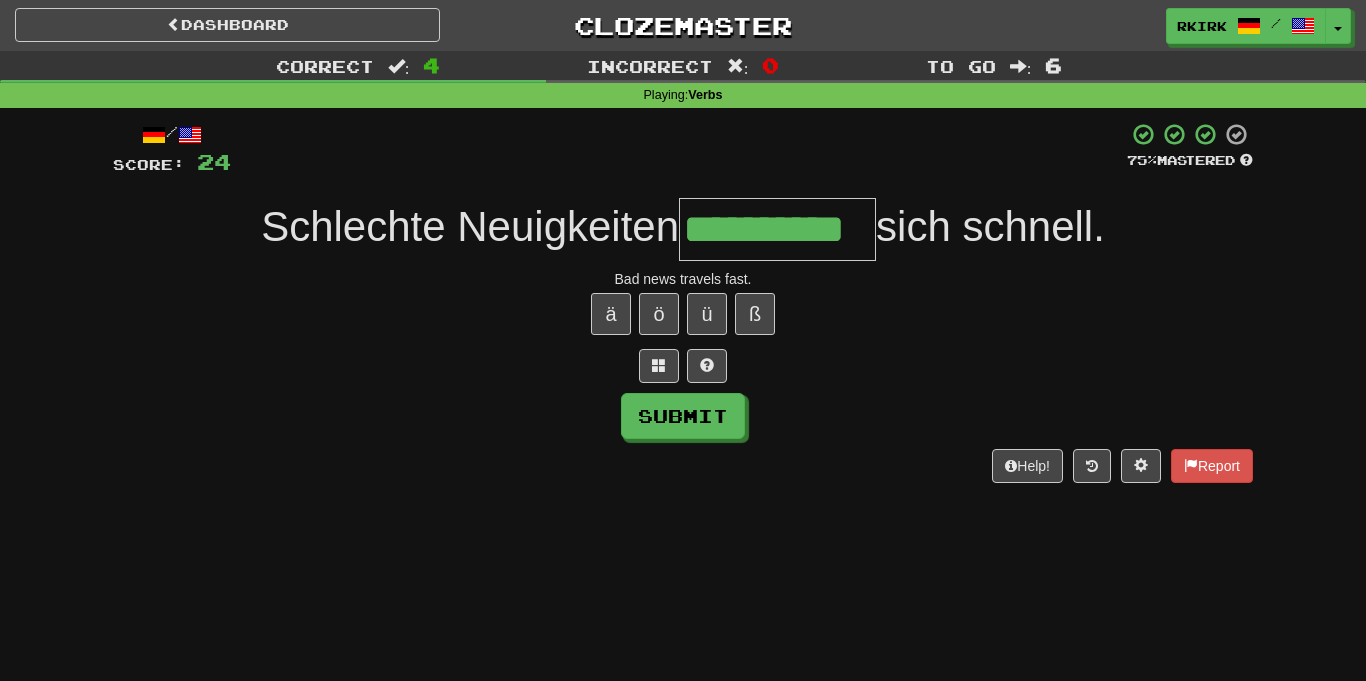 type on "**********" 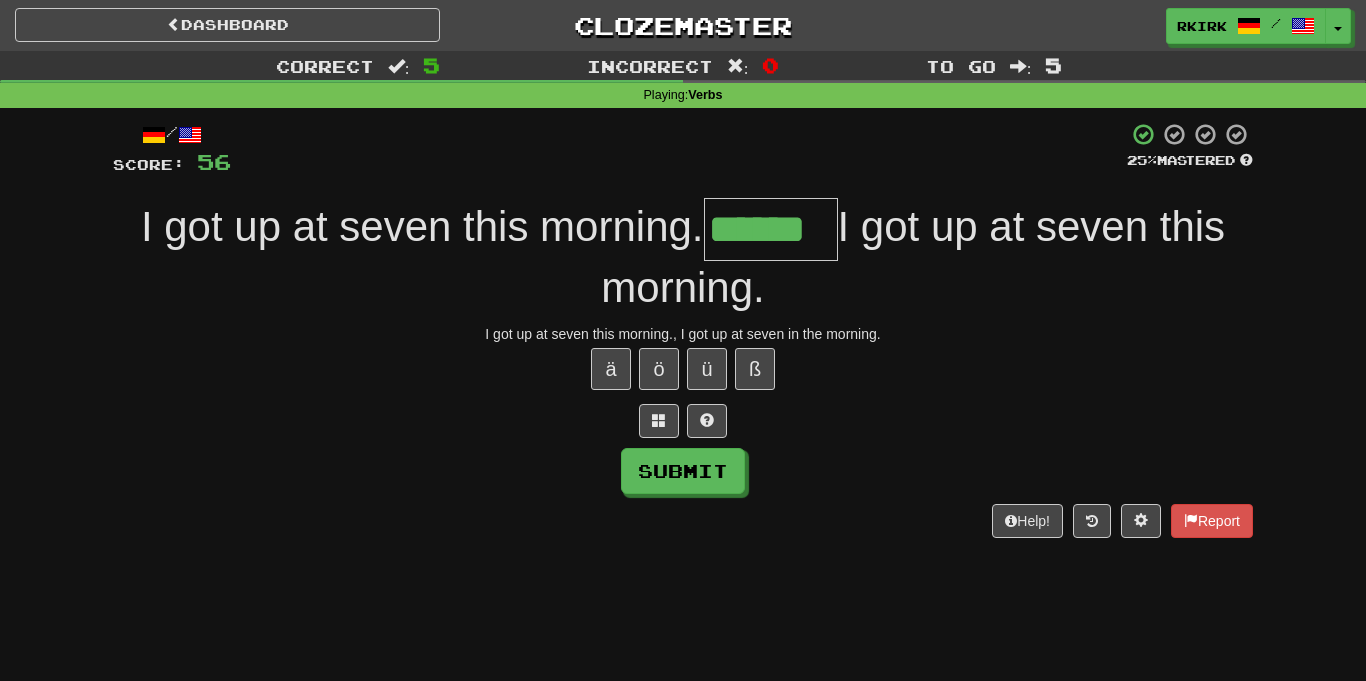scroll, scrollTop: 0, scrollLeft: 5, axis: horizontal 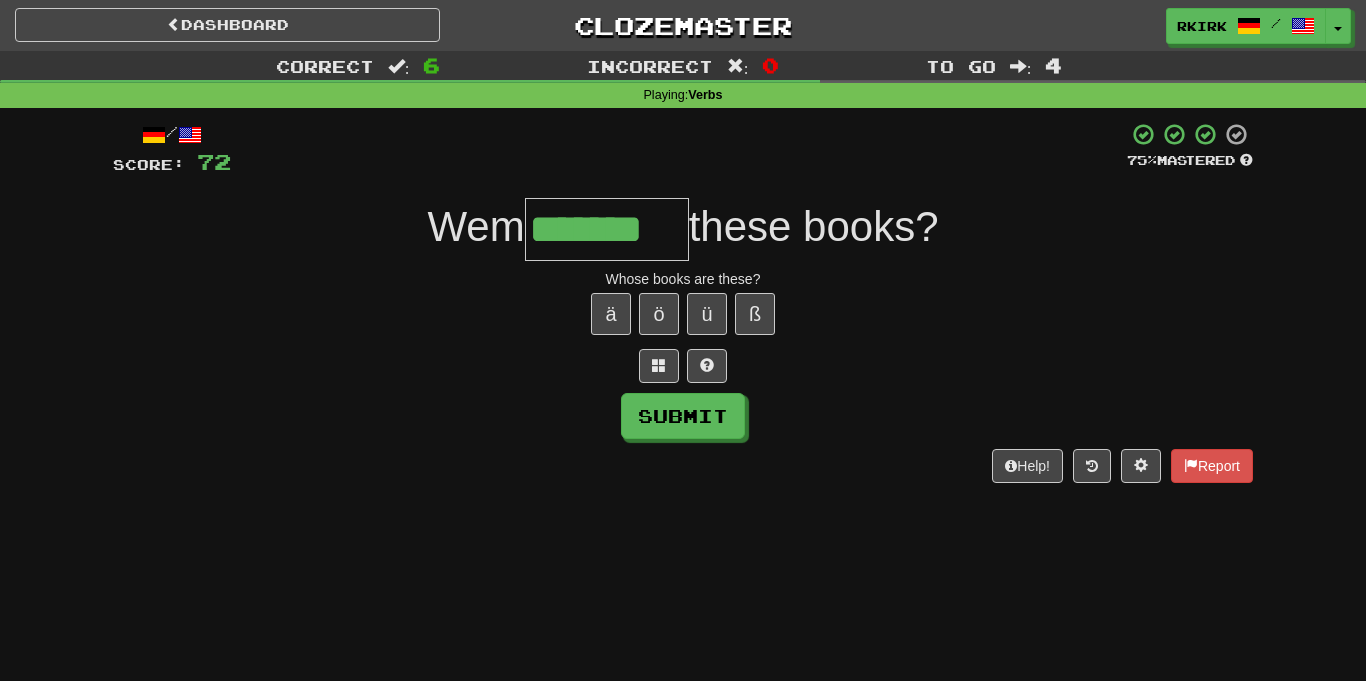 type on "*******" 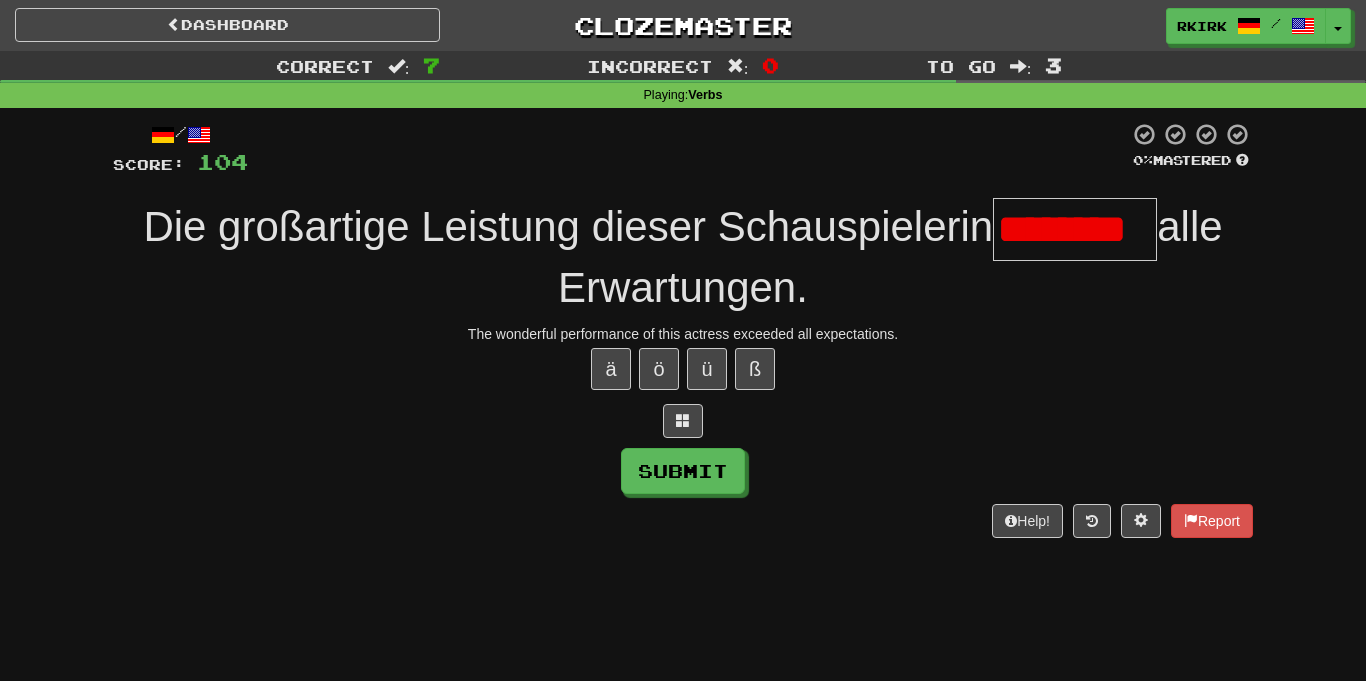 scroll, scrollTop: 0, scrollLeft: 0, axis: both 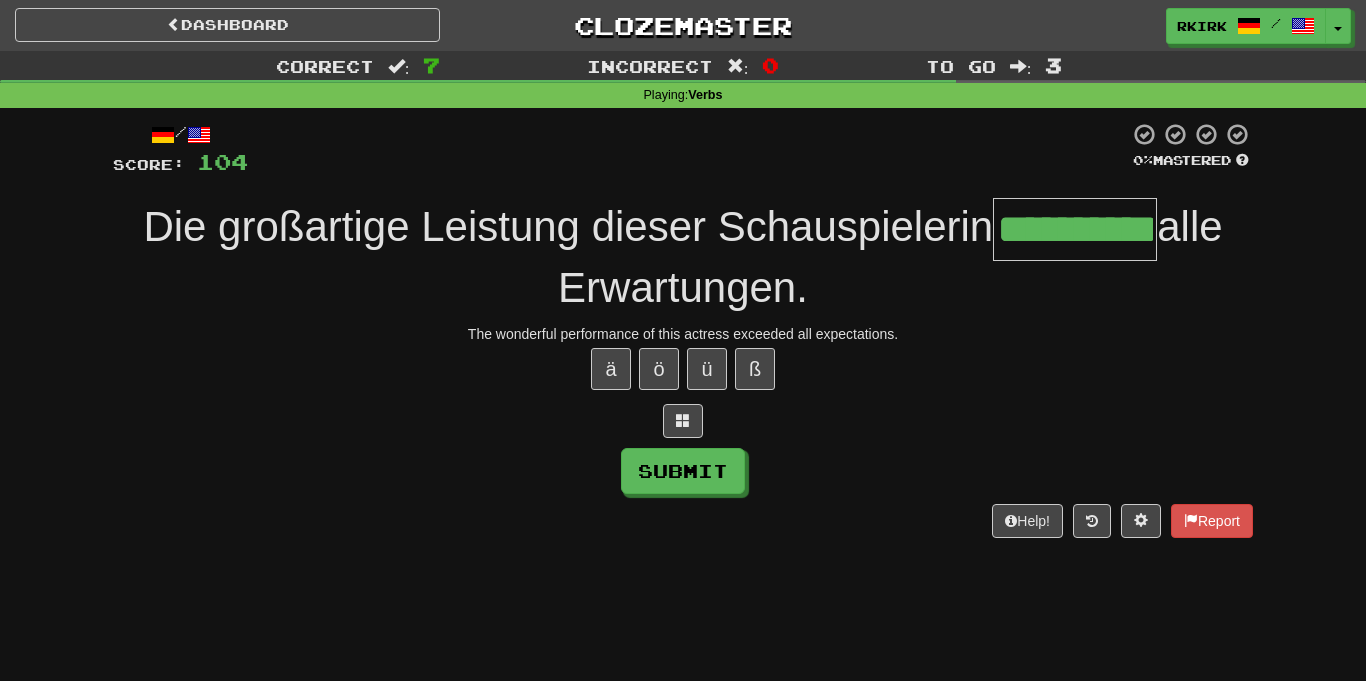 type on "**********" 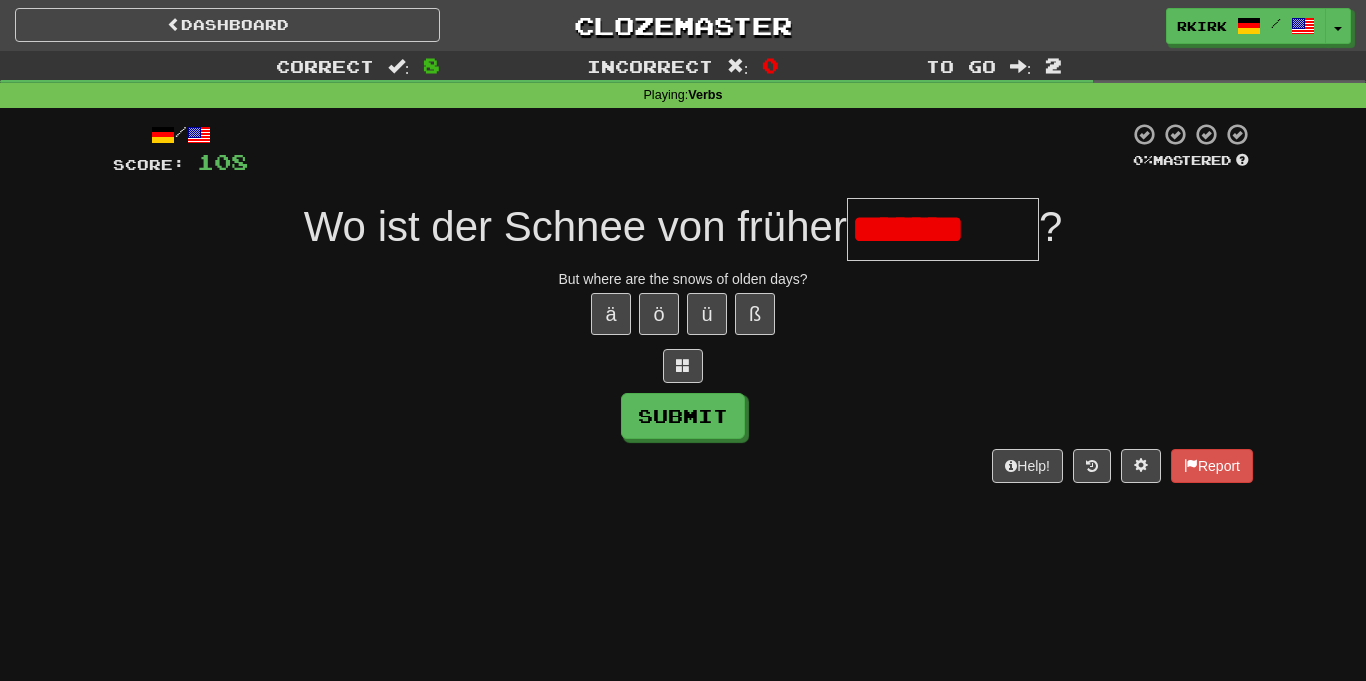 type on "********" 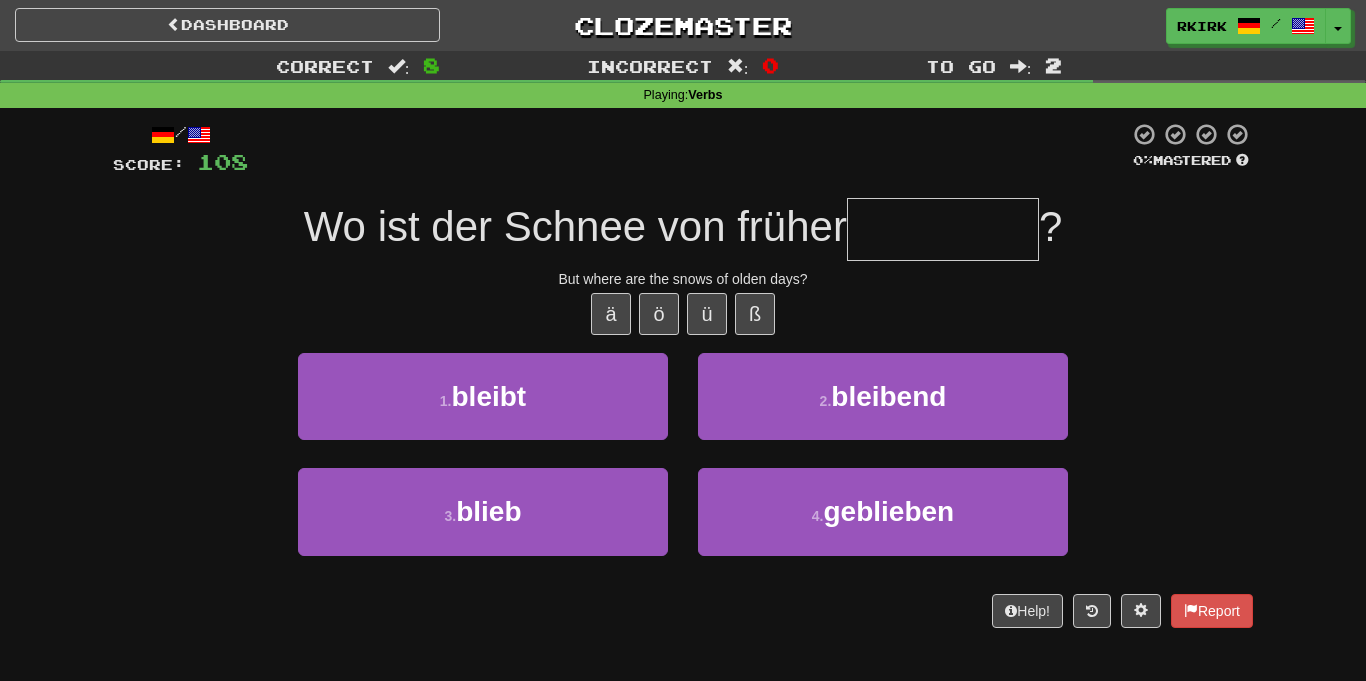scroll, scrollTop: 0, scrollLeft: 0, axis: both 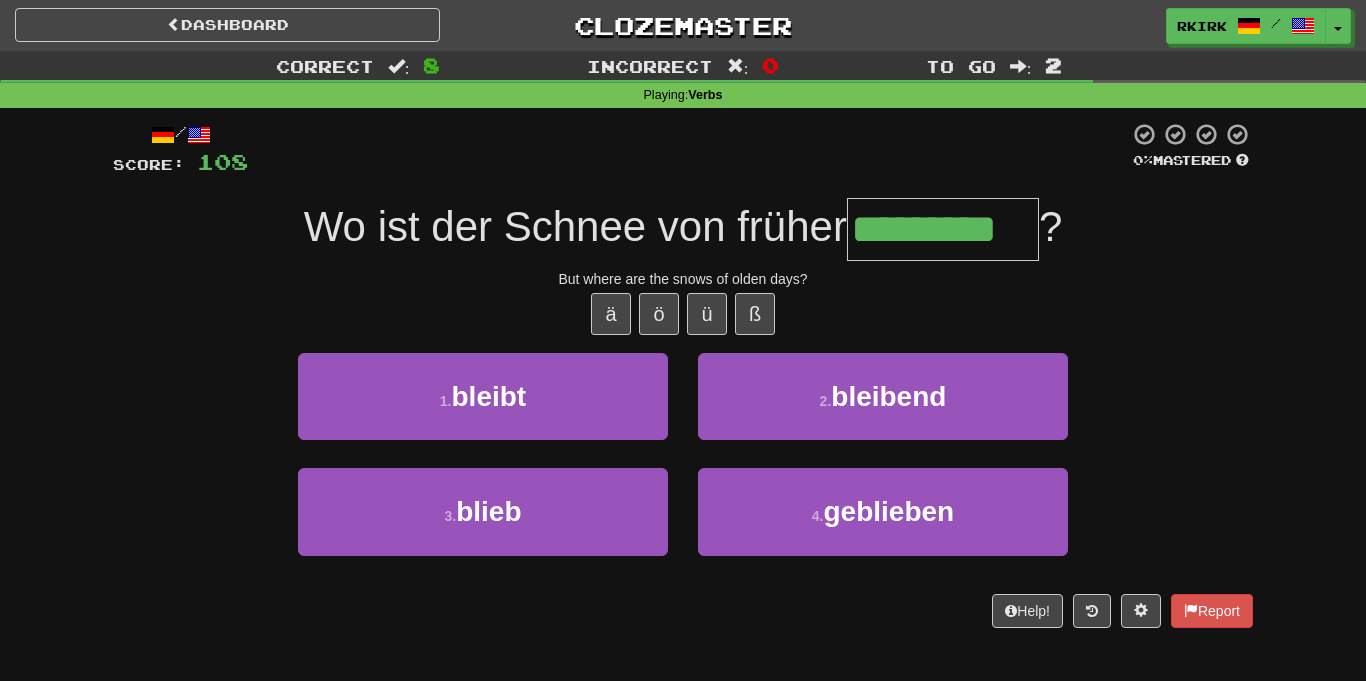 type on "*********" 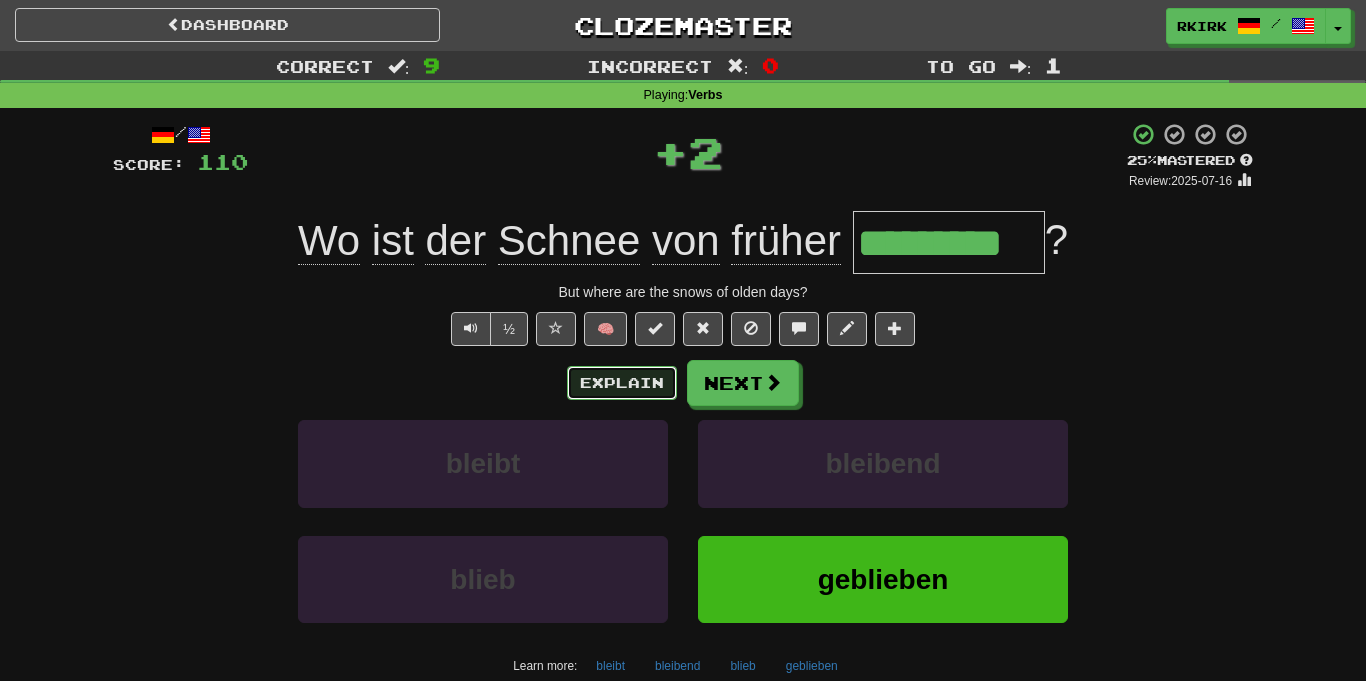 click on "Explain" at bounding box center [622, 383] 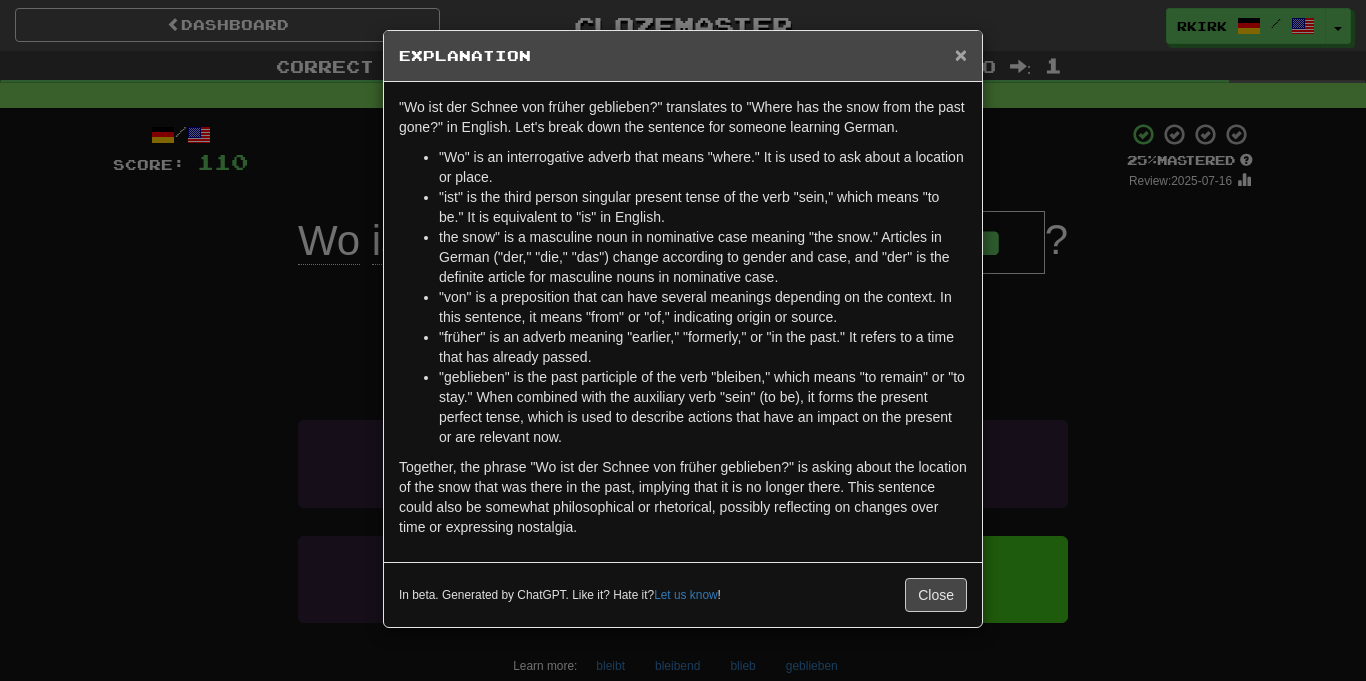 click on "×" at bounding box center [961, 54] 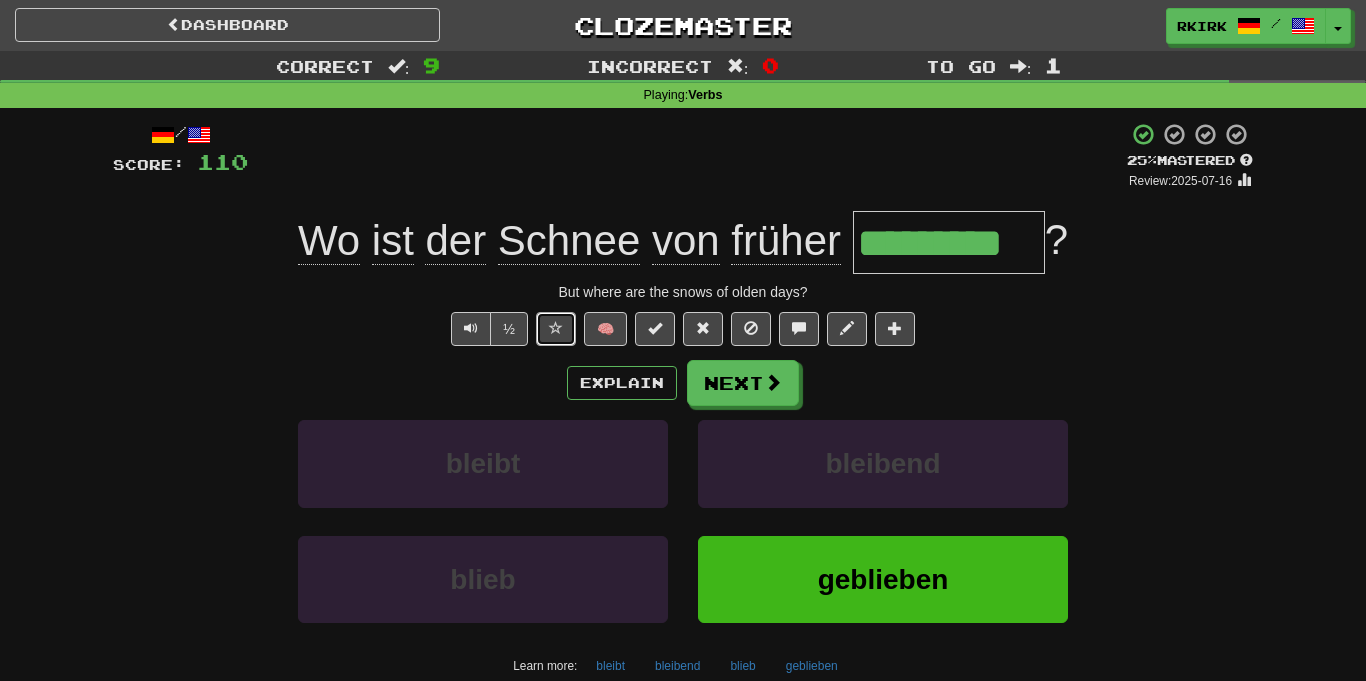 click at bounding box center (556, 329) 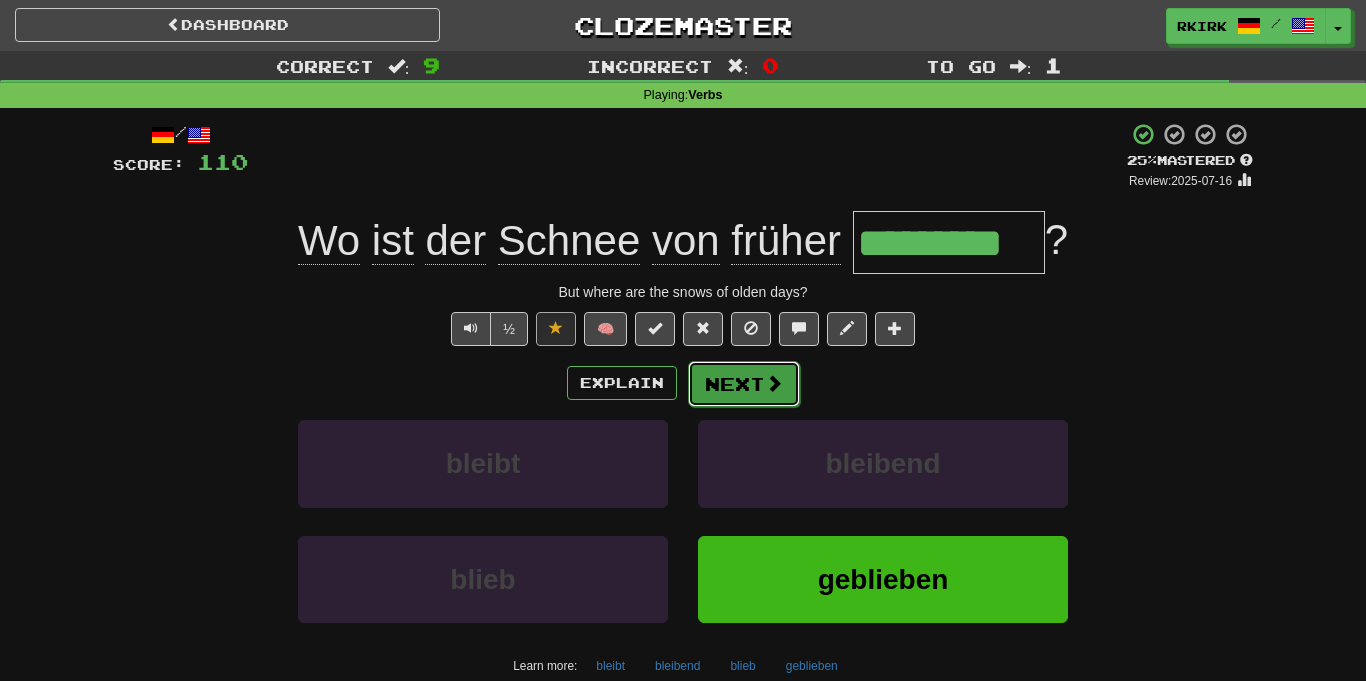 click on "Next" at bounding box center (744, 384) 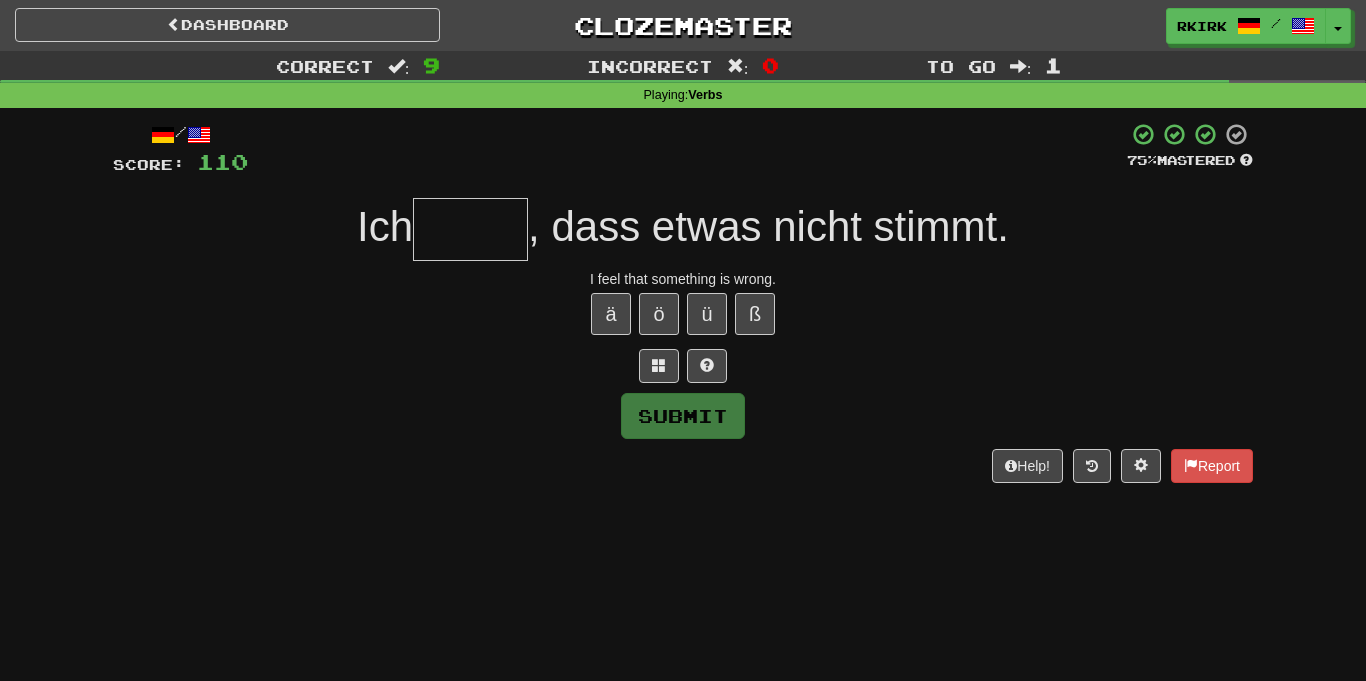 type on "*" 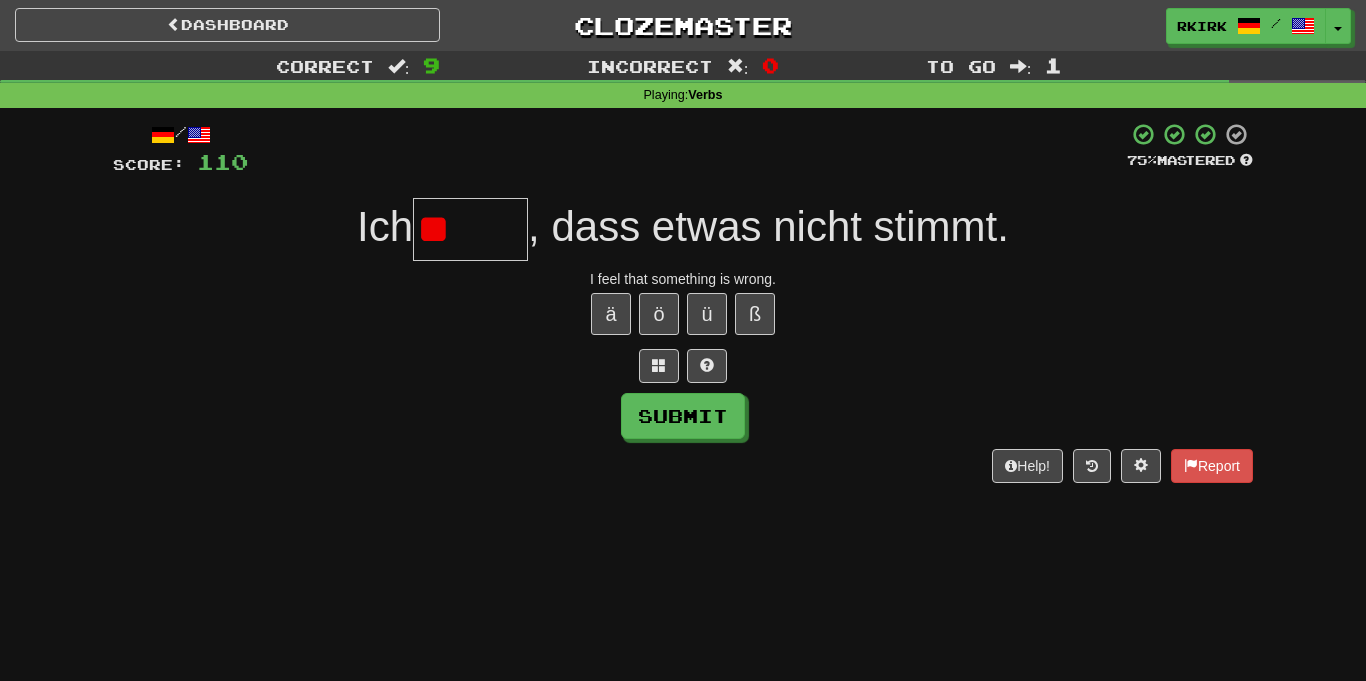 type on "*" 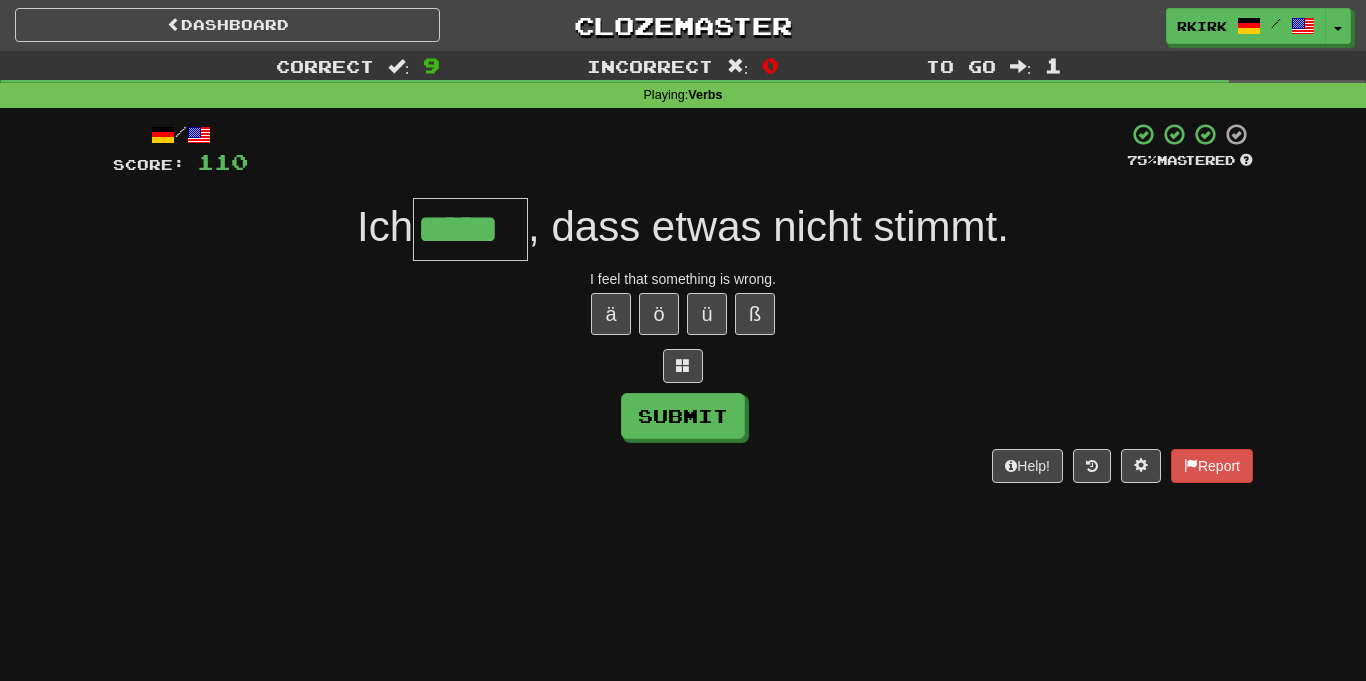 type on "*****" 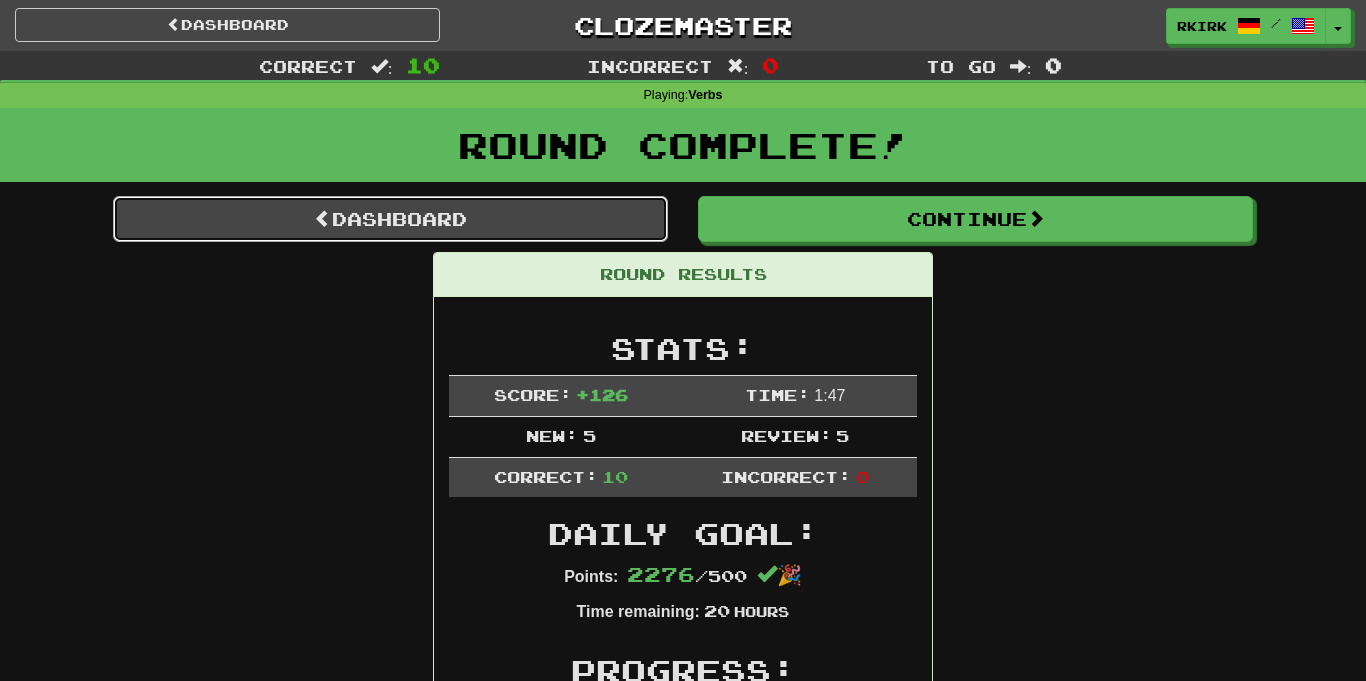 click on "Dashboard" at bounding box center (390, 219) 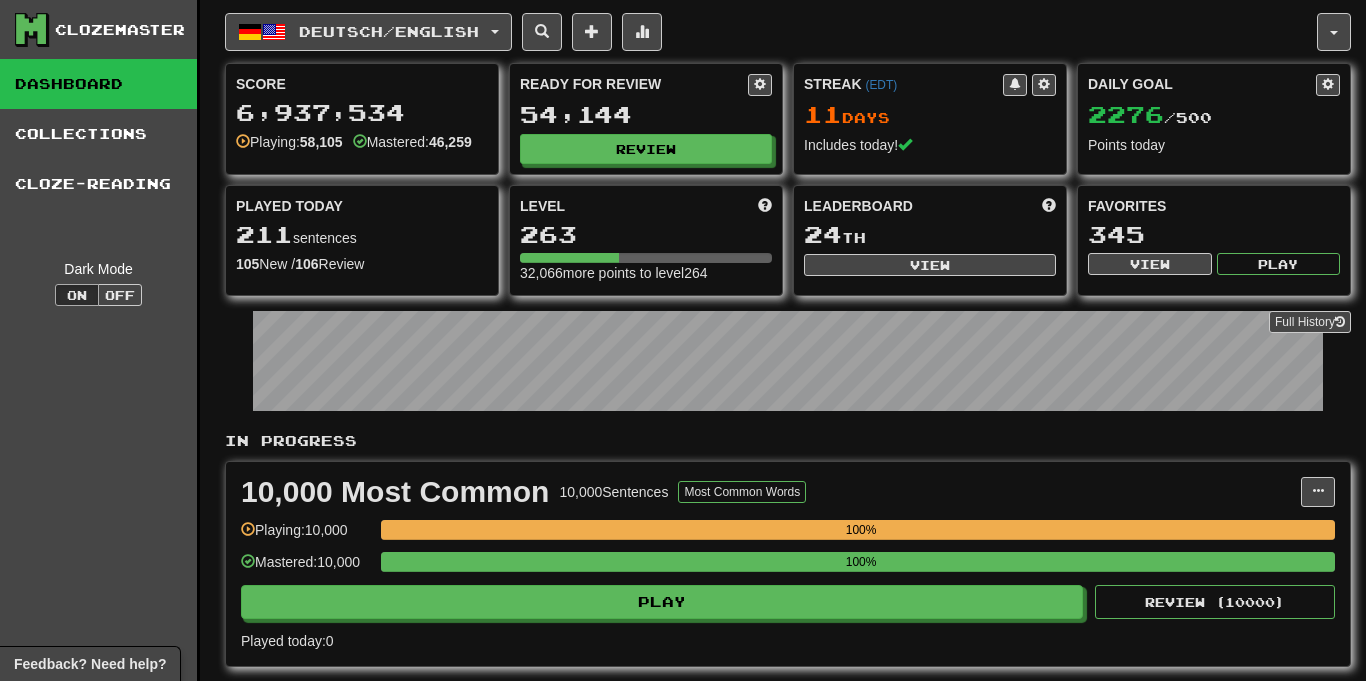 scroll, scrollTop: 0, scrollLeft: 0, axis: both 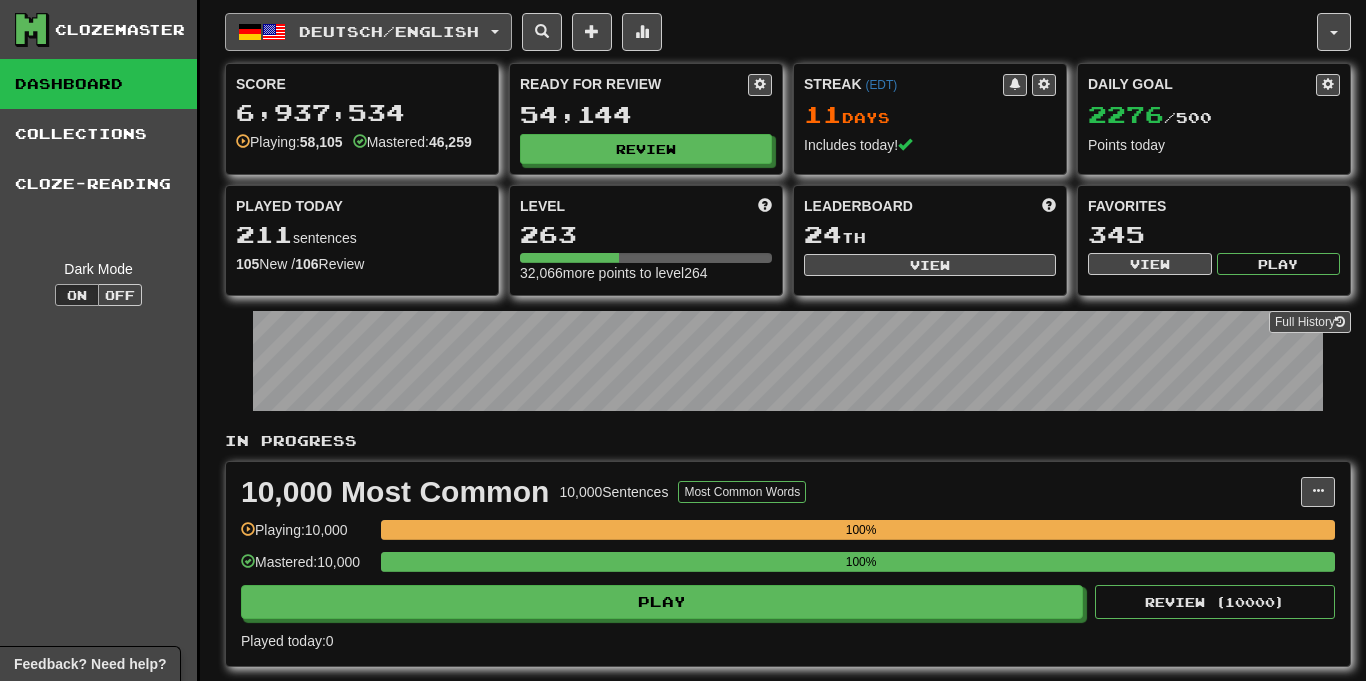 click at bounding box center (495, 32) 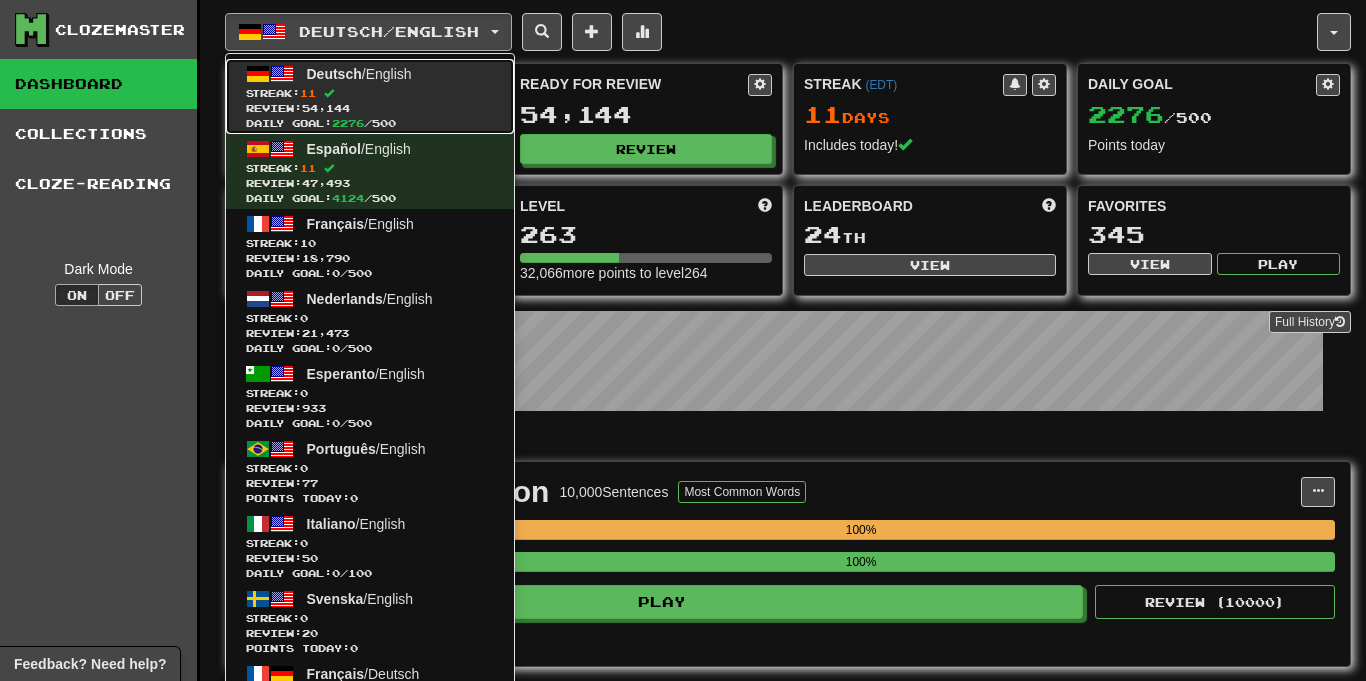 click on "Streak:  11" at bounding box center (370, 93) 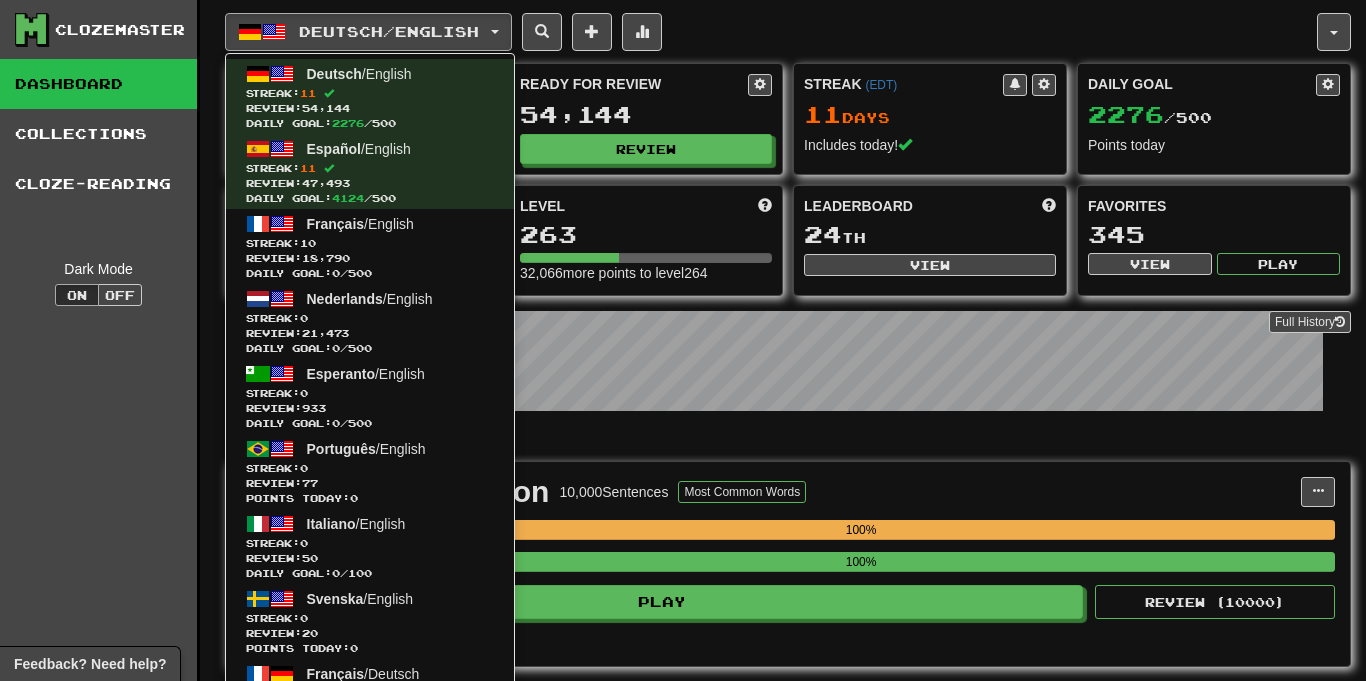 scroll, scrollTop: 0, scrollLeft: 0, axis: both 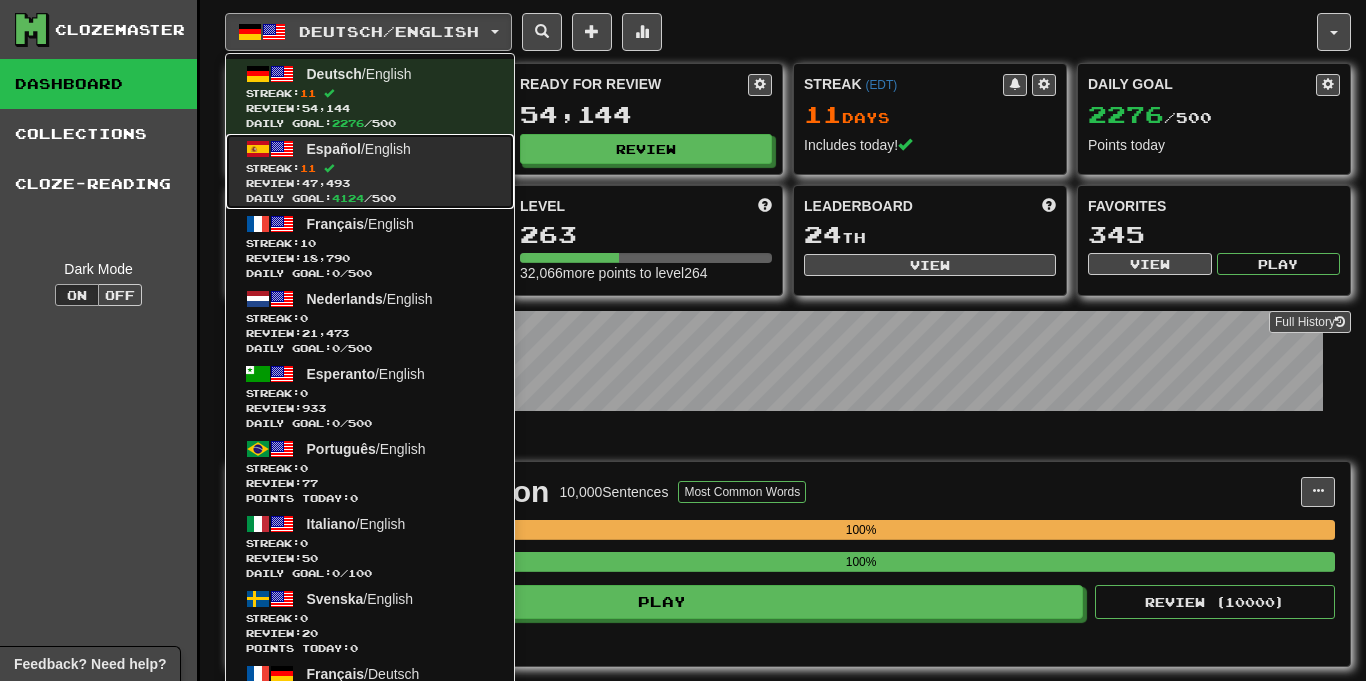 click on "Español  /  English" at bounding box center [359, 149] 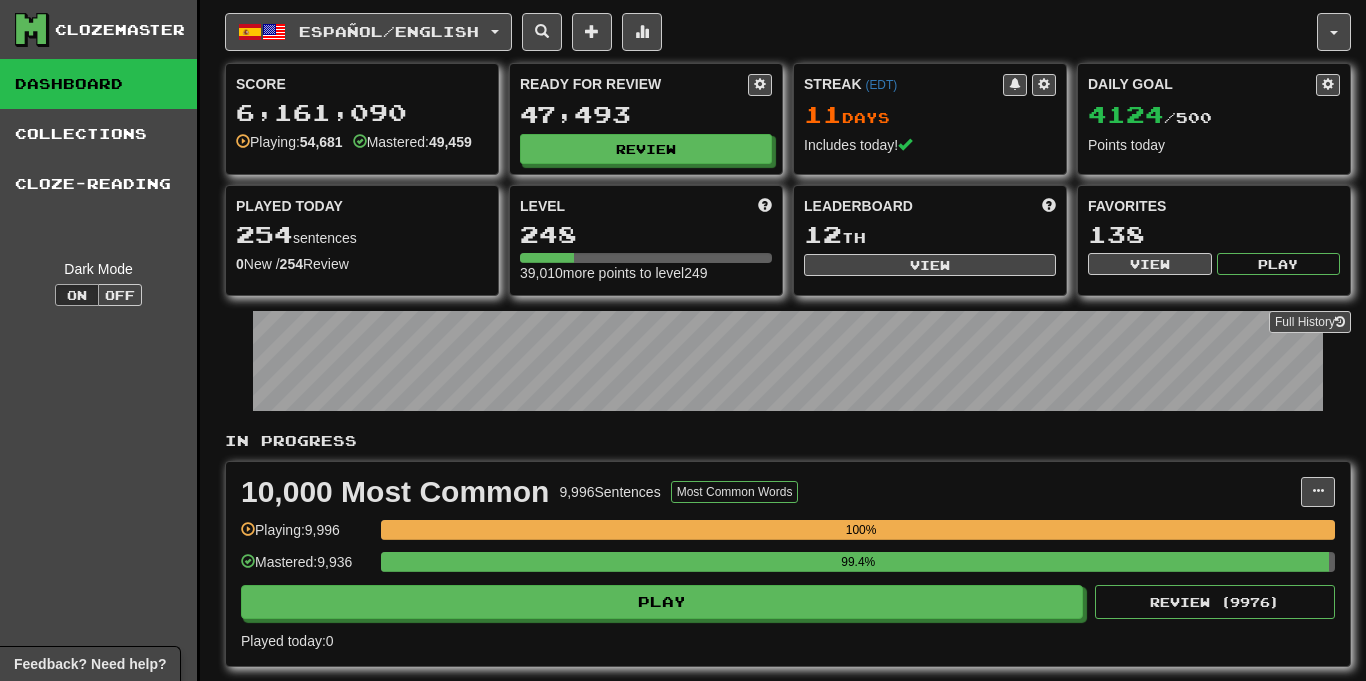 scroll, scrollTop: 0, scrollLeft: 0, axis: both 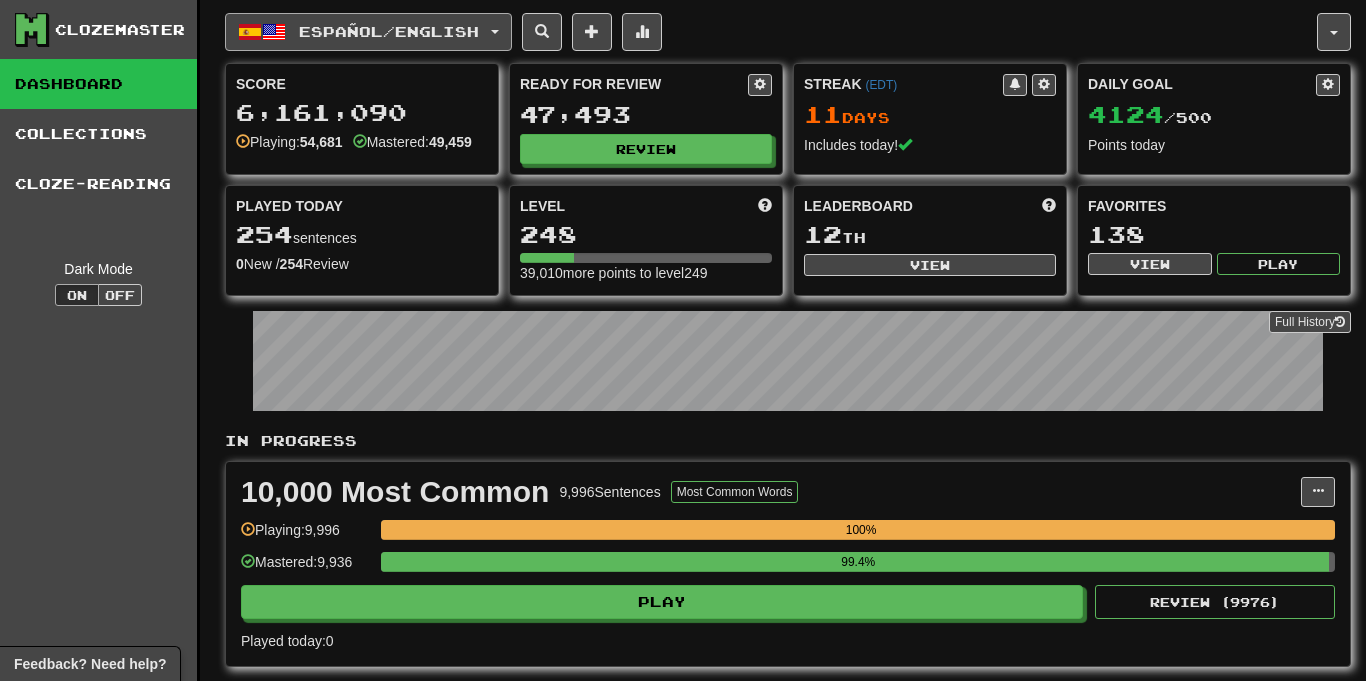 click on "Español  /  English" at bounding box center [389, 31] 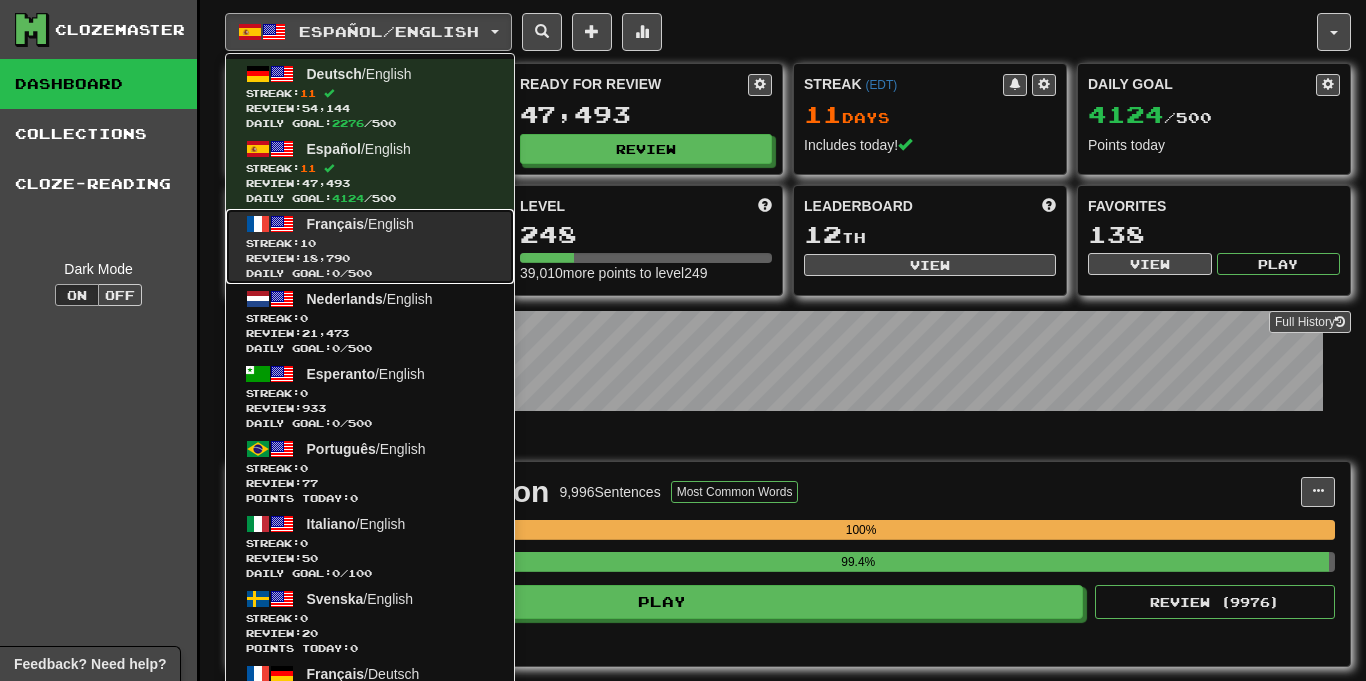 click on "Français  /  English Streak:  10   Review:  18,790 Daily Goal:  0  /  500" at bounding box center (370, 246) 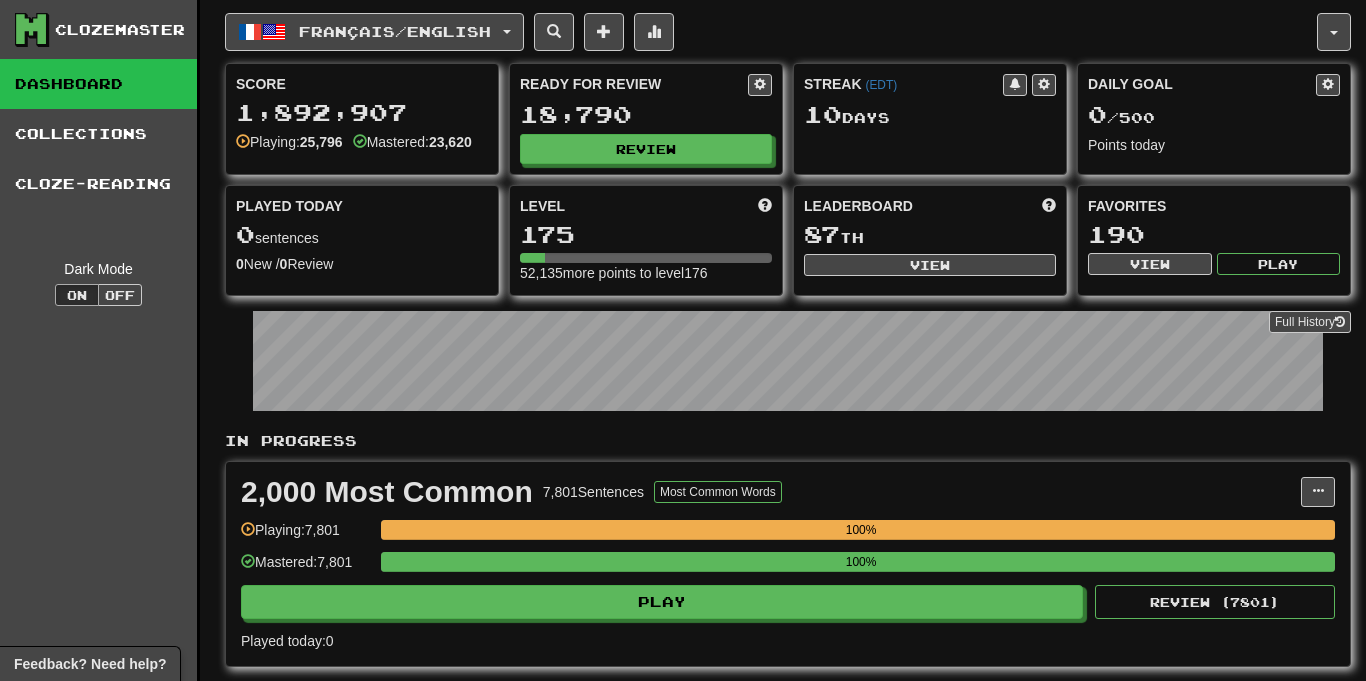 scroll, scrollTop: 0, scrollLeft: 0, axis: both 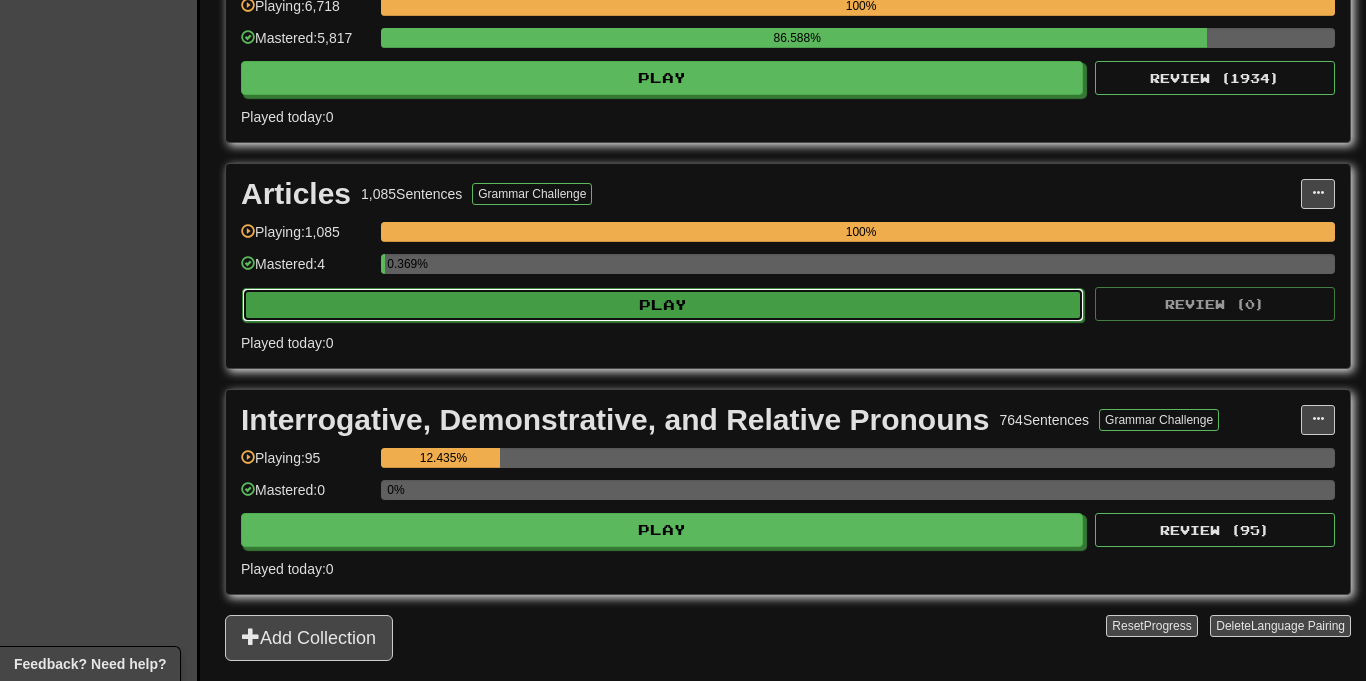 click on "Play" at bounding box center (663, 305) 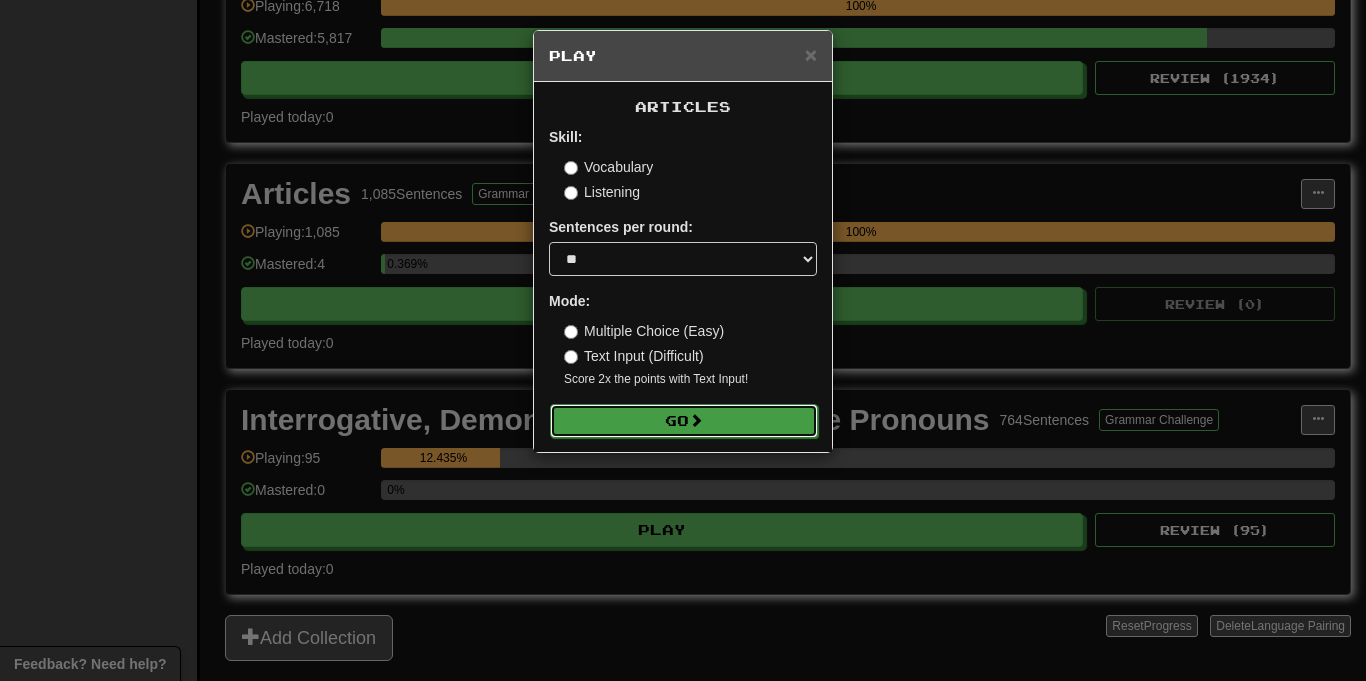 click on "Go" at bounding box center [684, 421] 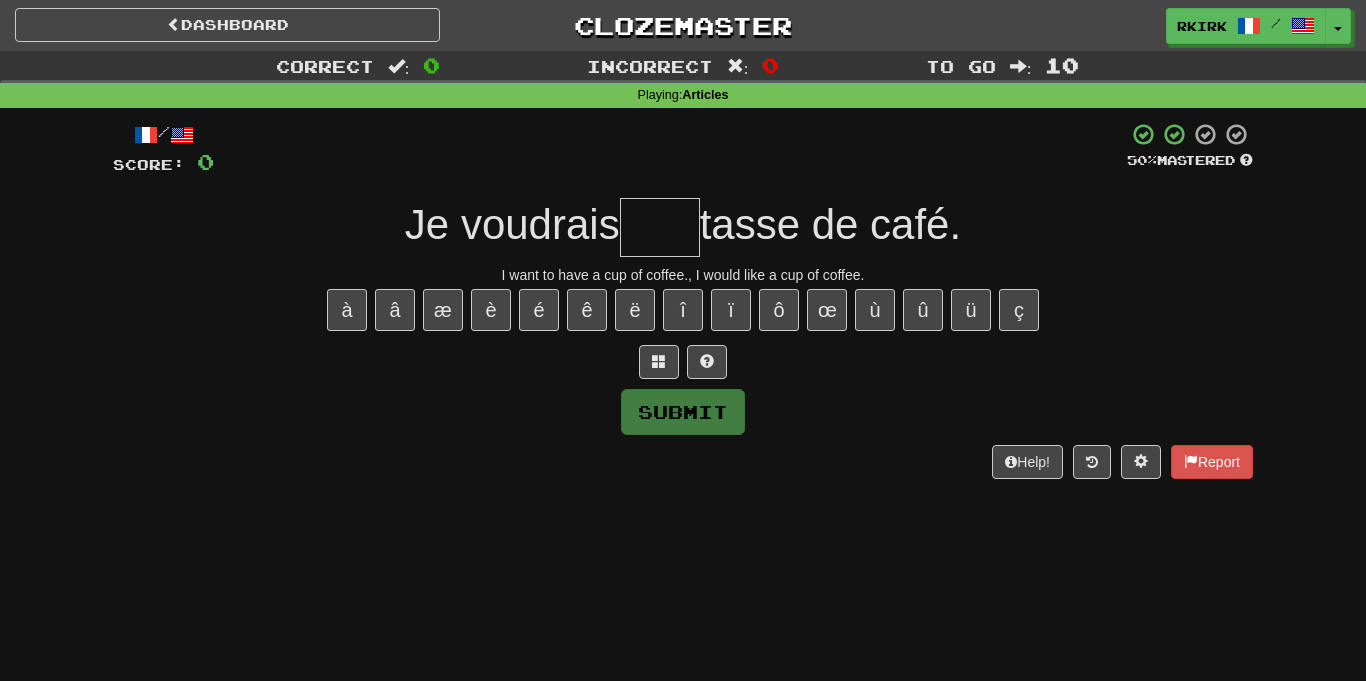 scroll, scrollTop: 0, scrollLeft: 0, axis: both 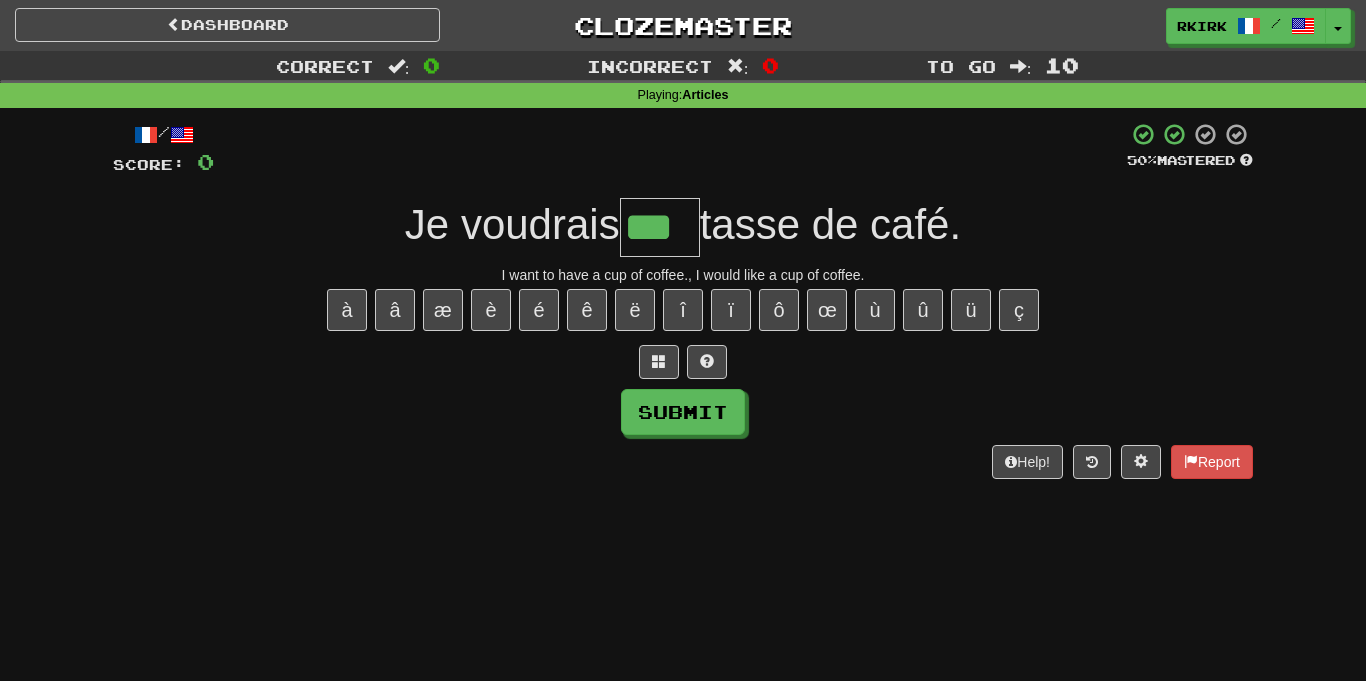 type on "***" 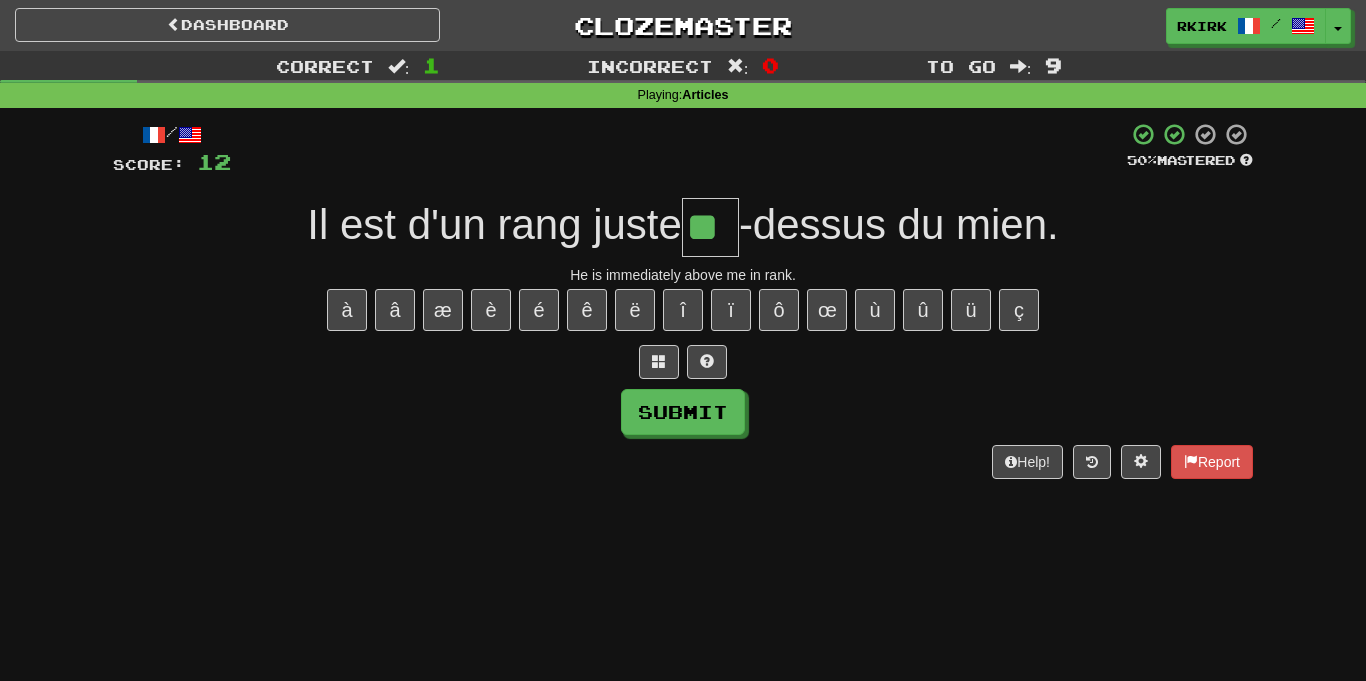 type on "**" 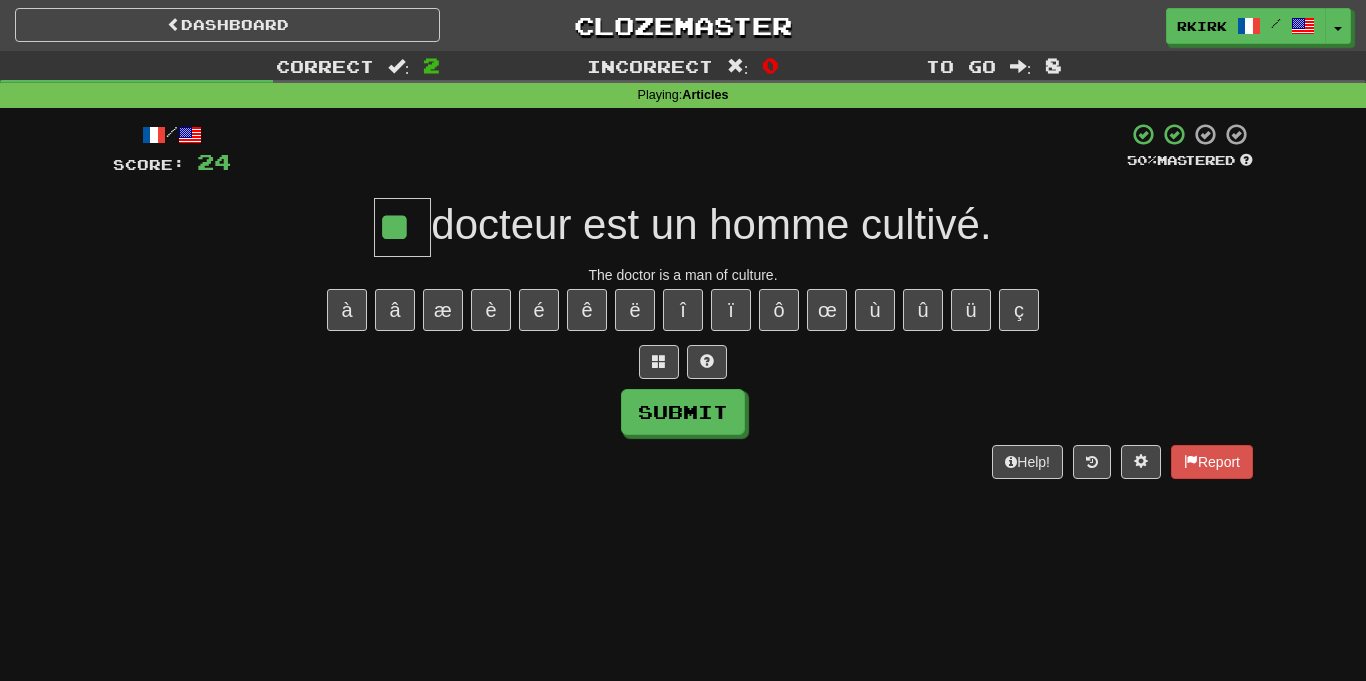 type on "**" 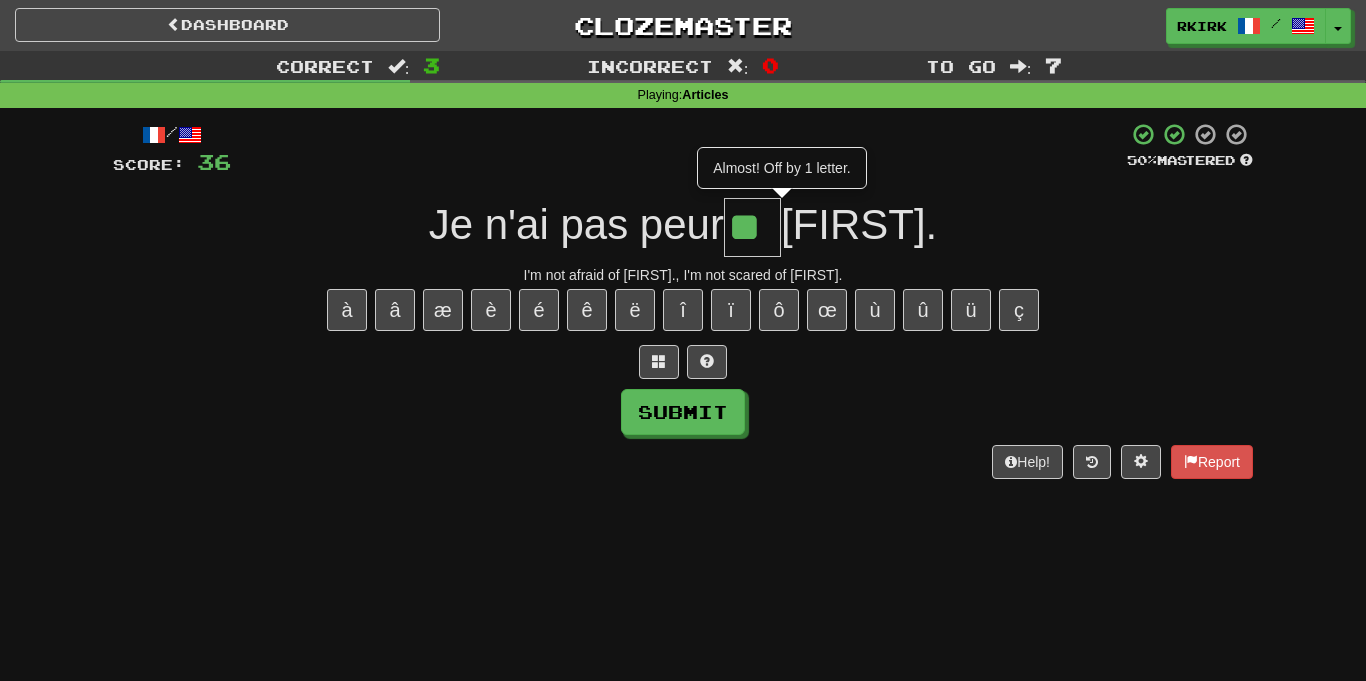 type on "**" 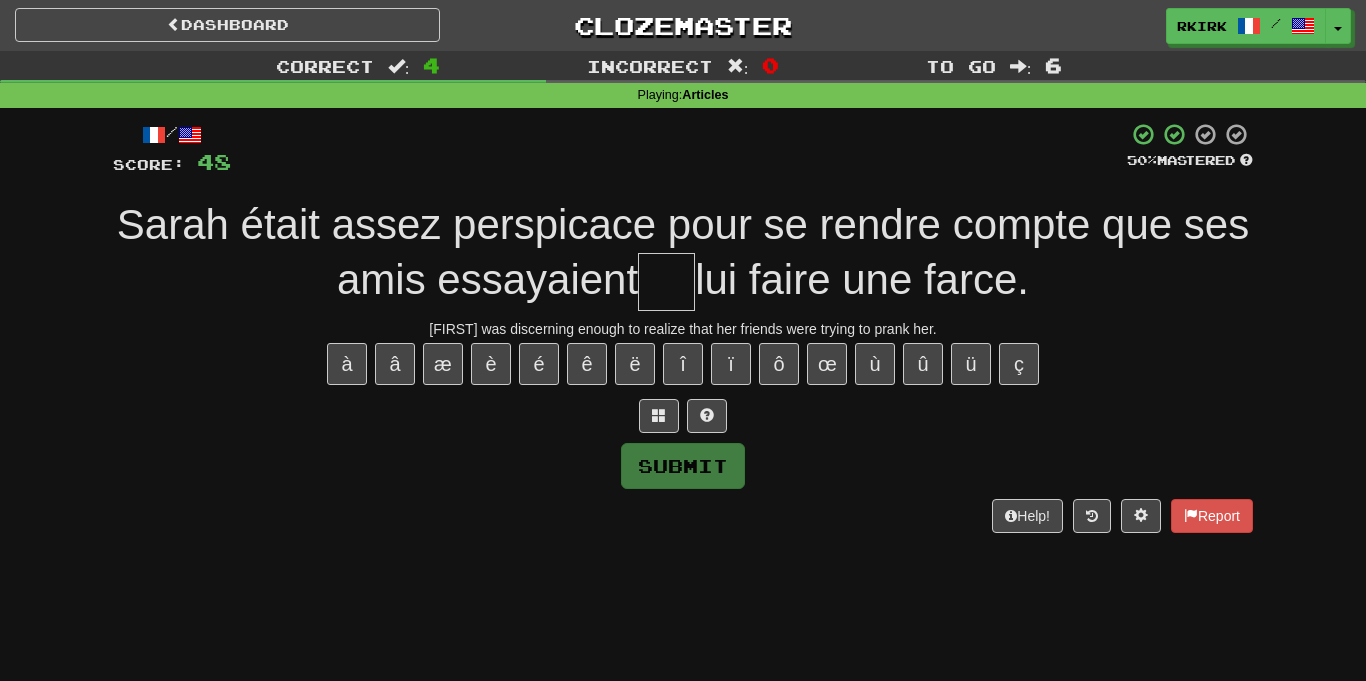 type on "*" 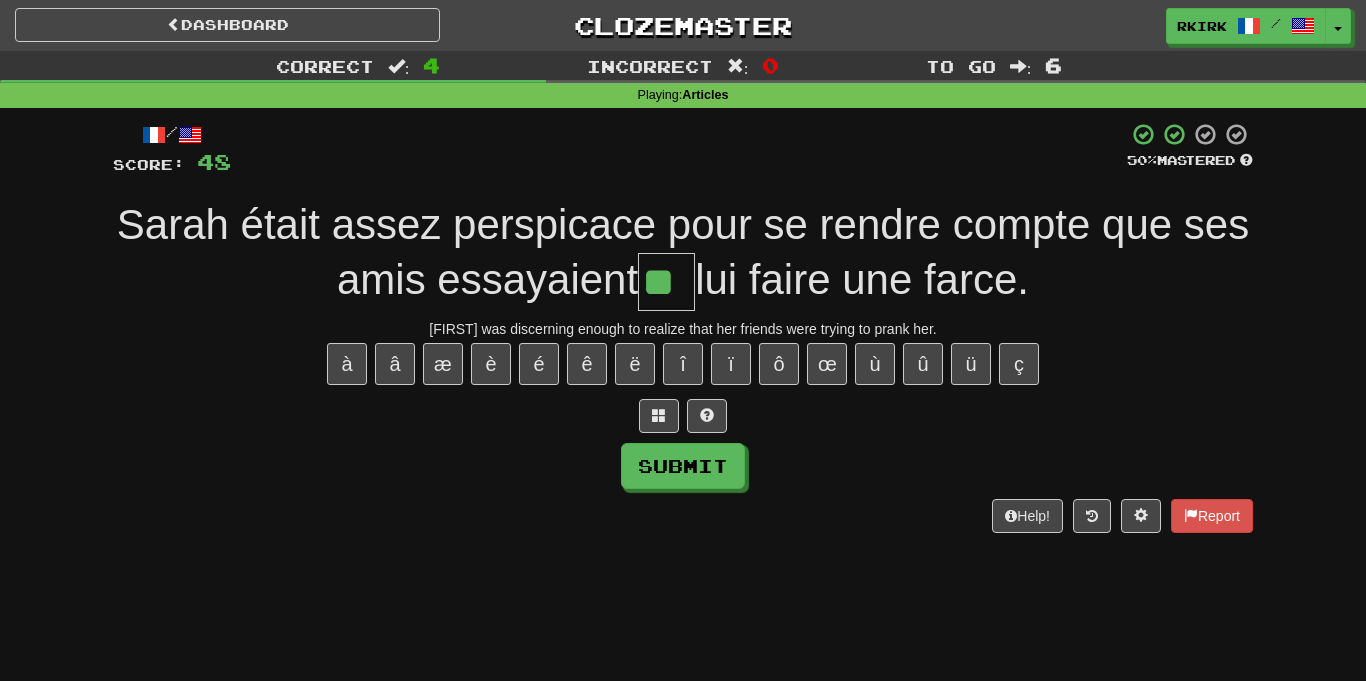 type on "**" 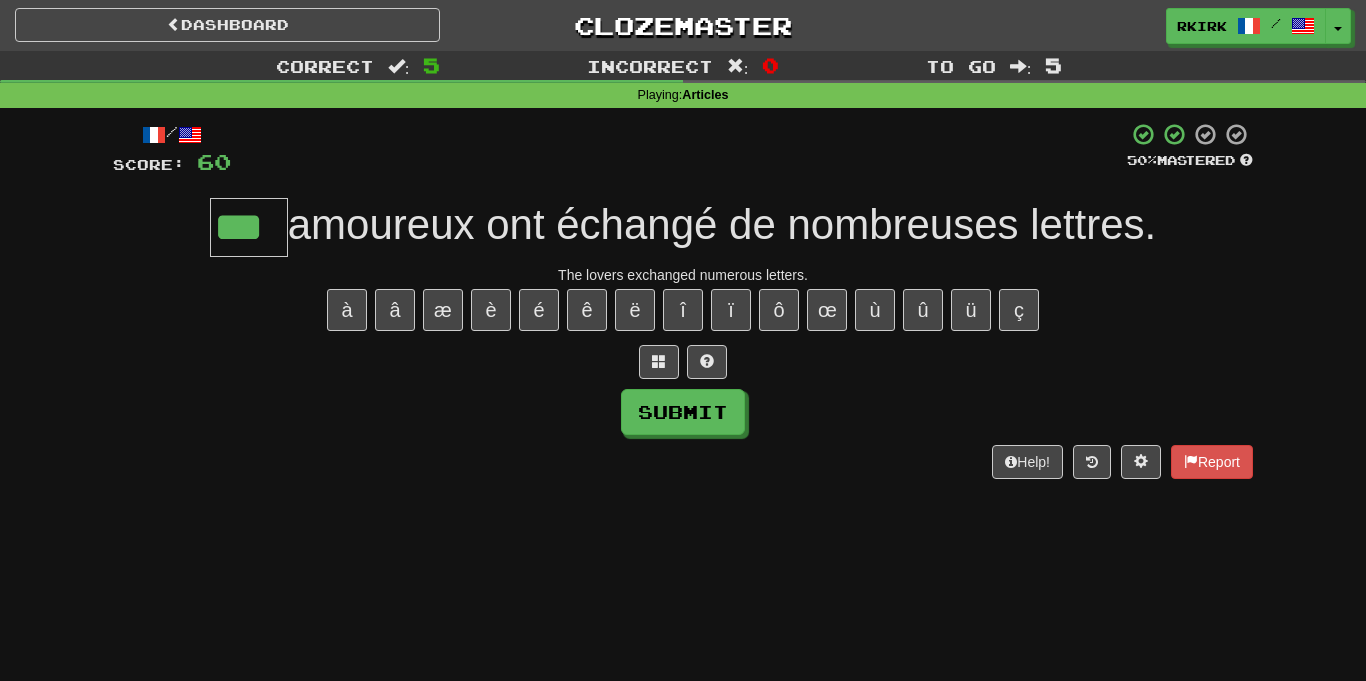 type on "***" 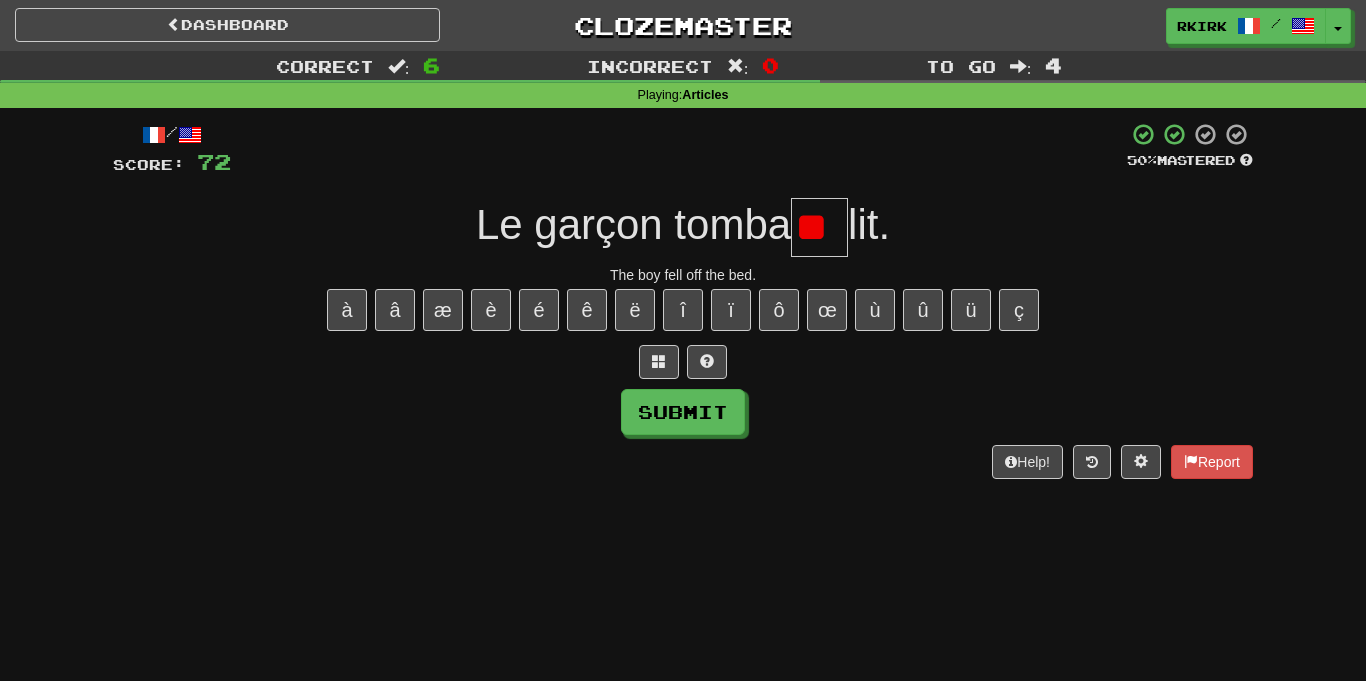 type on "*" 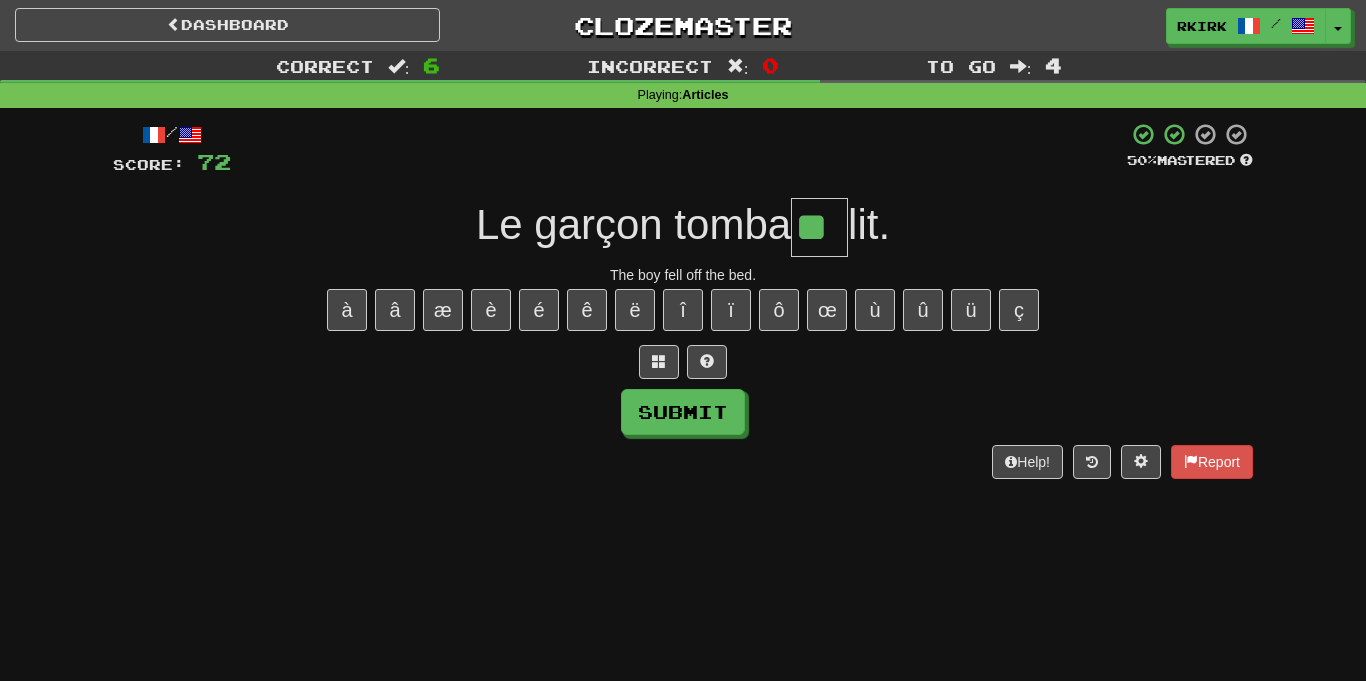 type on "**" 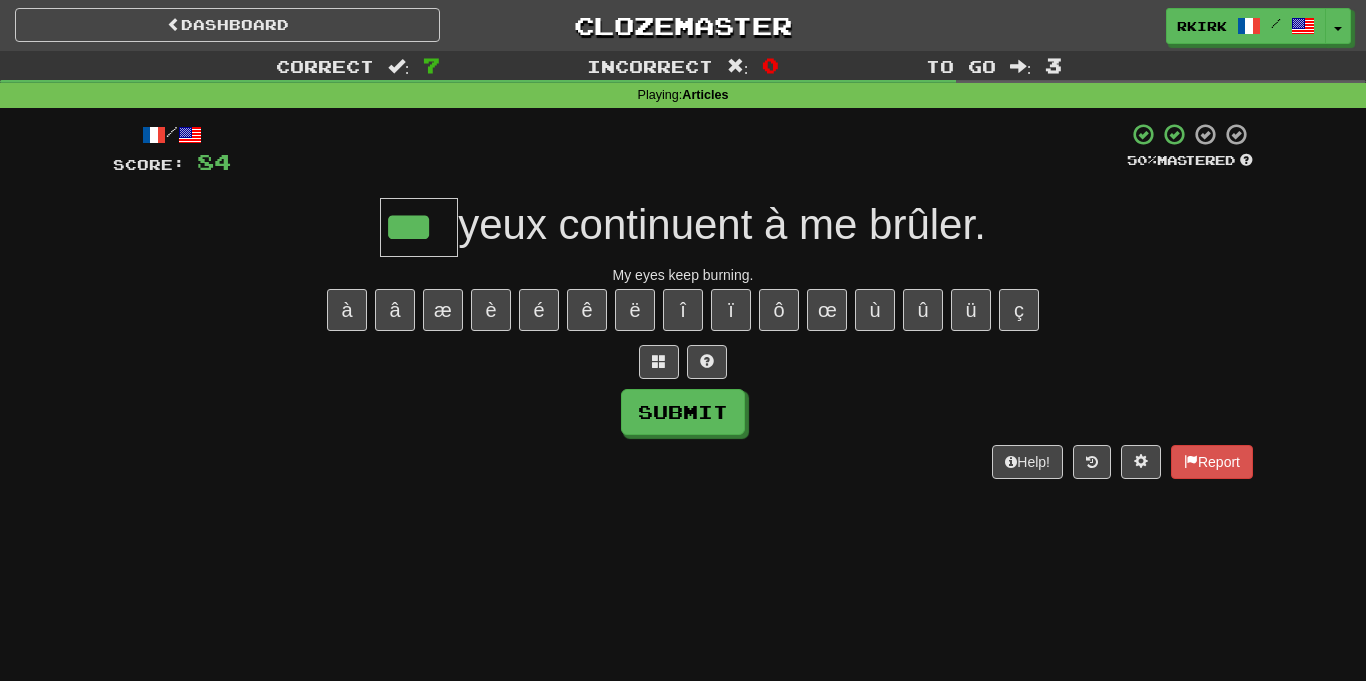 type on "***" 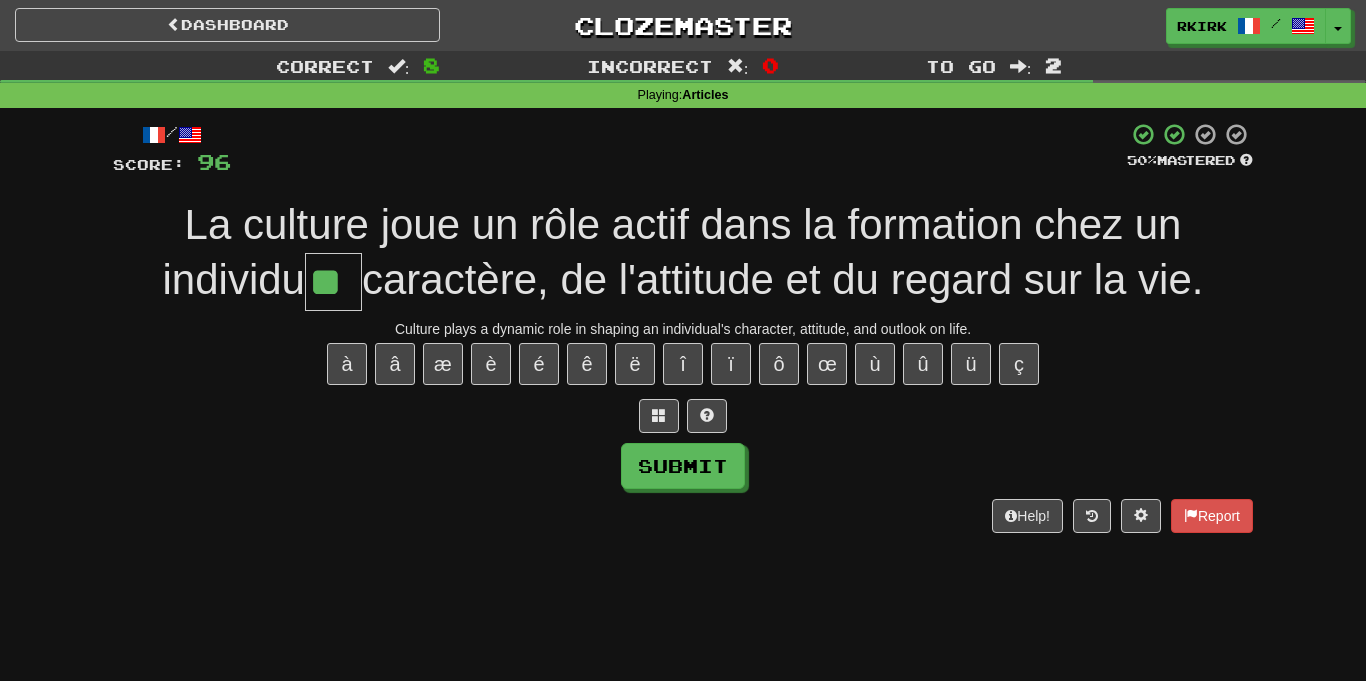 type on "**" 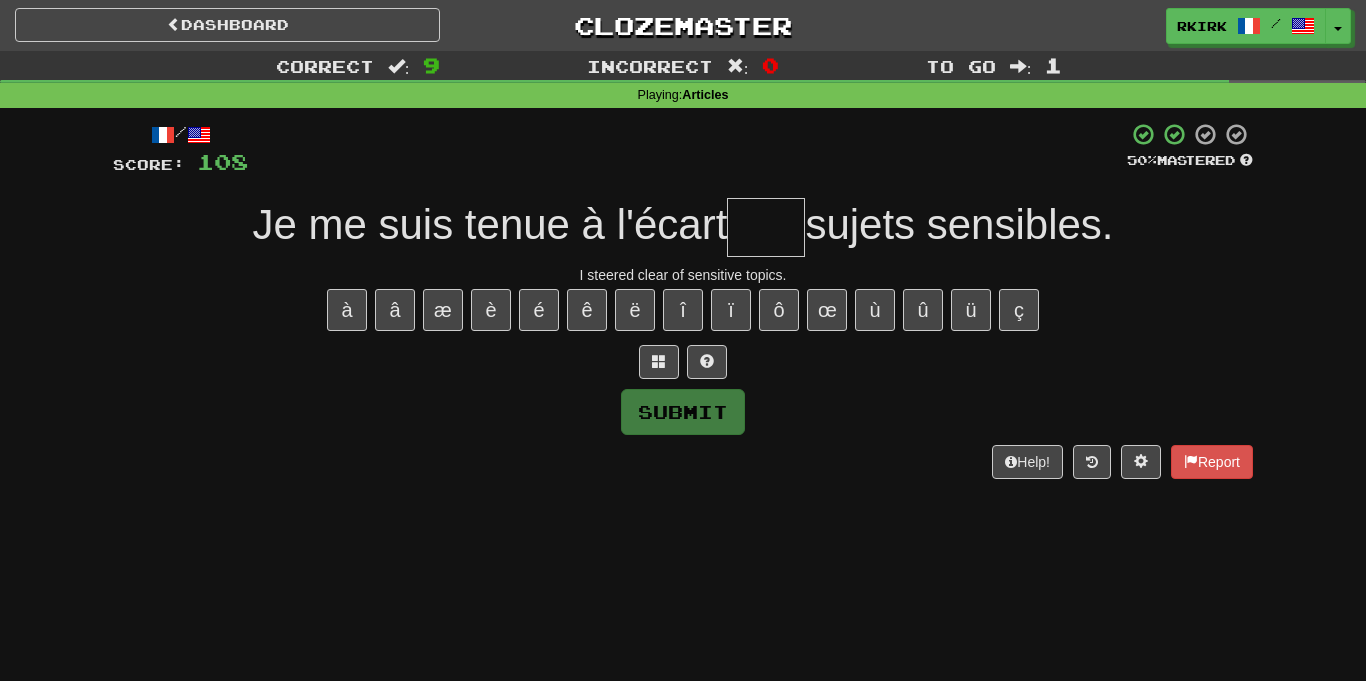 type on "*" 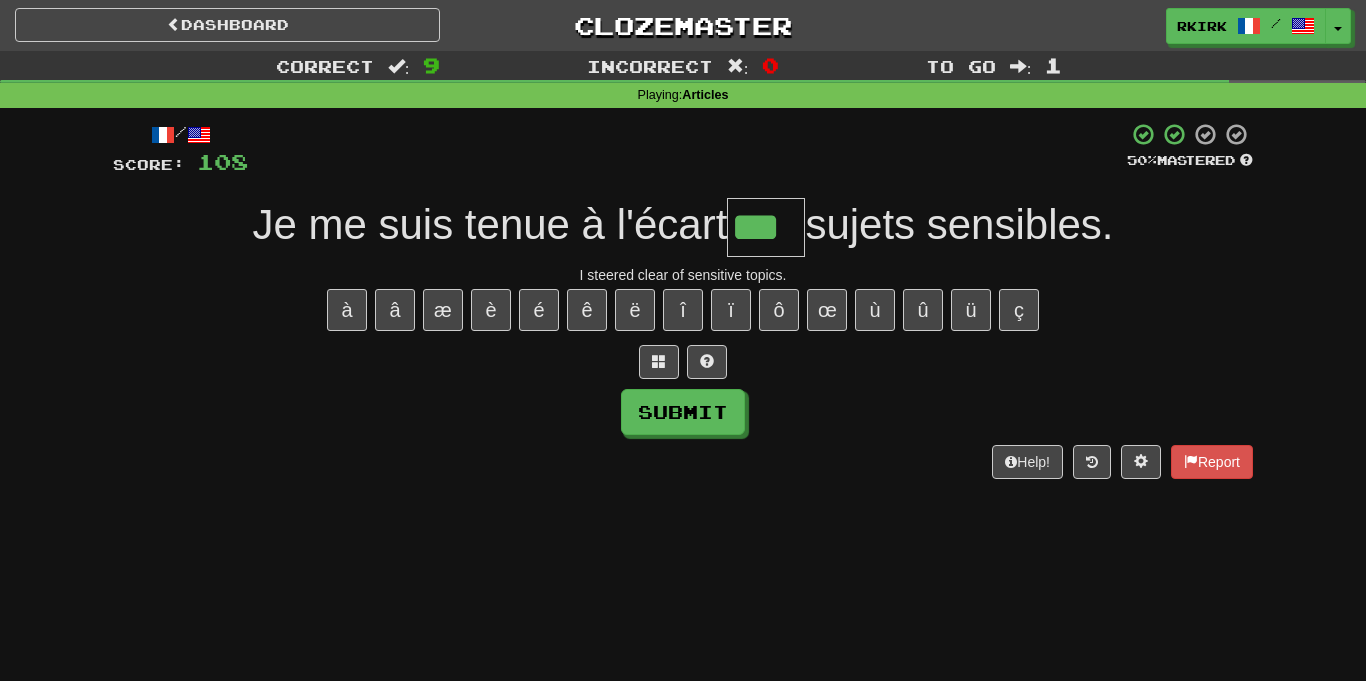 type on "***" 